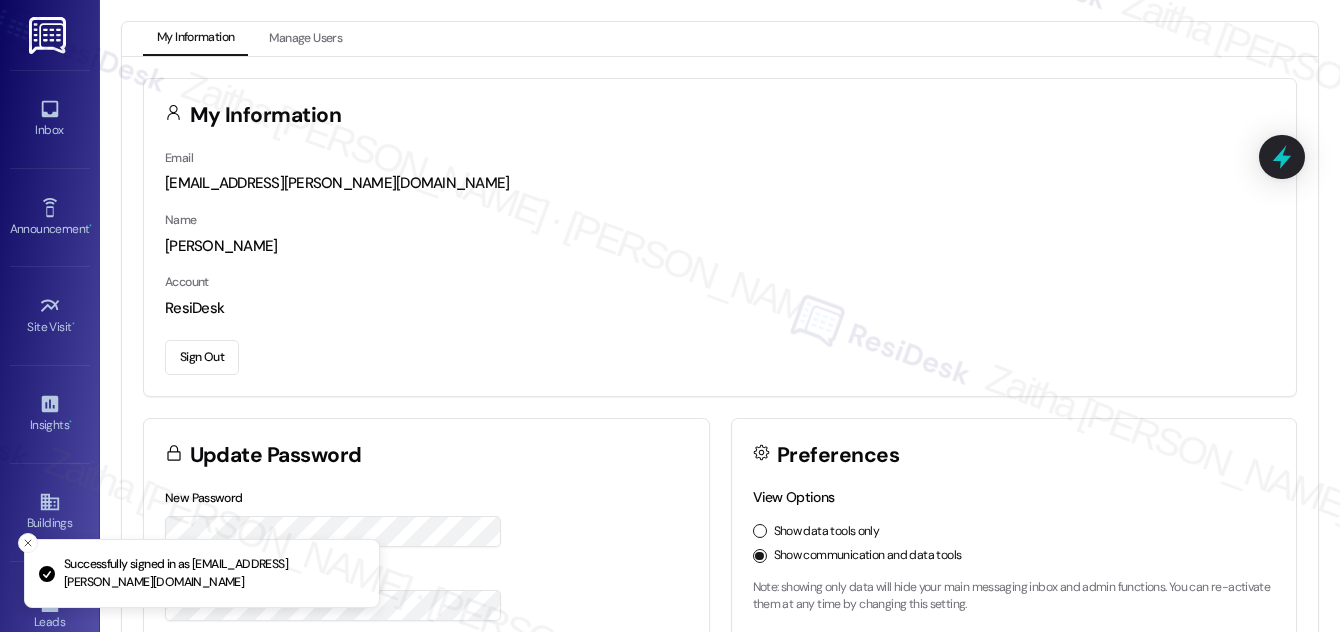 scroll, scrollTop: 0, scrollLeft: 0, axis: both 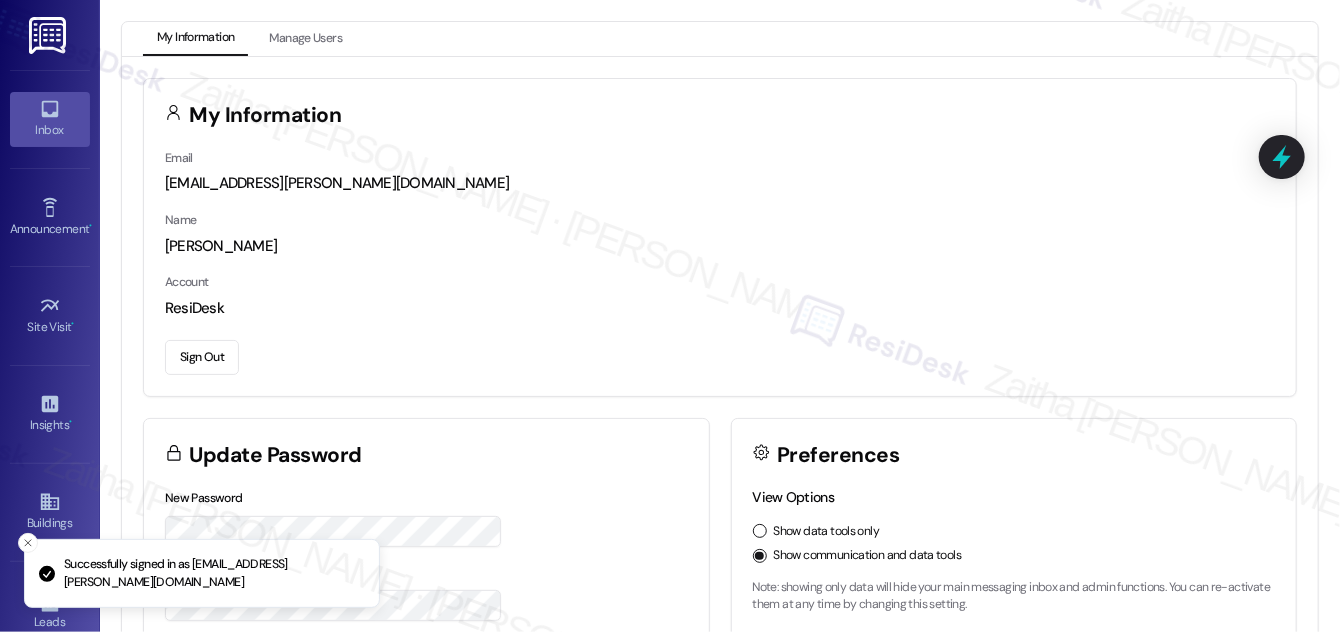 click on "Inbox" at bounding box center [50, 130] 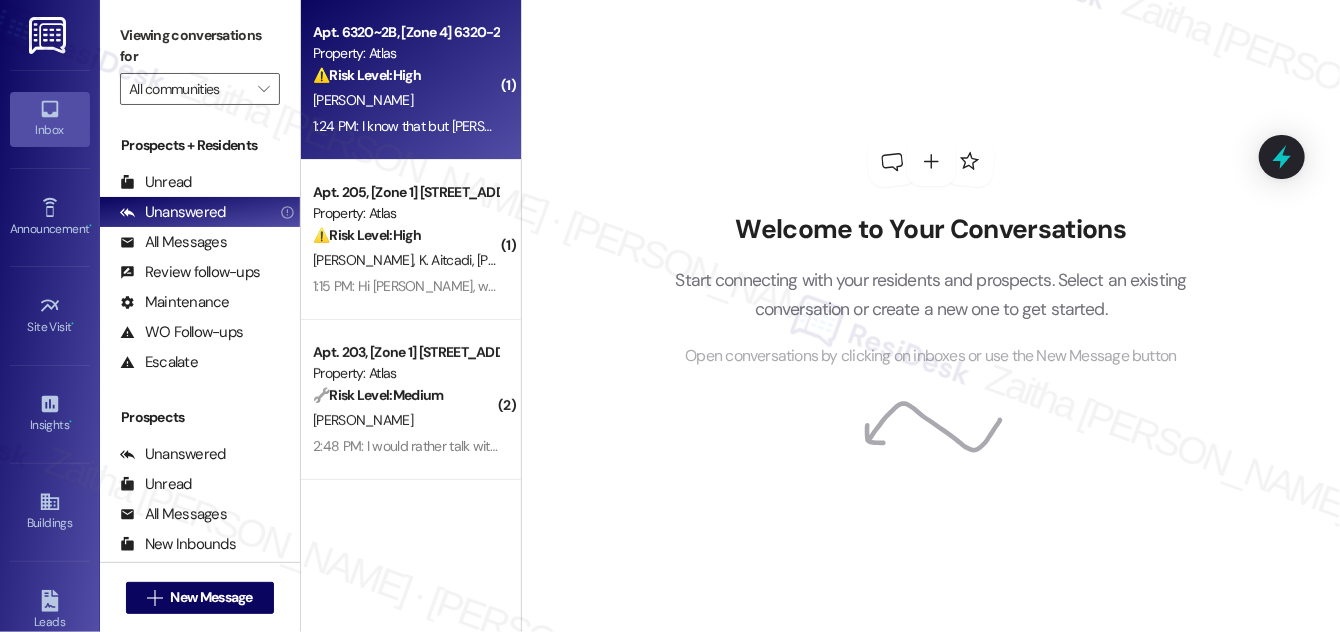 click on "⚠️  Risk Level:  High The resident reports a mice infestation and expresses concern that pest control is not adequately addressing the issue. They found evidence of poison being moved and want to ensure the problem is properly fixed, requesting a specific time to meet with someone. This indicates a potential health and safety concern that requires prompt attention." at bounding box center (405, 75) 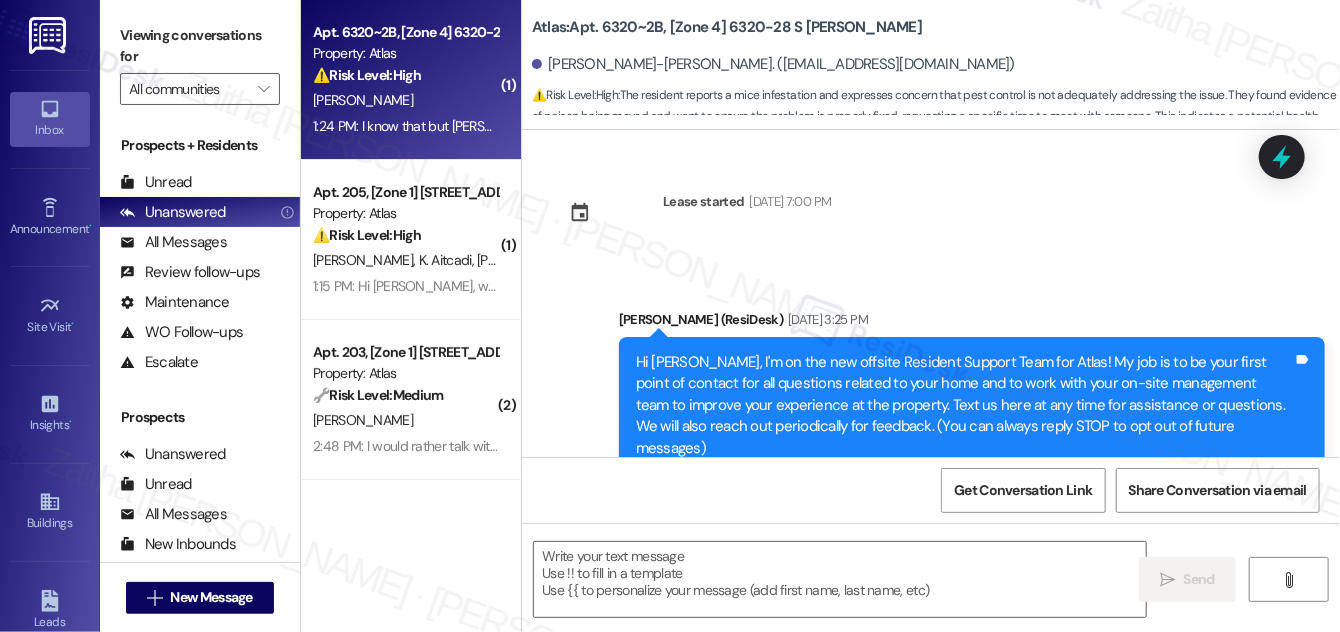 scroll, scrollTop: 46692, scrollLeft: 0, axis: vertical 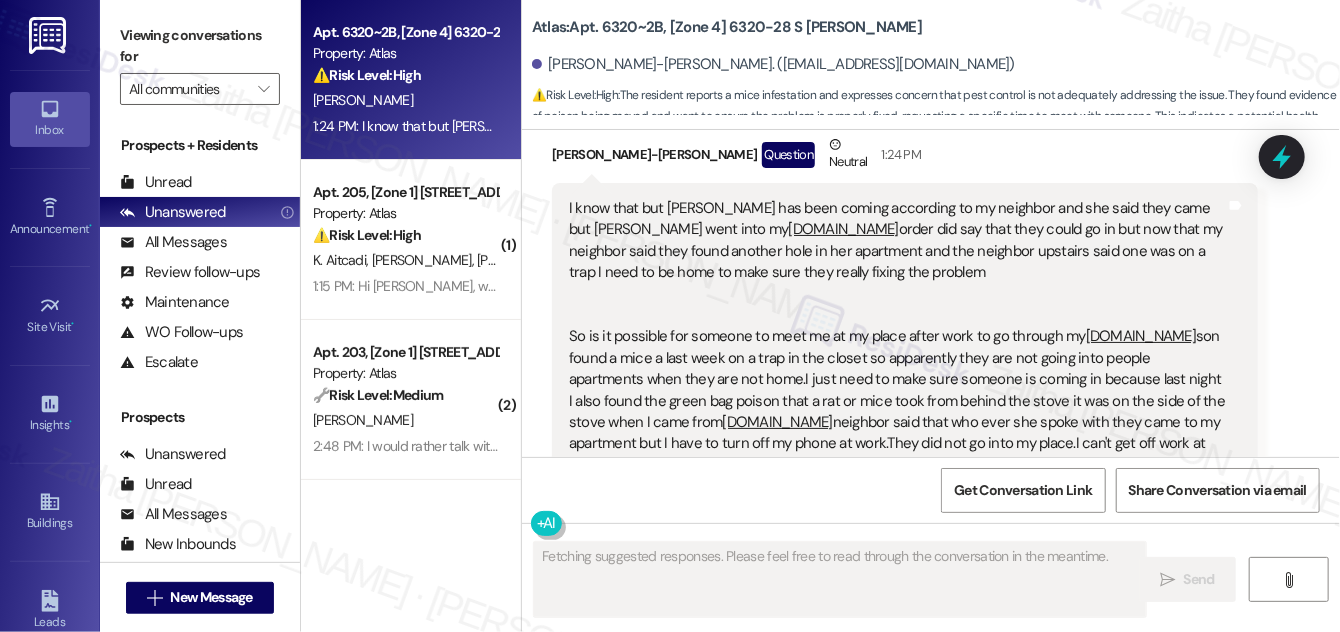 click on "Hide Suggestions" at bounding box center (945, 547) 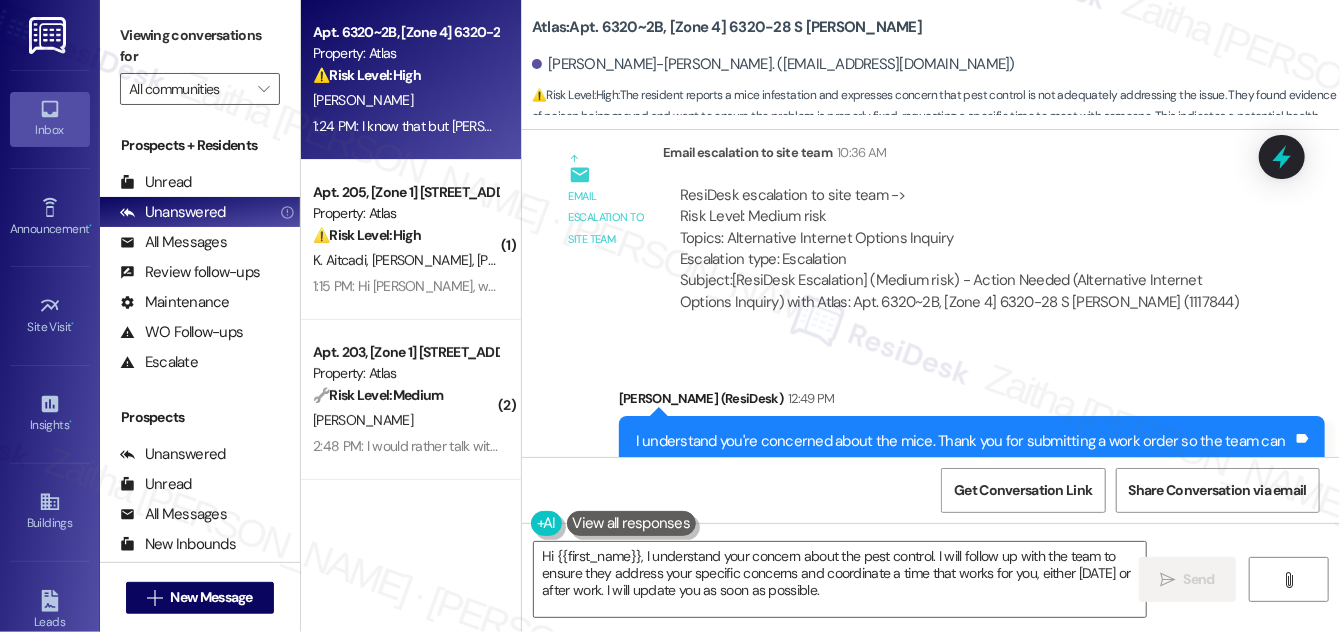 scroll, scrollTop: 46258, scrollLeft: 0, axis: vertical 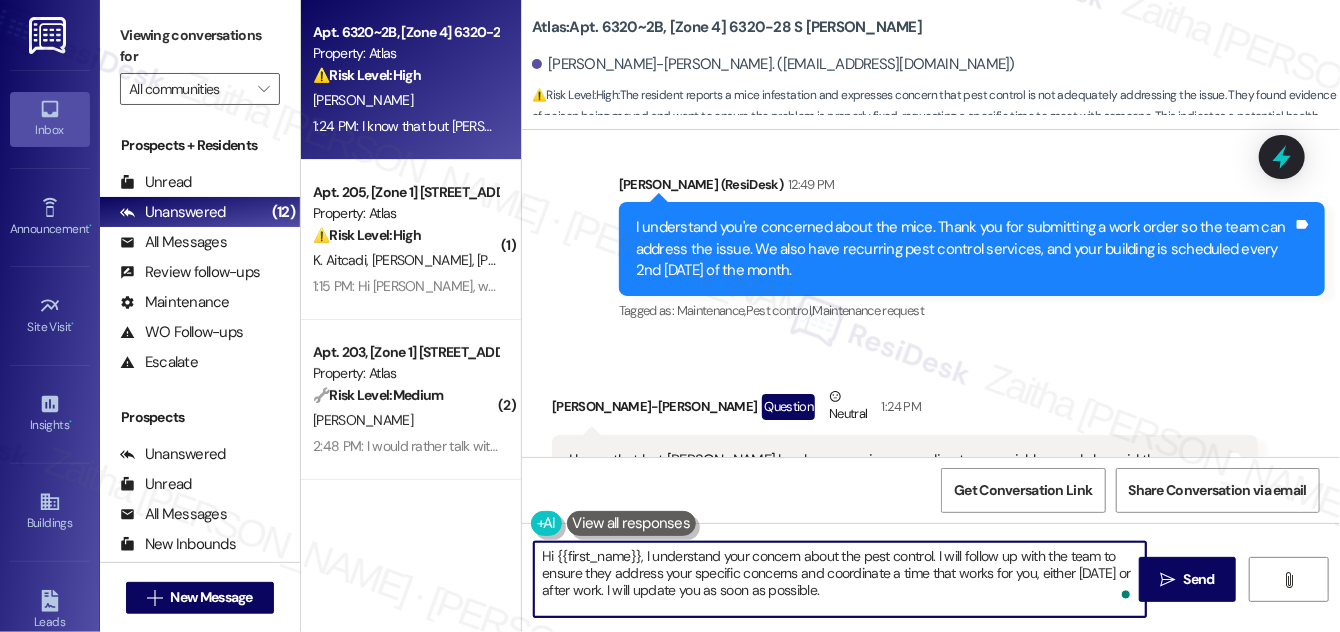 drag, startPoint x: 883, startPoint y: 555, endPoint x: 540, endPoint y: 556, distance: 343.00146 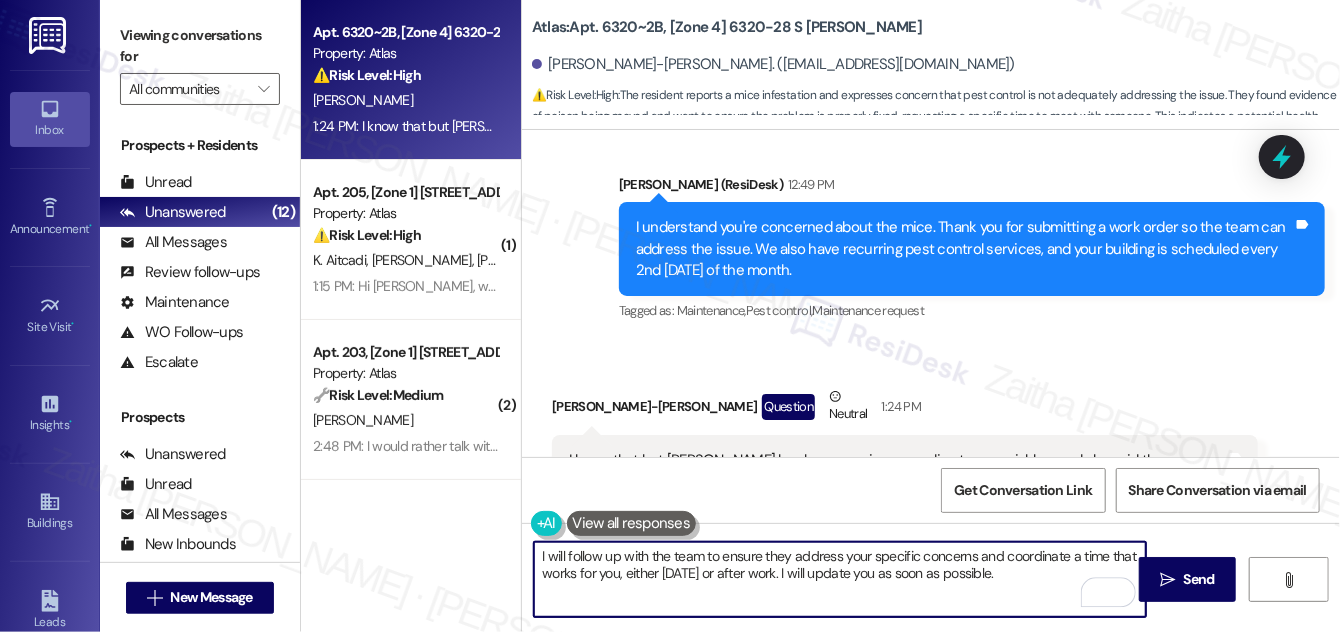 click on "I will follow up with the team to ensure they address your specific concerns and coordinate a time that works for you, either [DATE] or after work. I will update you as soon as possible." at bounding box center (840, 579) 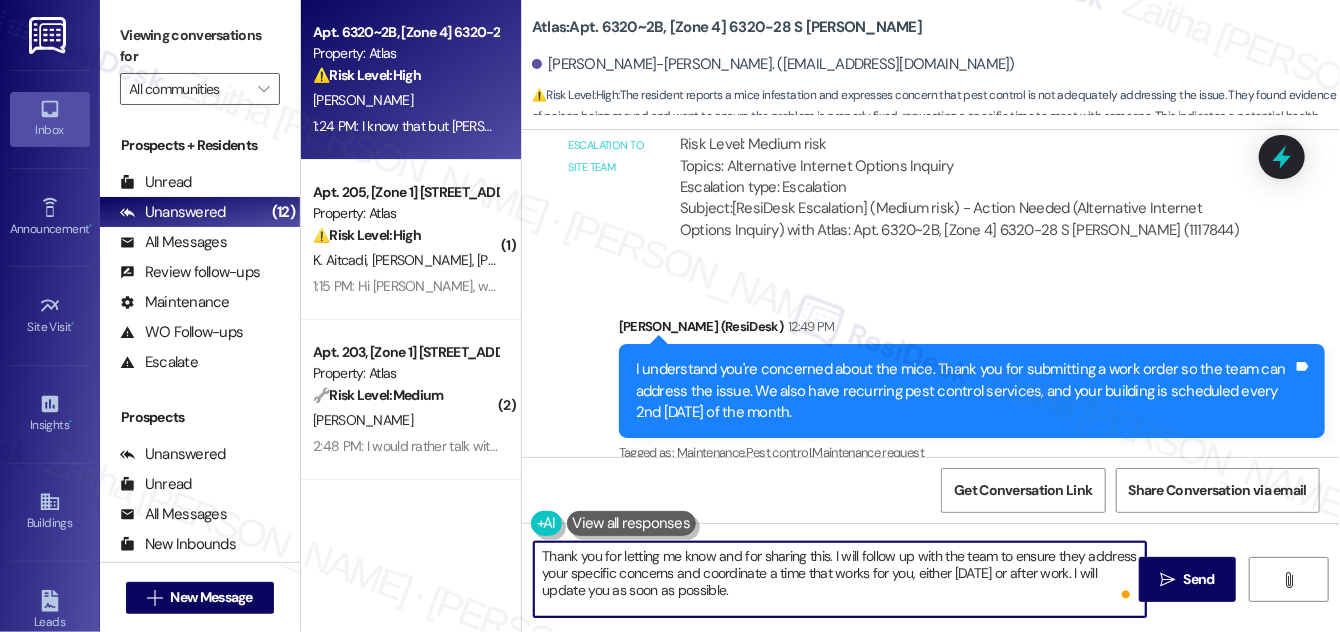 scroll, scrollTop: 46349, scrollLeft: 0, axis: vertical 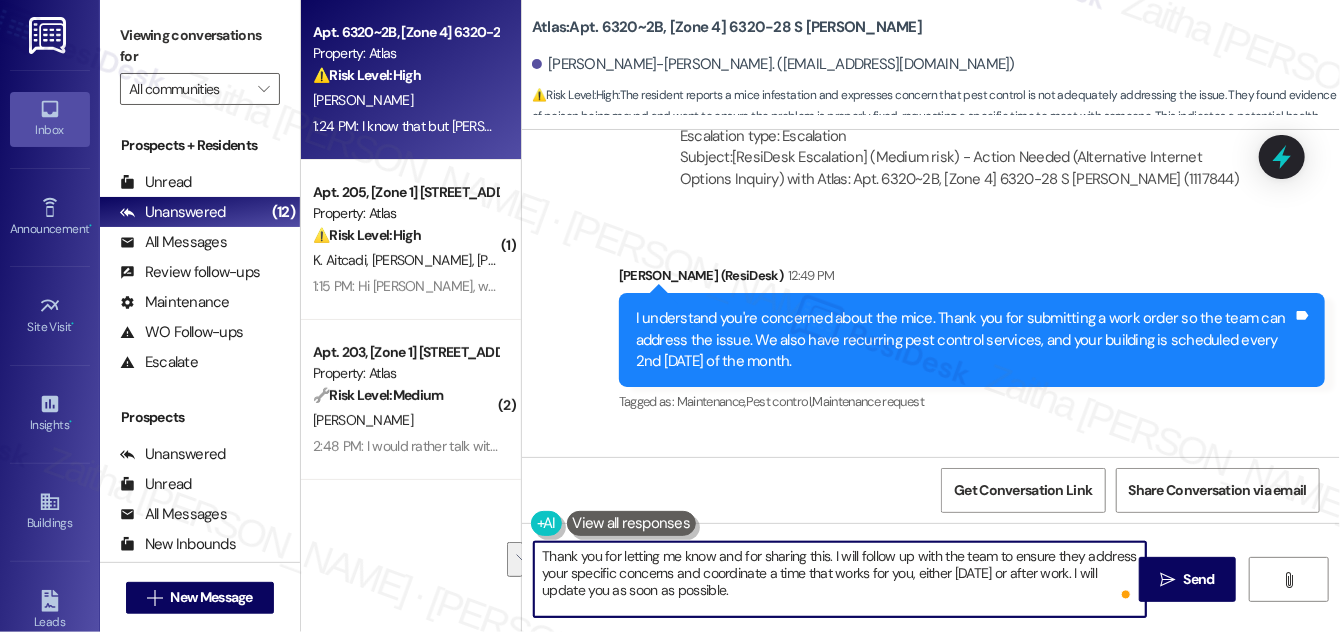 drag, startPoint x: 1084, startPoint y: 554, endPoint x: 624, endPoint y: 570, distance: 460.27817 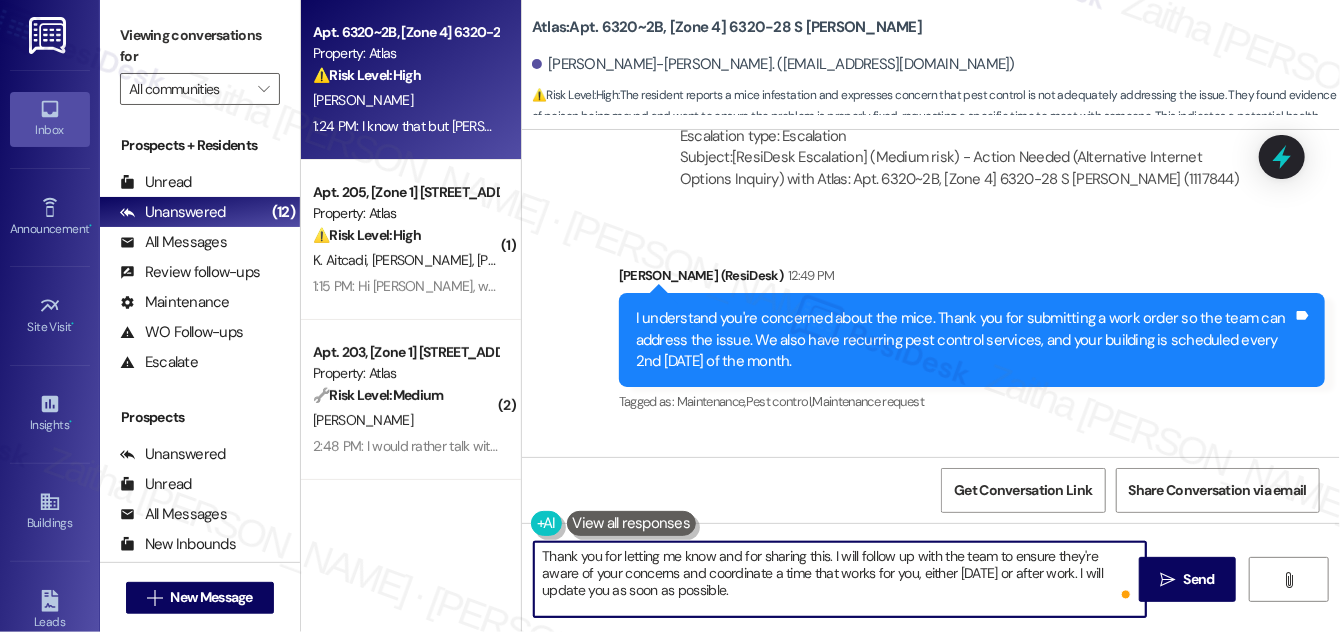 click on "Thank you for letting me know and for sharing this. I will follow up with the team to ensure they're aware of your concerns and coordinate a time that works for you, either [DATE] or after work. I will update you as soon as possible." at bounding box center (840, 579) 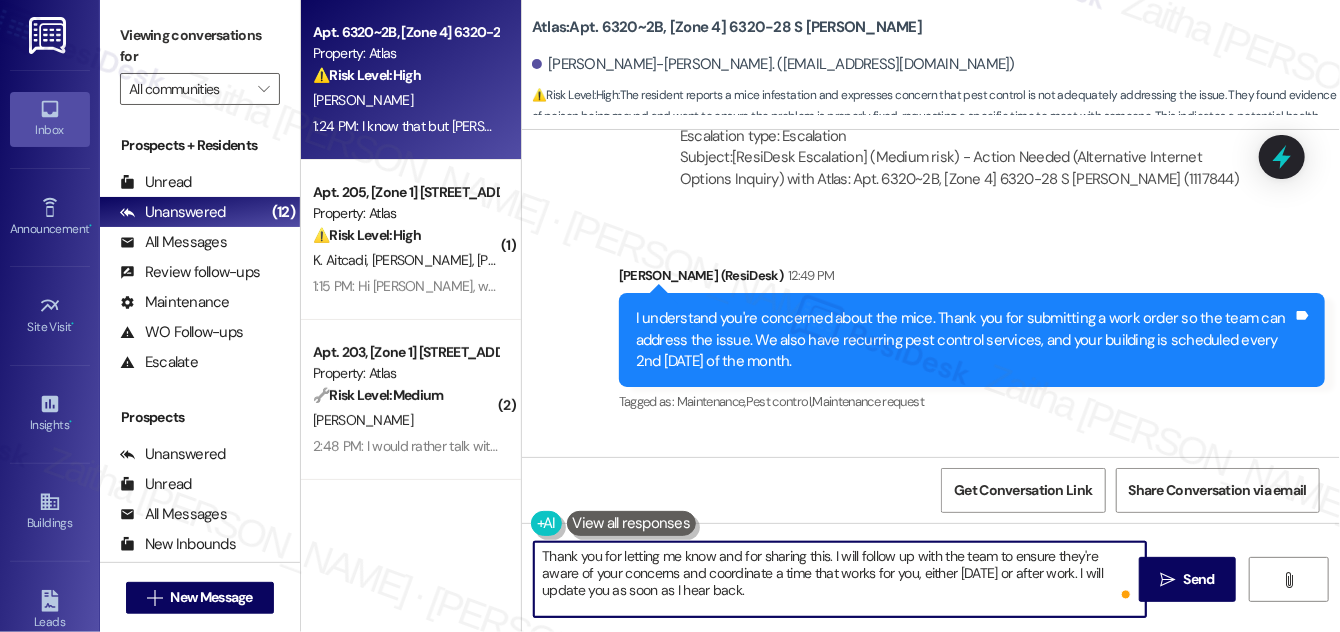 type on "Thank you for letting me know and for sharing this. I will follow up with the team to ensure they're aware of your concerns and coordinate a time that works for you, either [DATE] or after work. I will update you as soon as I hear back.." 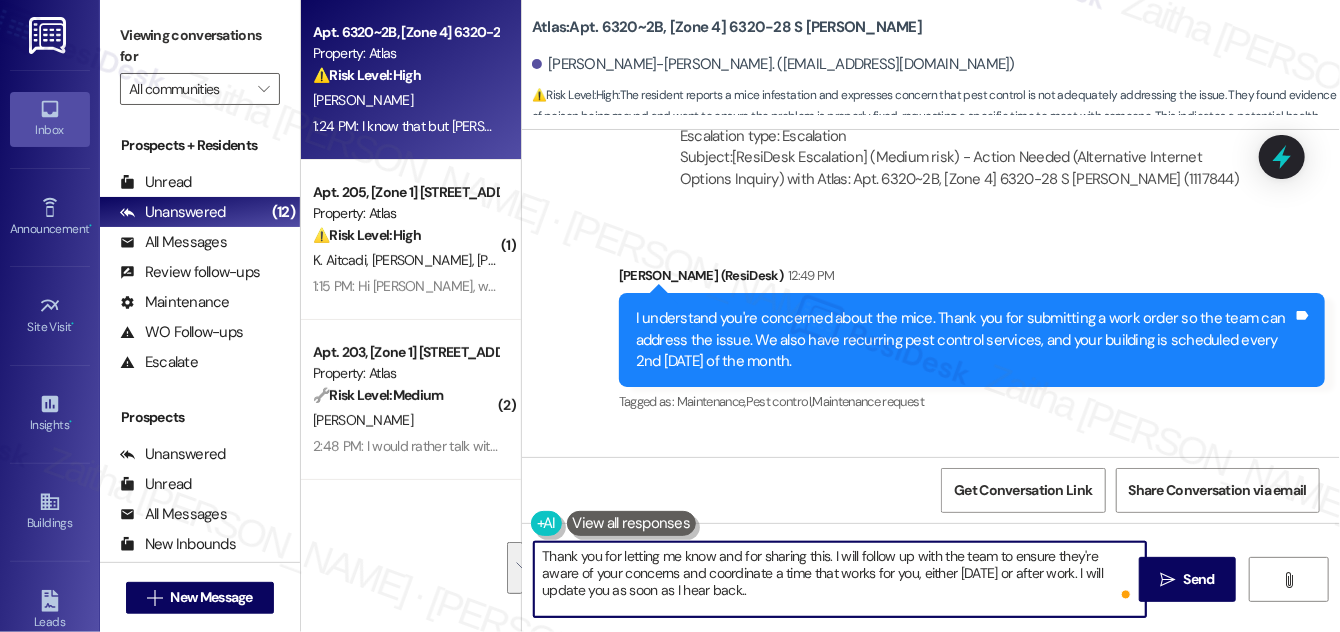 drag, startPoint x: 538, startPoint y: 553, endPoint x: 725, endPoint y: 599, distance: 192.57466 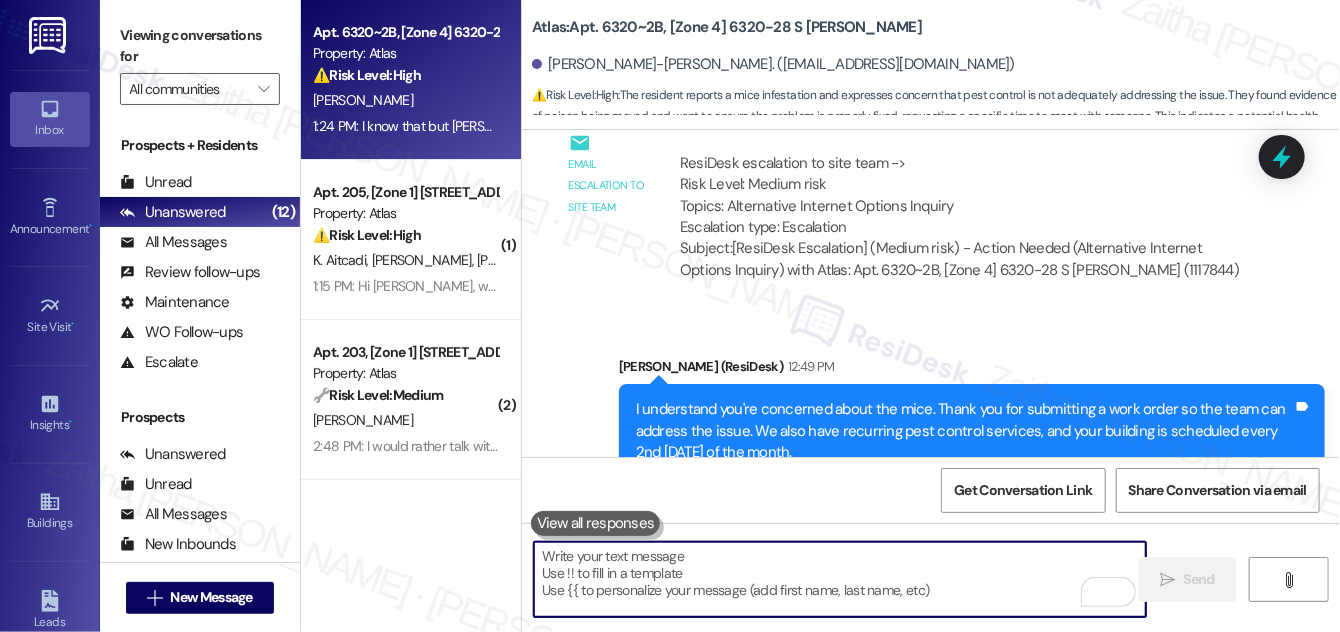 scroll, scrollTop: 46349, scrollLeft: 0, axis: vertical 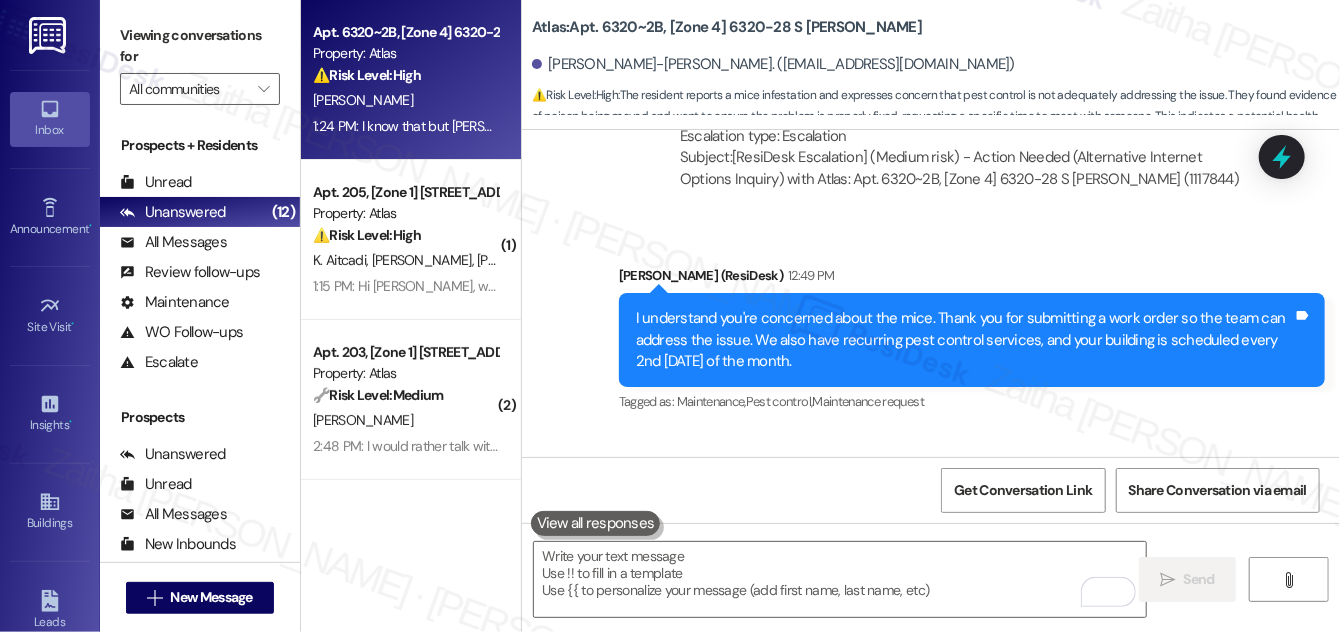 drag, startPoint x: 567, startPoint y: 158, endPoint x: 956, endPoint y: 415, distance: 466.22955 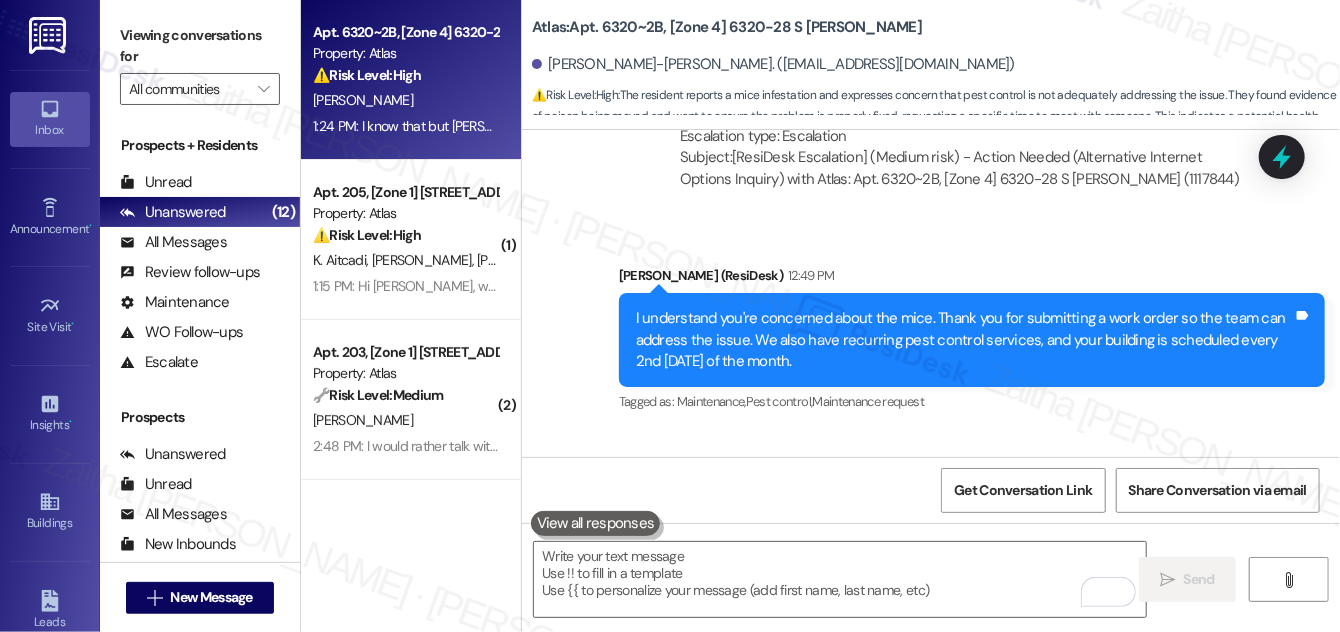 click on "Received via SMS [PERSON_NAME]-[PERSON_NAME] Question   Neutral 1:24 PM I know that but [PERSON_NAME] has been coming according to my neighbor and she said they came but [PERSON_NAME] went into my  [DOMAIN_NAME]  order did say that they could  go in but now that my neighbor said they found another hole in her apartment and the neighbor upstairs said one was on a trap I need to be home to make sure they really fixing the problem
So is it possible for someone to meet me at my place after work  to go through my  [DOMAIN_NAME]  son found a mice a last week on a trap in the closet so apparently they are not going into people apartments when they are not home.I just need to make sure someone is coming in because last night I also found the green bag poison that a rat or mice took from behind the stove it was on the side of the stove when I came from  [DOMAIN_NAME] Tags and notes Tagged as:   Maintenance request ,  Click to highlight conversations about Maintenance request Bad experience ,  Call request ,  Bad communication Show suggestions" at bounding box center (931, 685) 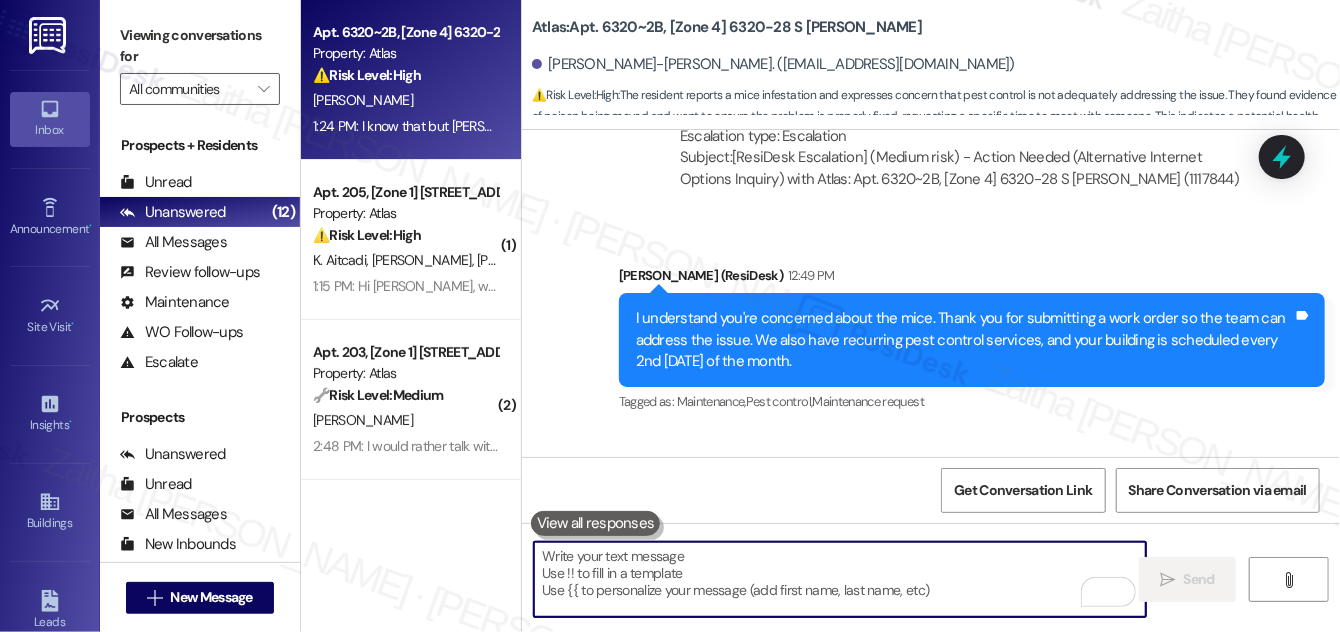 click at bounding box center [840, 579] 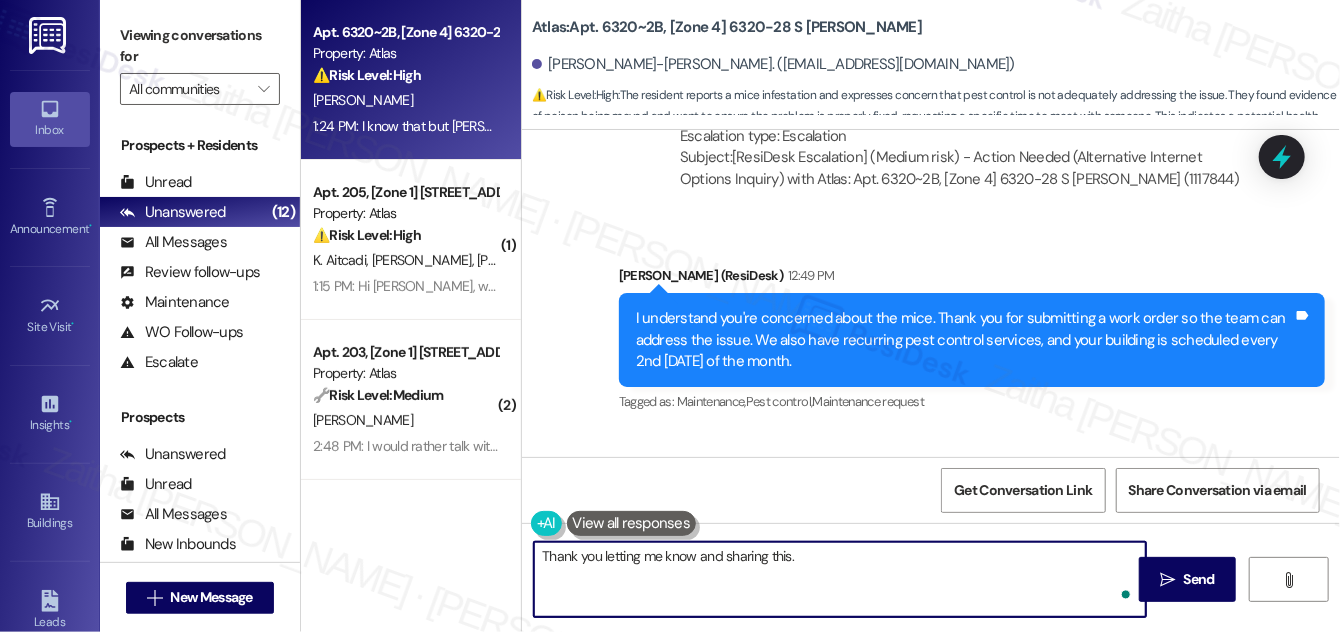paste on "I completely understand your concern, especially given the recent sightings and what your neighbors have mentioned. I’ll relay everything to the team and see if someone can meet you after work or [DATE] to go through the apartment. I’ll follow up as soon as I hear back.
Ask ChatGPT" 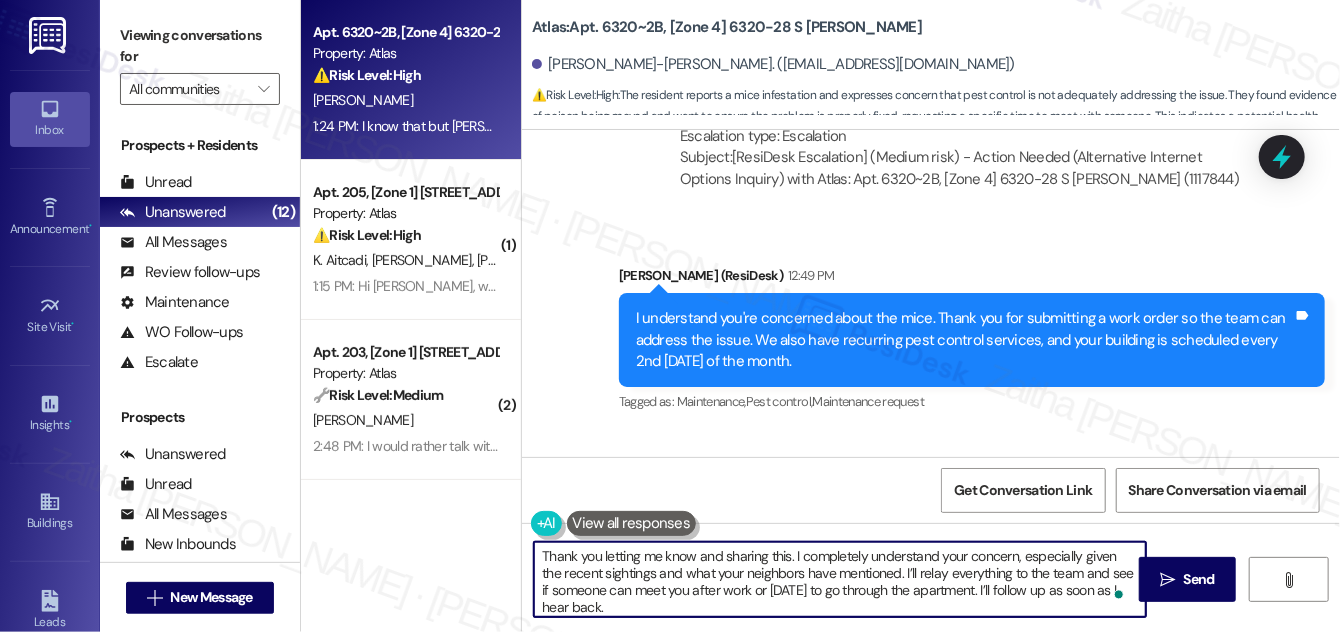 scroll, scrollTop: 186, scrollLeft: 0, axis: vertical 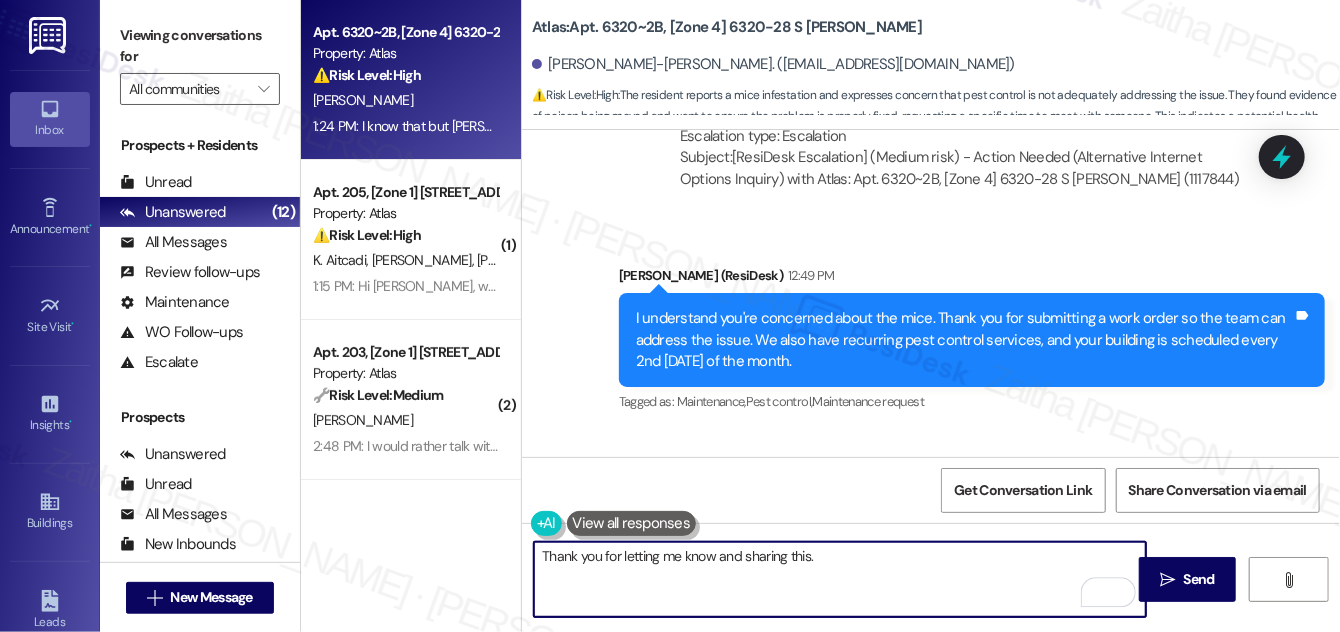 click on "Thank you for letting me know and sharing this." at bounding box center (840, 579) 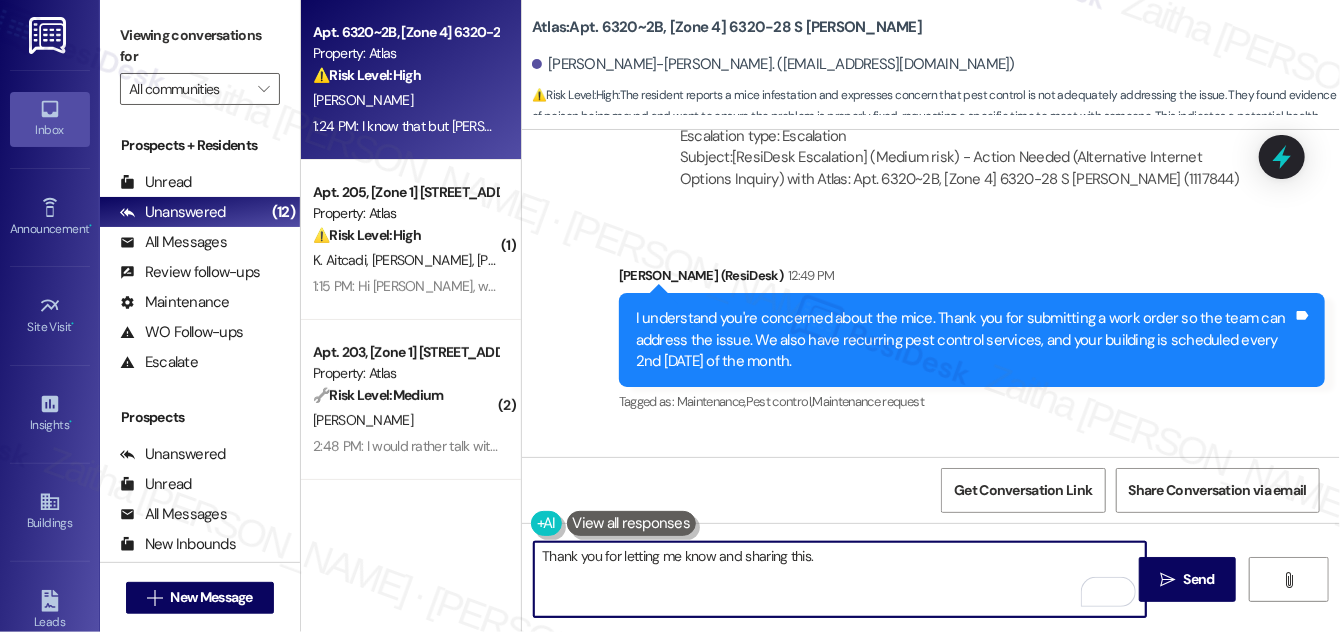 click on "Thank you for letting me know and sharing this." at bounding box center [840, 579] 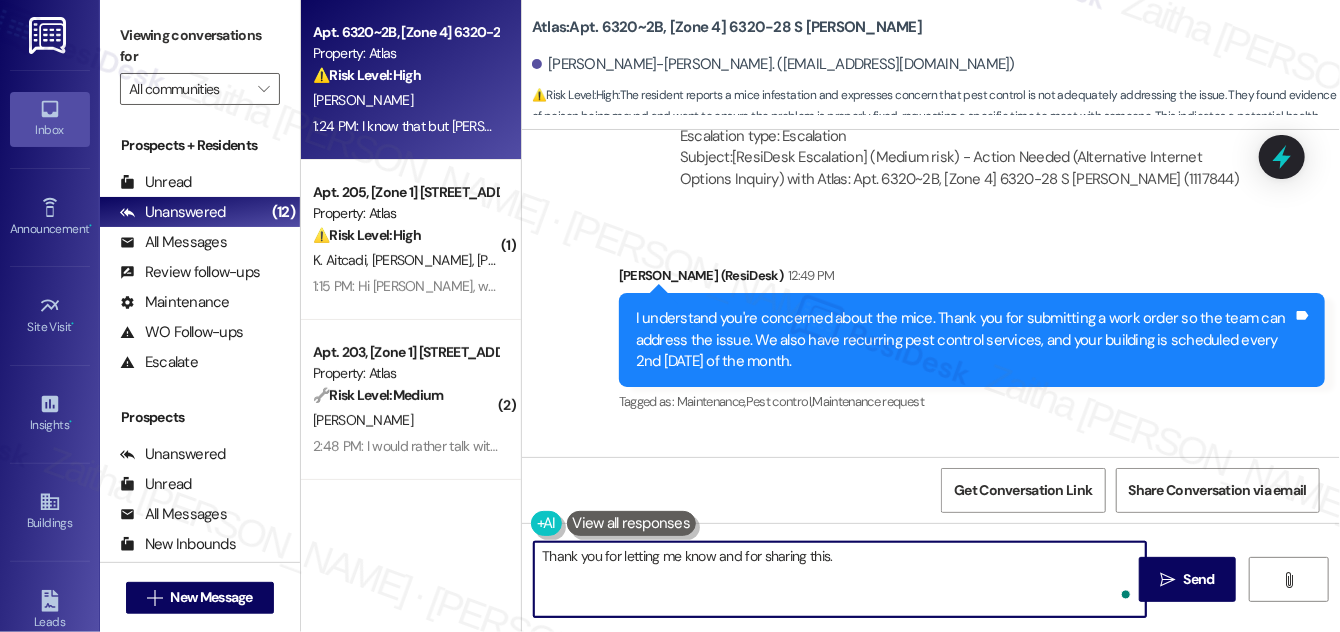 click on "Thank you for letting me know and for sharing this." at bounding box center (840, 579) 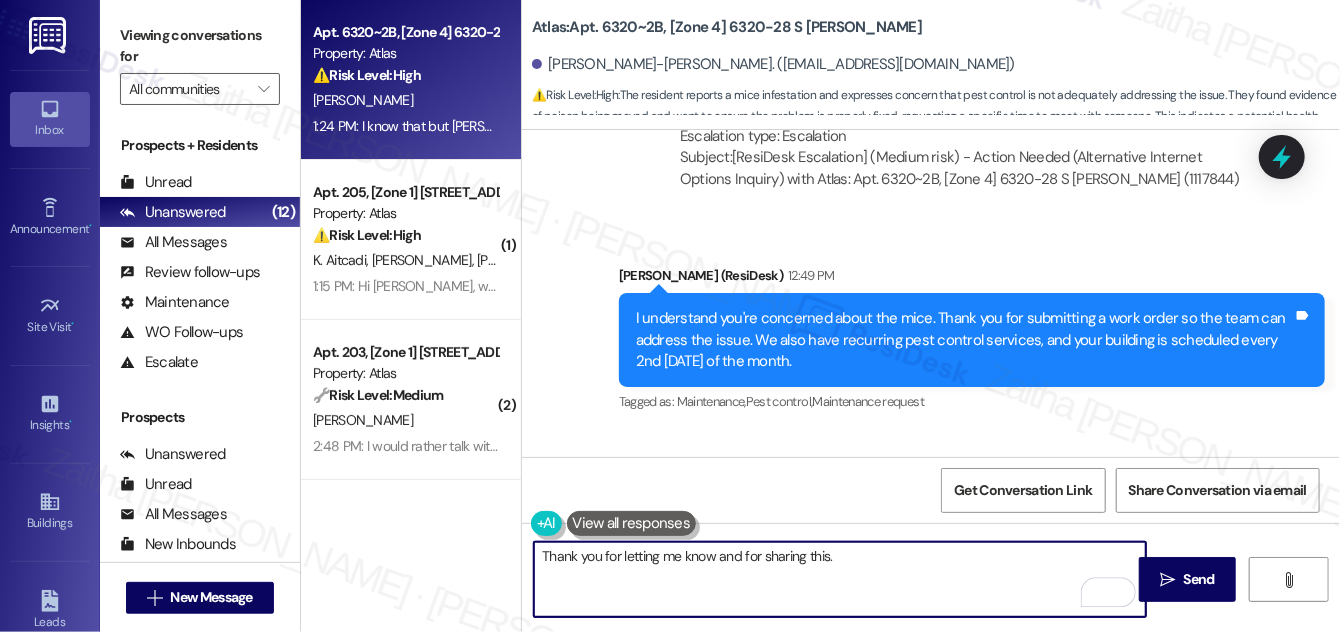 paste on "I completely understand your concern, especially given the recent sightings and what your neighbors have mentioned. I’ll relay everything to the team and see if someone can meet you after work or [DATE] to go through the apartment. I’ll follow up as soon as I hear back" 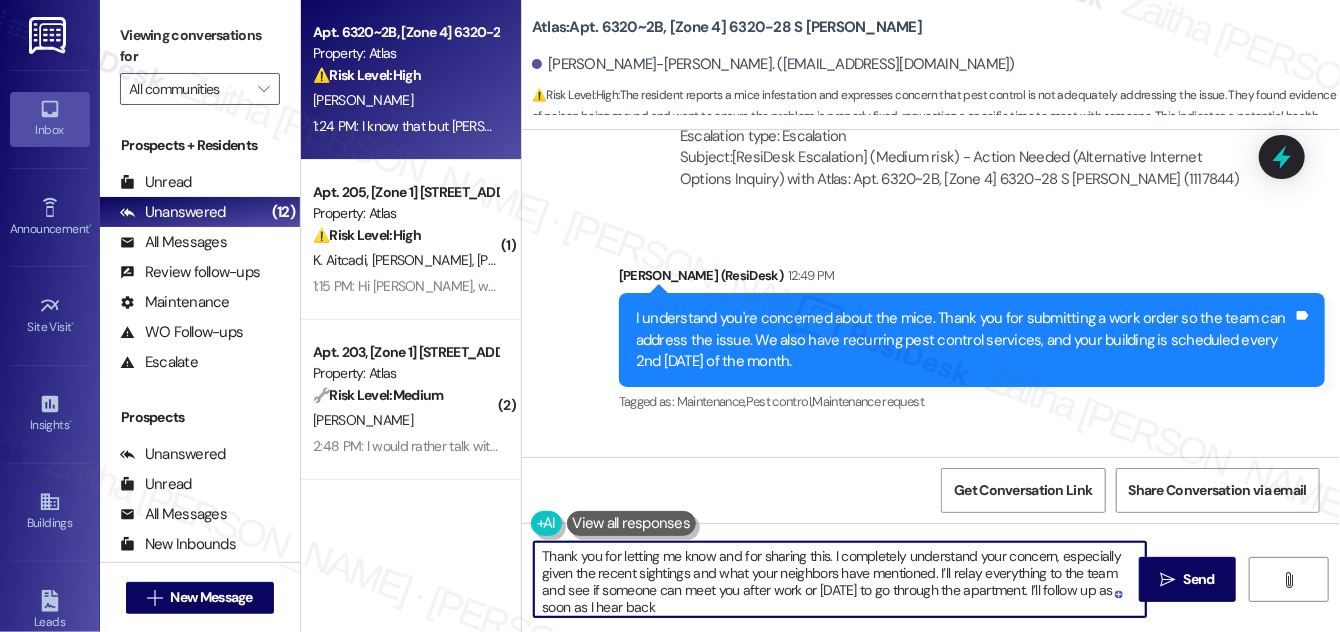 scroll, scrollTop: 4, scrollLeft: 0, axis: vertical 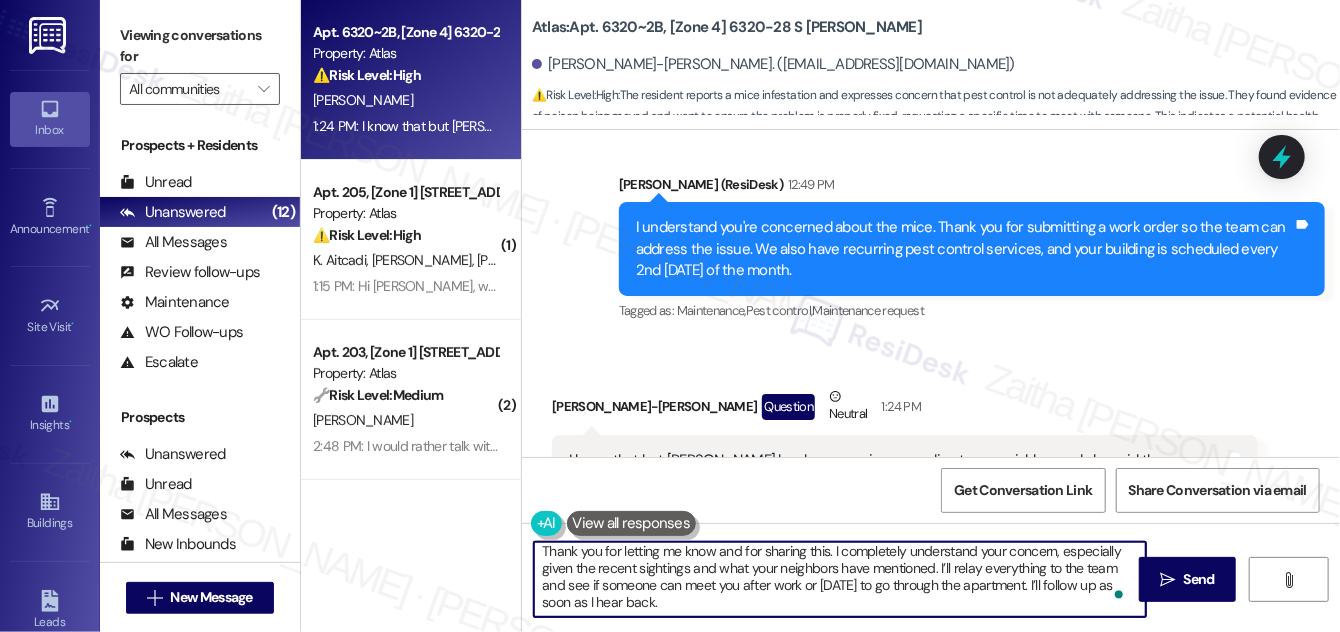 type on "Thank you for letting me know and for sharing this. I completely understand your concern, especially given the recent sightings and what your neighbors have mentioned. I’ll relay everything to the team and see if someone can meet you after work or [DATE] to go through the apartment. I’ll follow up as soon as I hear back." 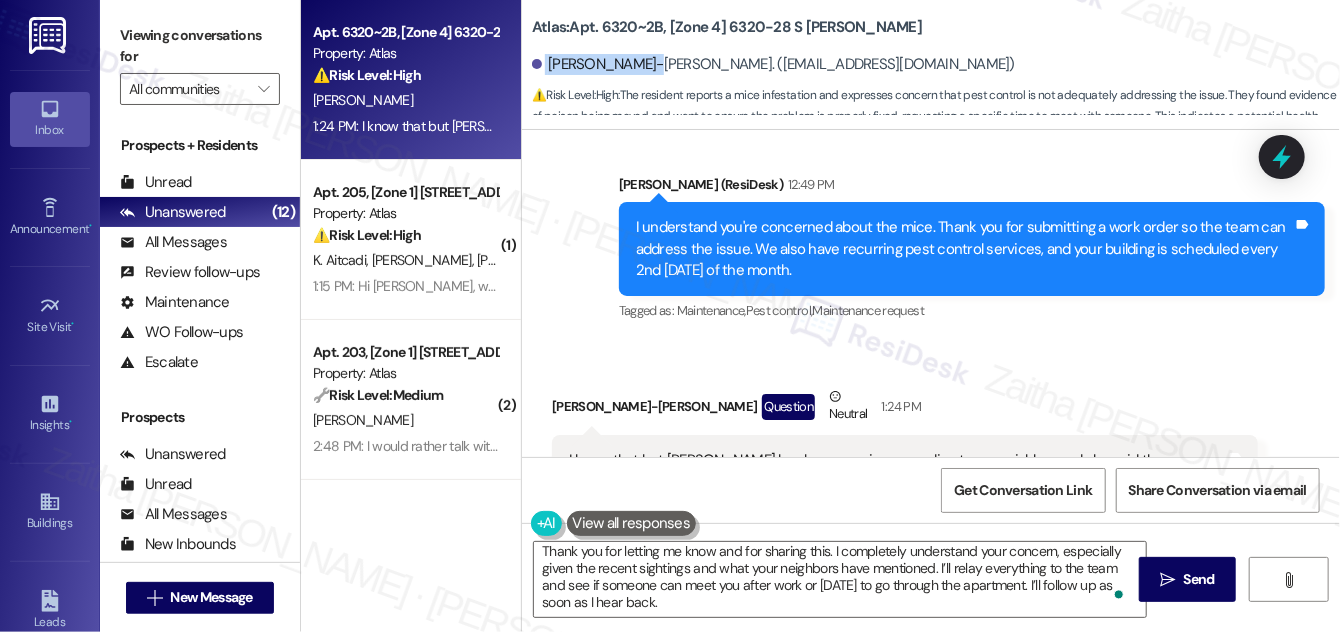 drag, startPoint x: 543, startPoint y: 62, endPoint x: 650, endPoint y: 53, distance: 107.37784 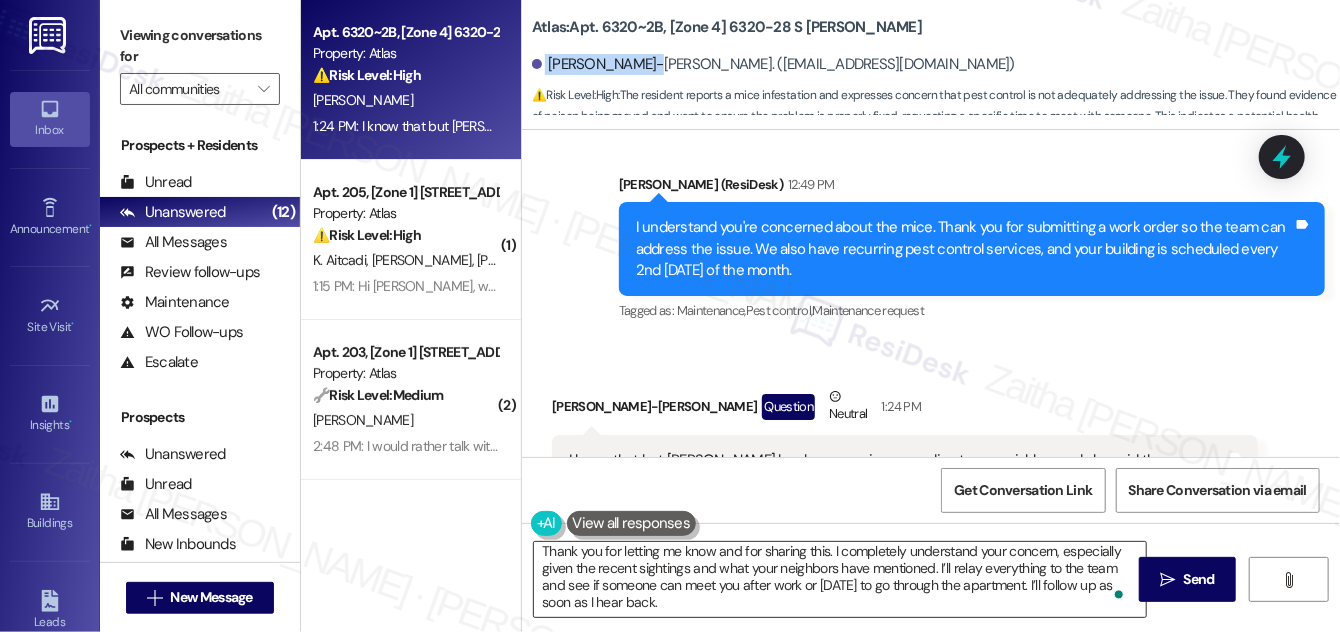 scroll, scrollTop: 0, scrollLeft: 0, axis: both 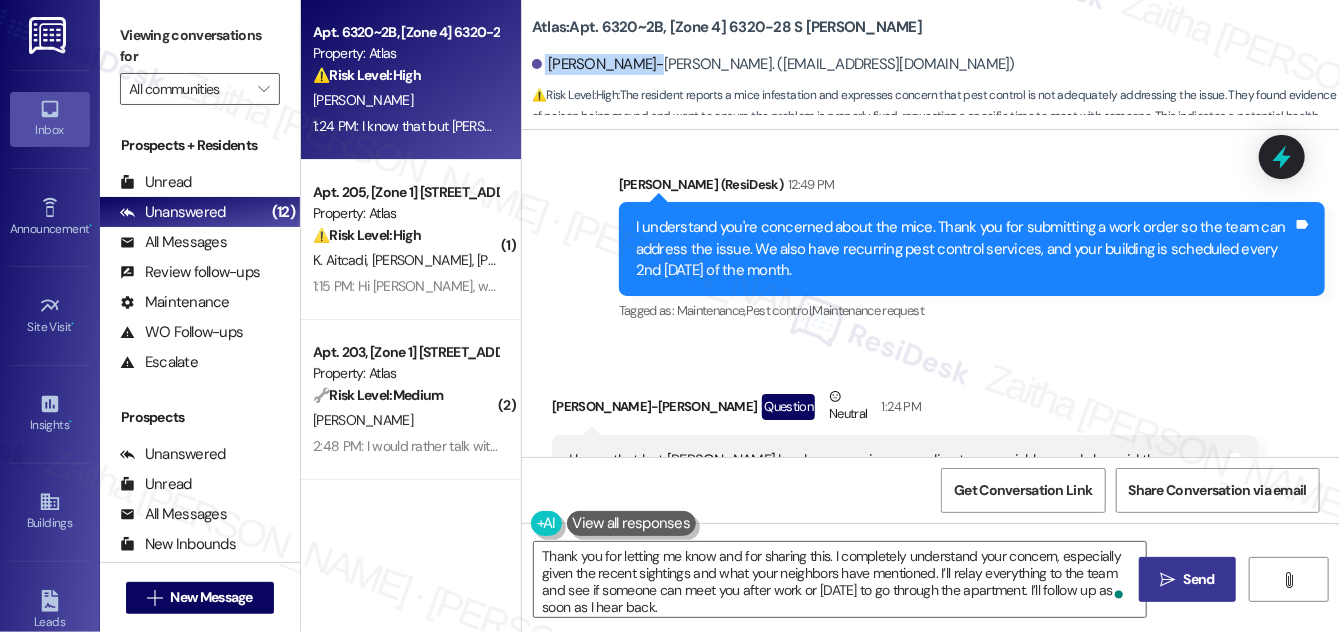 click on "Send" at bounding box center (1199, 579) 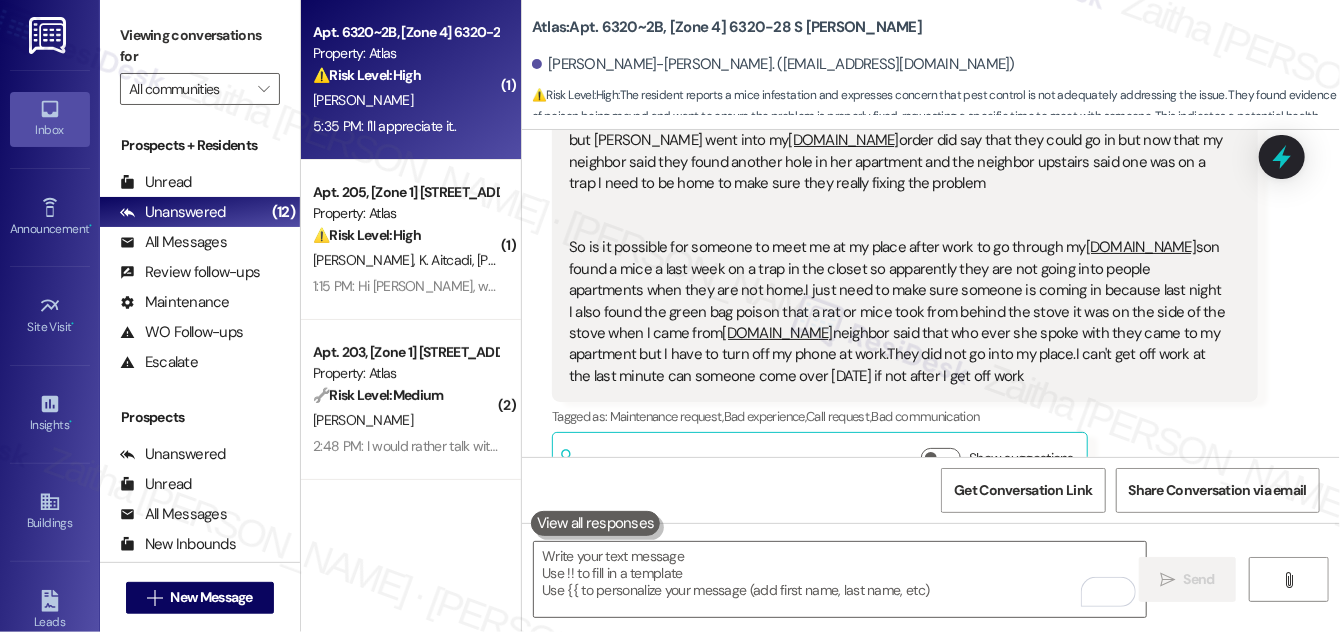 scroll, scrollTop: 46782, scrollLeft: 0, axis: vertical 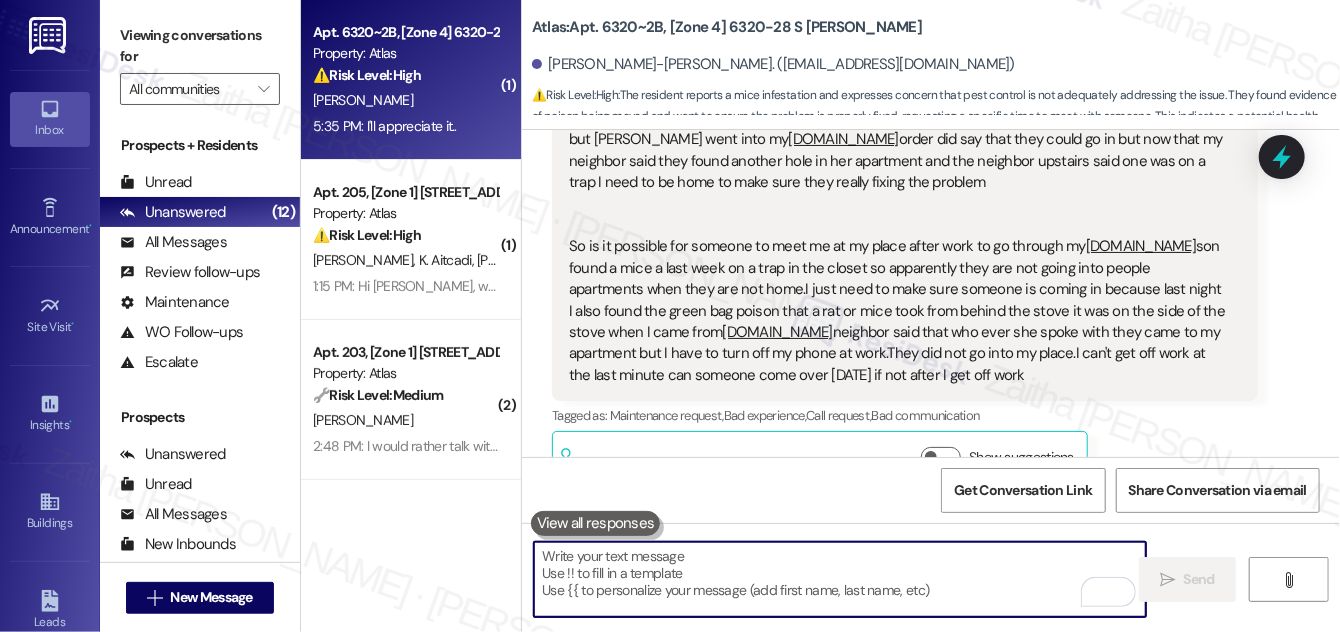 click at bounding box center (840, 579) 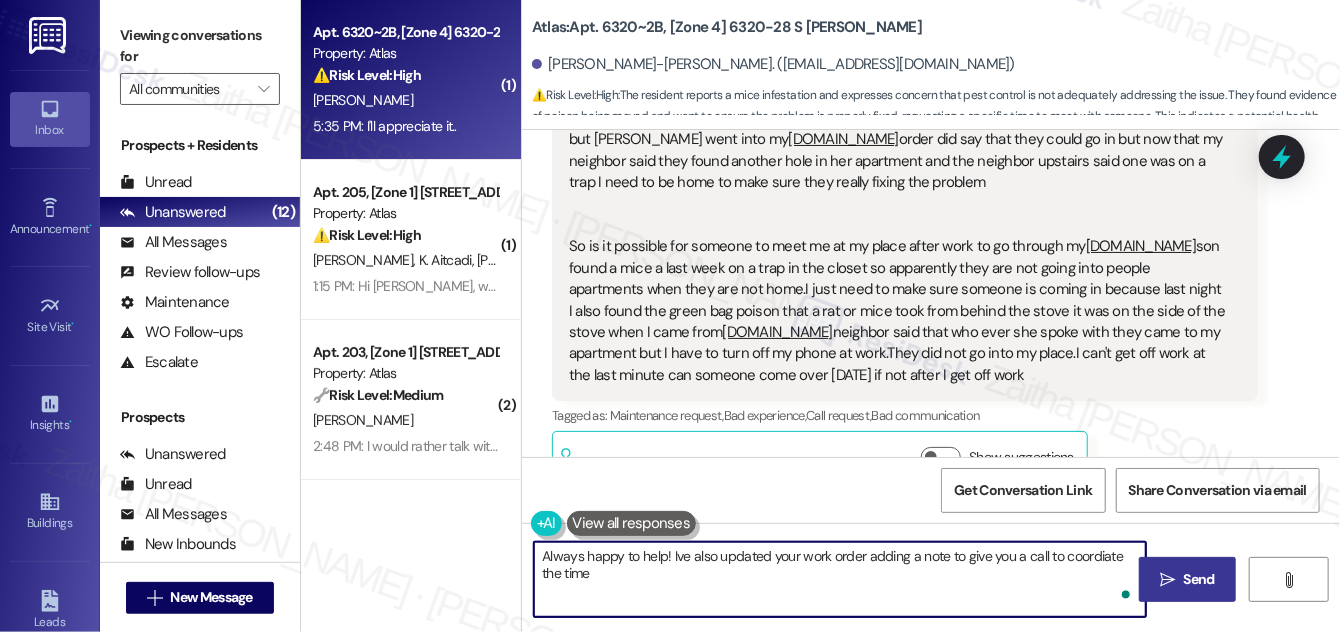 type on "Always happy to help! Ive also updated your work order adding a note to give you a call to coordiate the time." 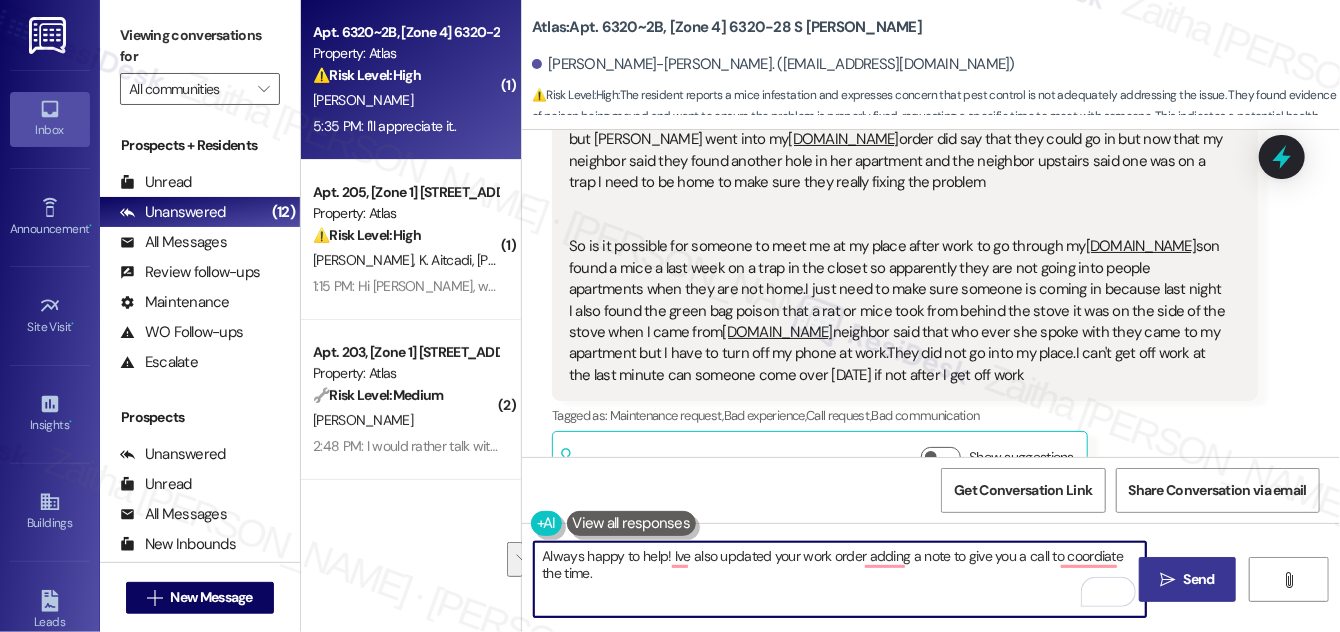drag, startPoint x: 583, startPoint y: 578, endPoint x: 541, endPoint y: 553, distance: 48.8774 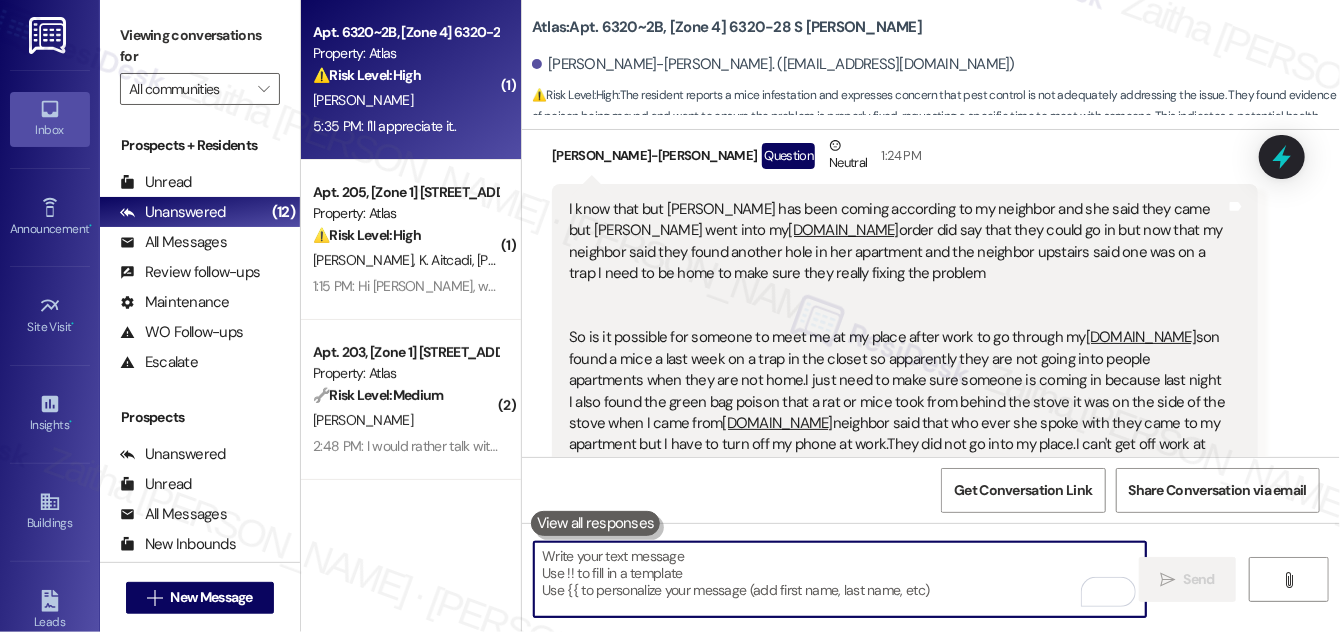 scroll, scrollTop: 46600, scrollLeft: 0, axis: vertical 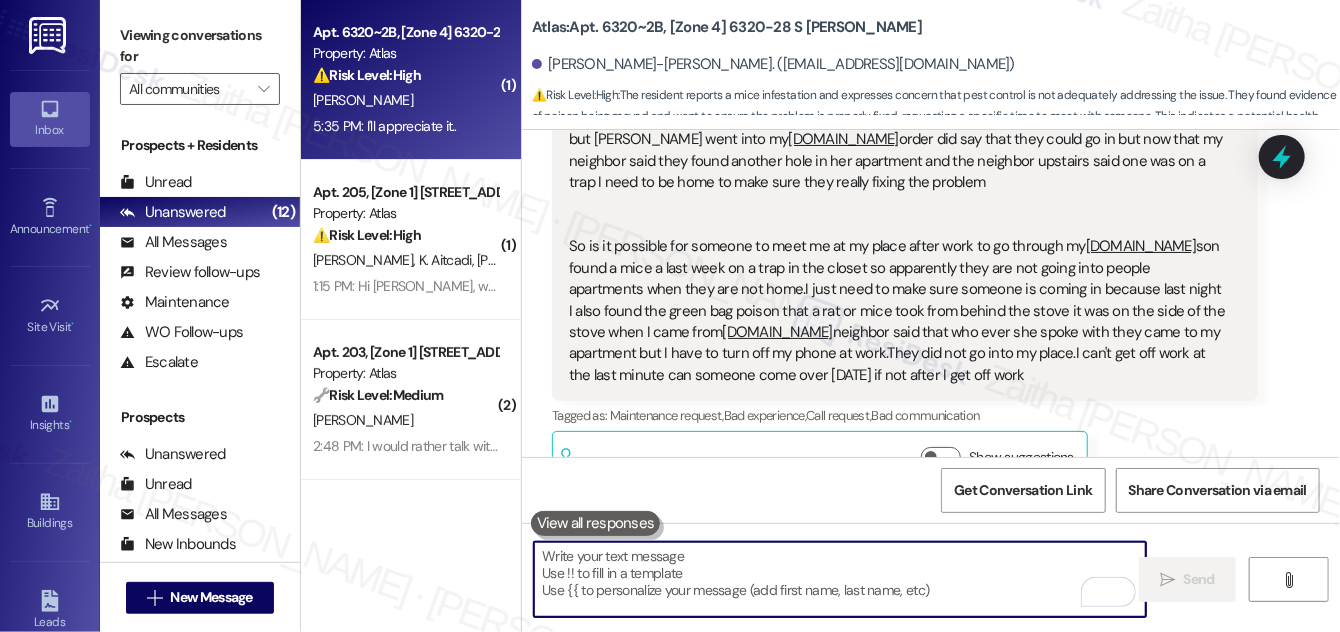 paste on "Always happy to help! I’ve also updated your work order and added a note to give you a call to coordinate the time." 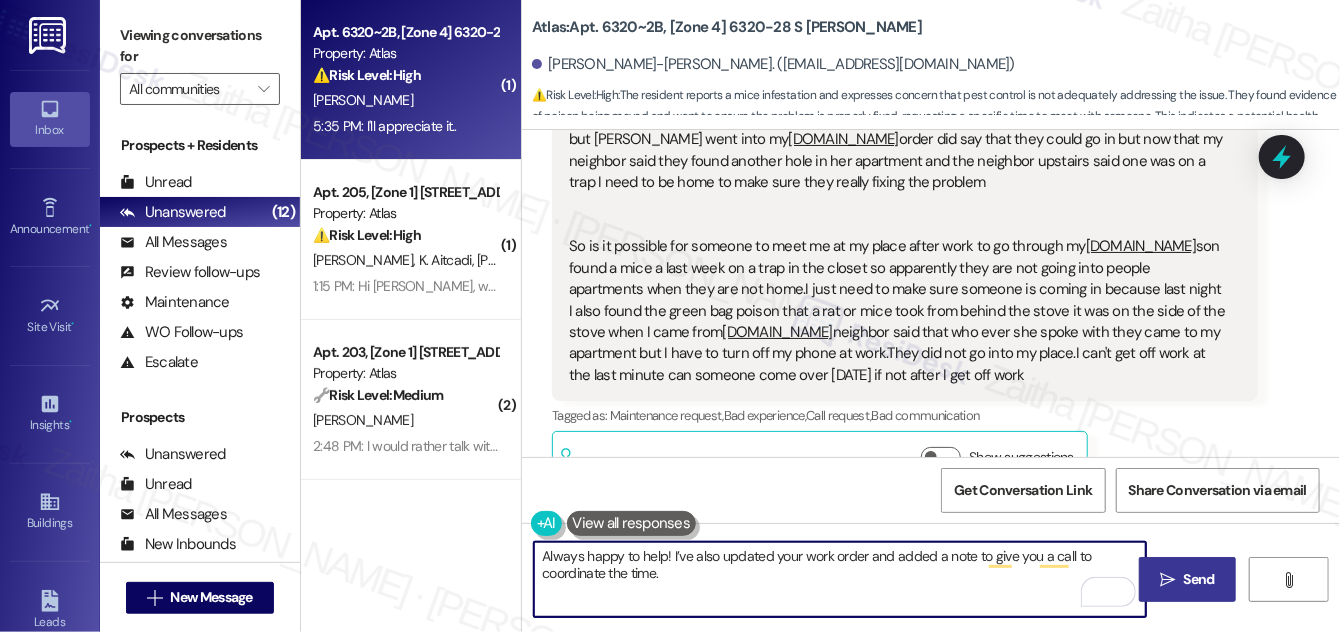 type on "Always happy to help! I’ve also updated your work order and added a note to give you a call to coordinate the time." 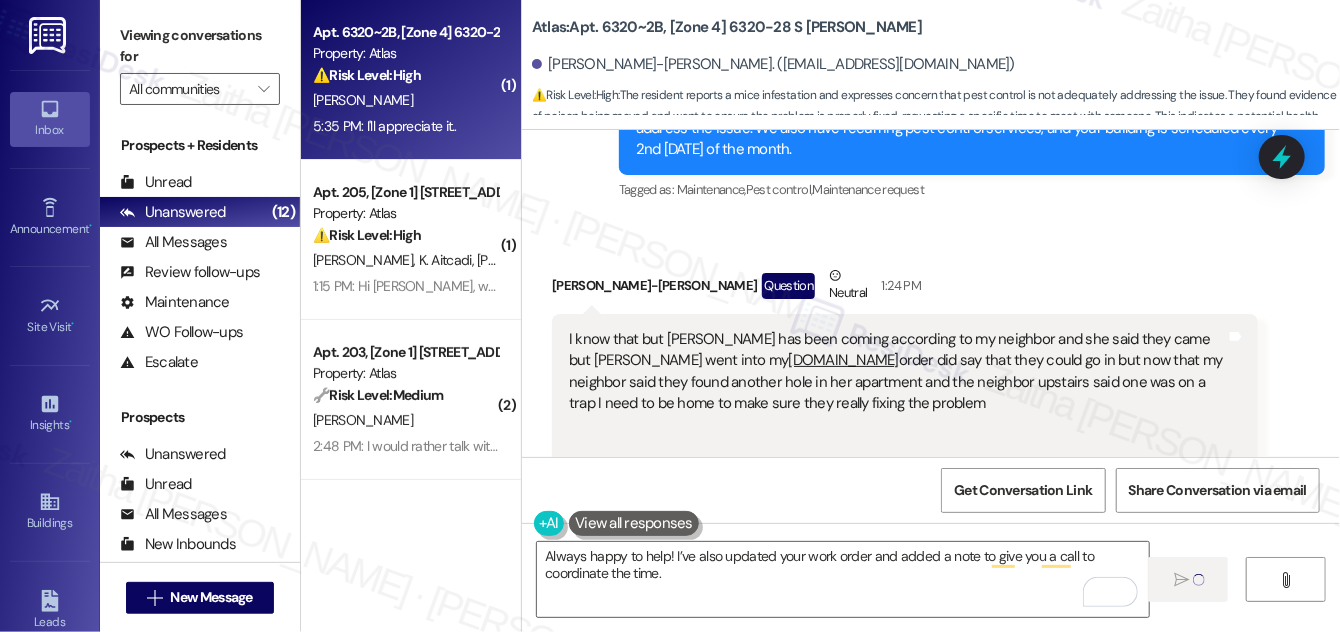 scroll, scrollTop: 46509, scrollLeft: 0, axis: vertical 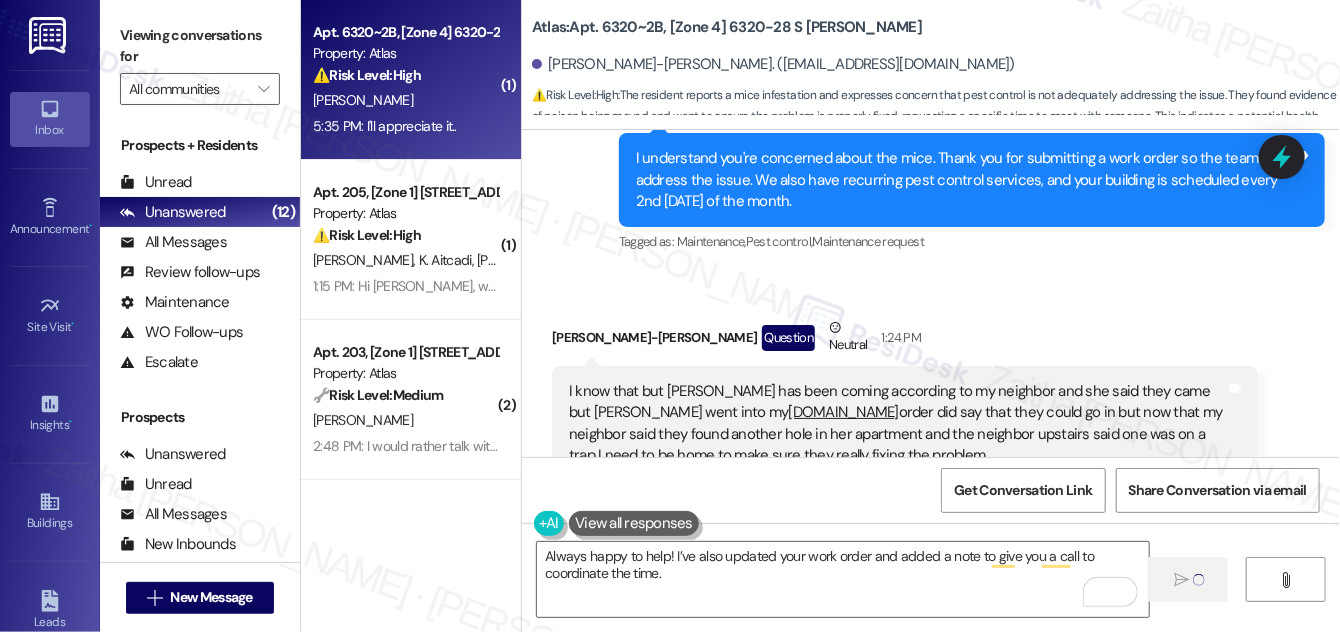 type 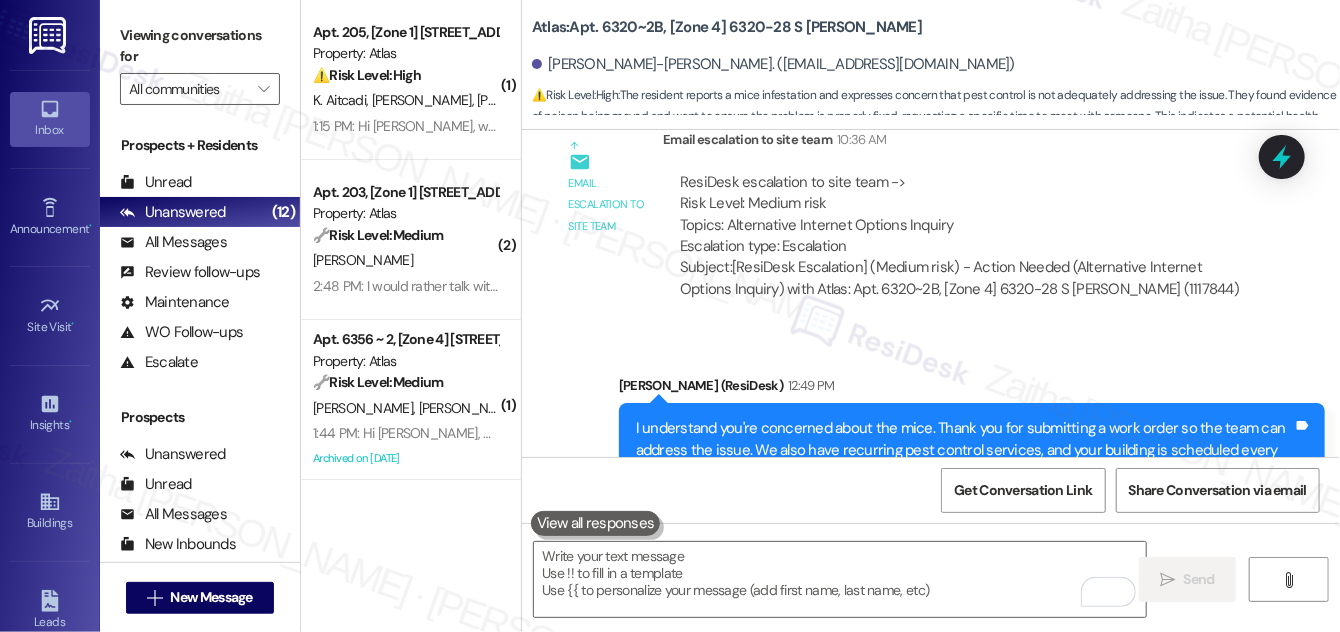 scroll, scrollTop: 46492, scrollLeft: 0, axis: vertical 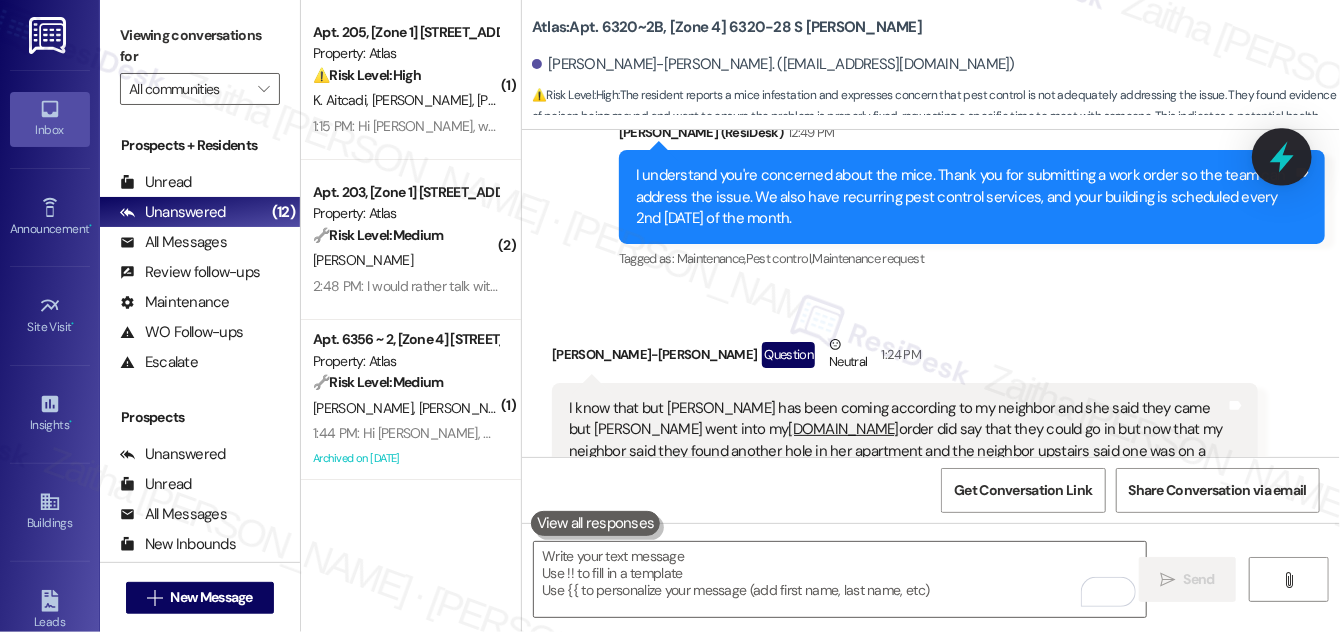 click 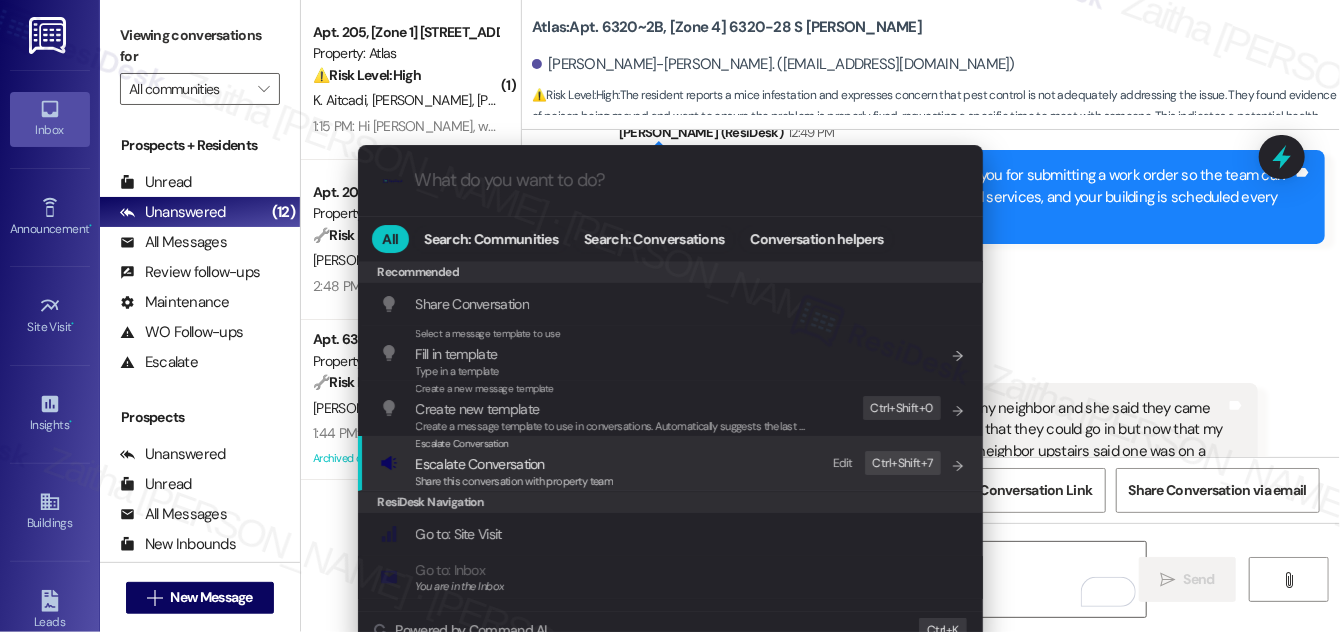 click on "Escalate Conversation" at bounding box center [480, 464] 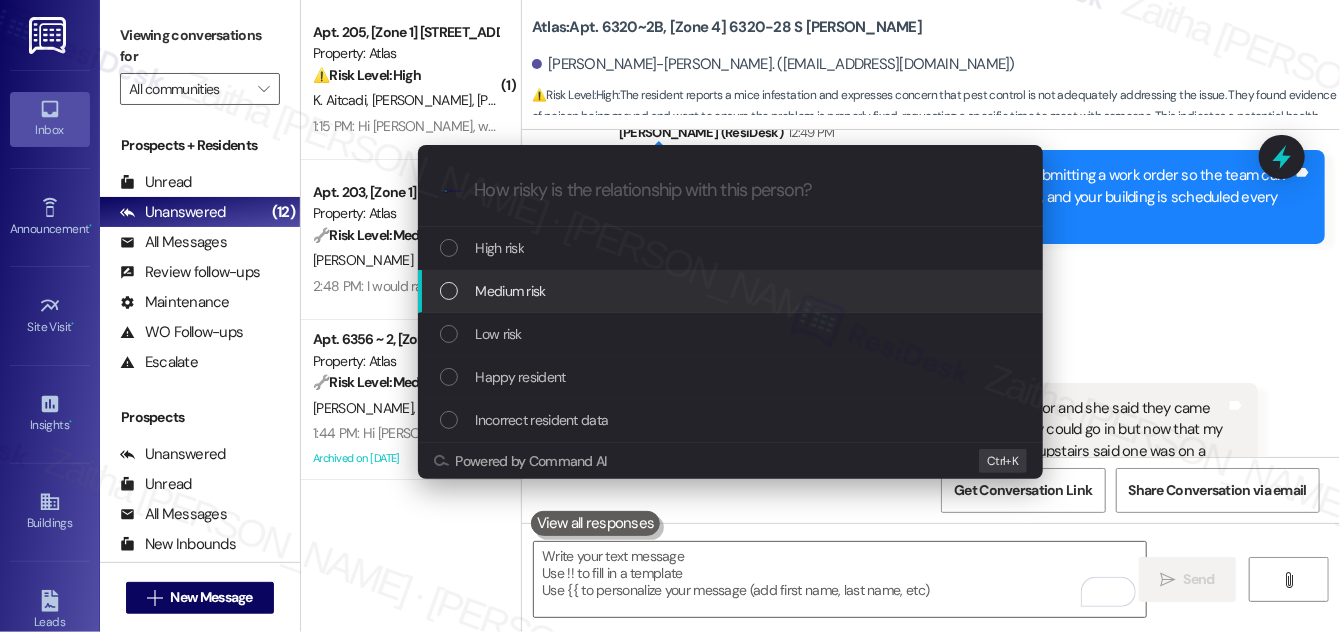 click on "Medium risk" at bounding box center [732, 291] 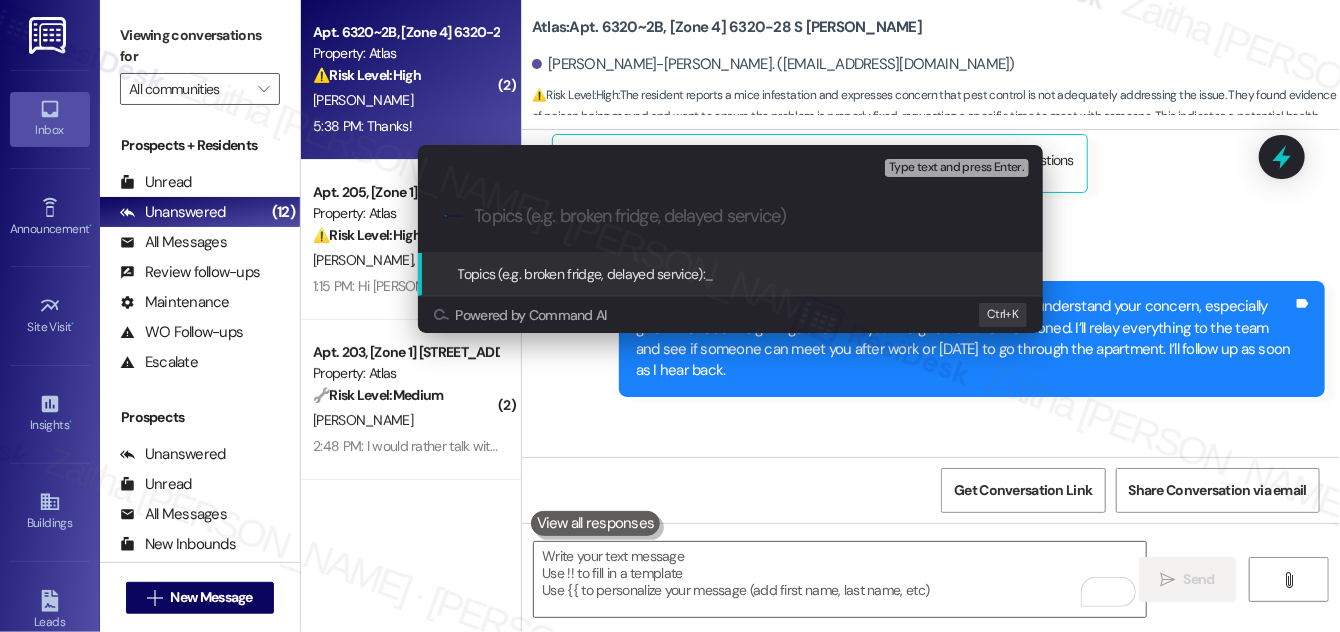 scroll, scrollTop: 47082, scrollLeft: 0, axis: vertical 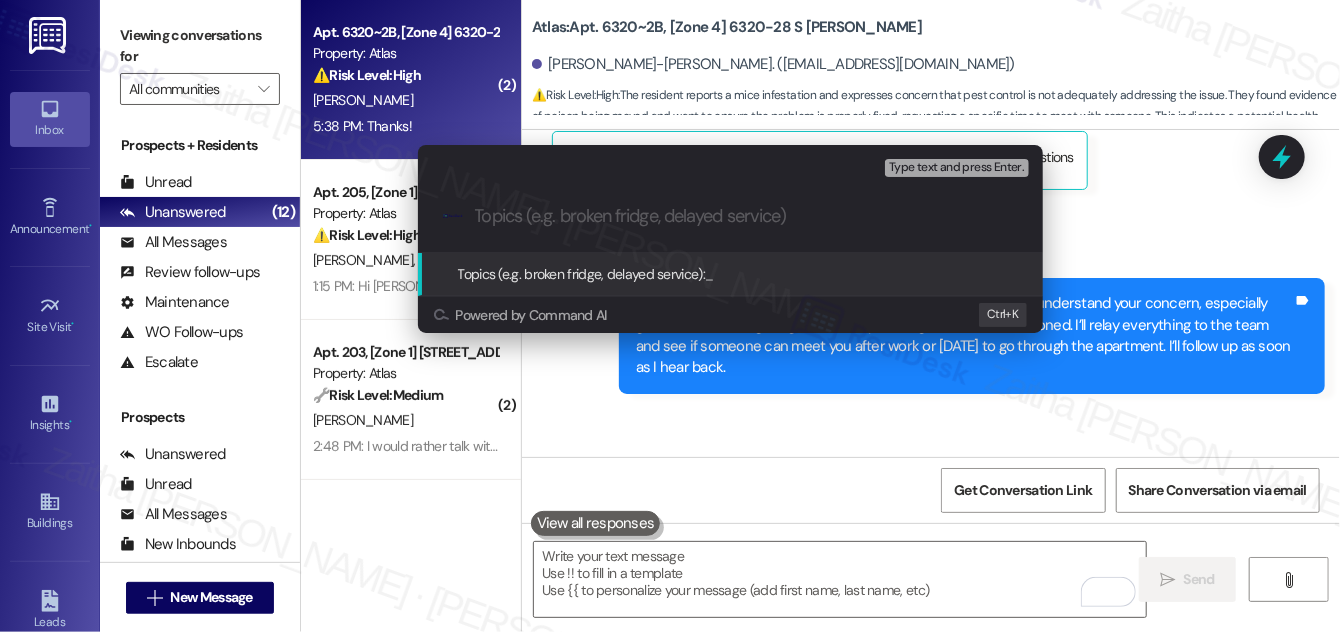 drag, startPoint x: 546, startPoint y: 58, endPoint x: 594, endPoint y: 66, distance: 48.6621 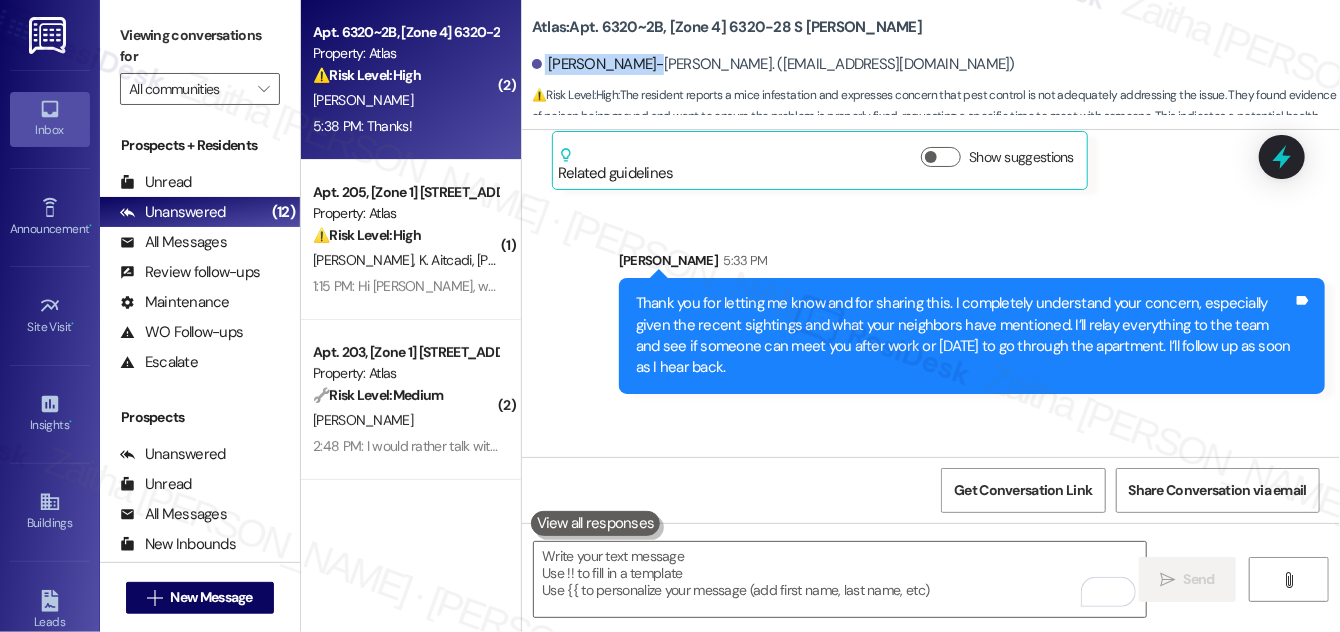 drag, startPoint x: 544, startPoint y: 60, endPoint x: 648, endPoint y: 56, distance: 104.0769 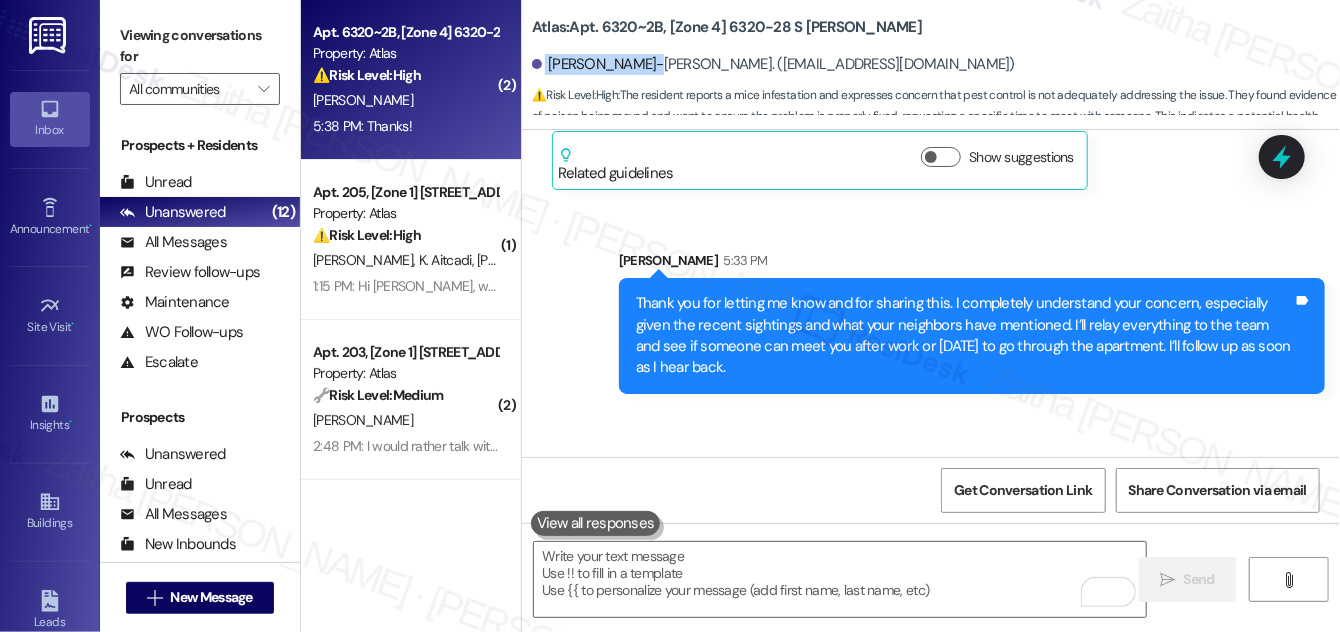 scroll, scrollTop: 47082, scrollLeft: 0, axis: vertical 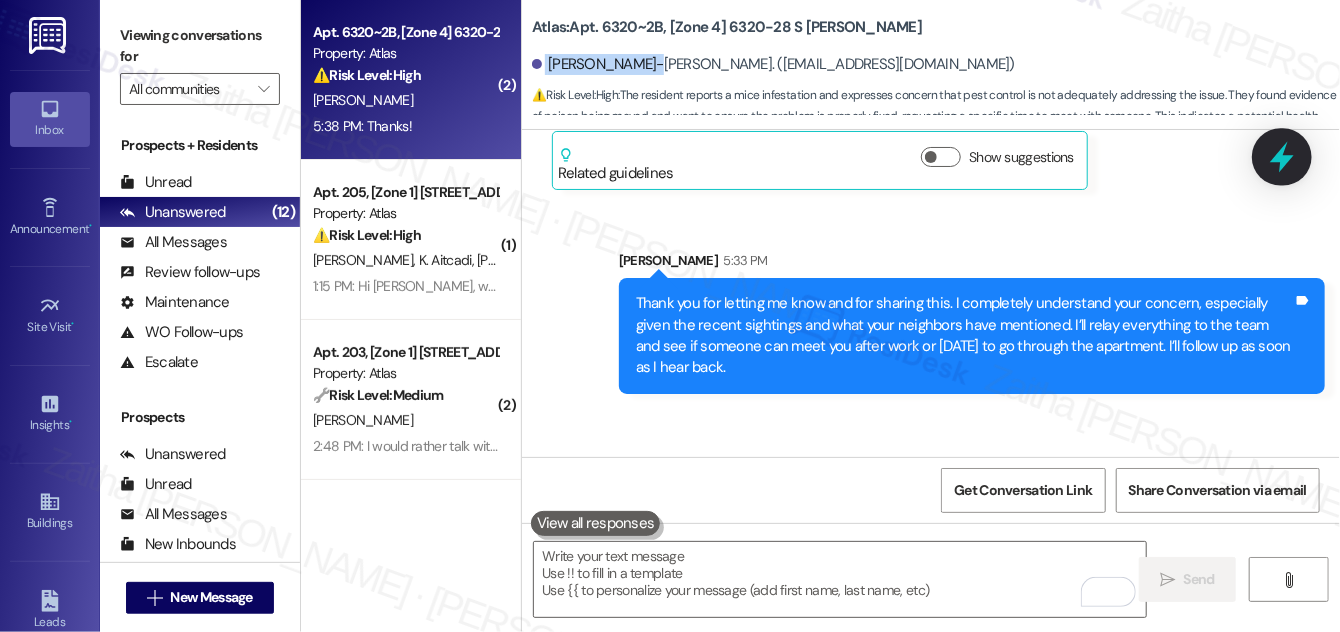 click 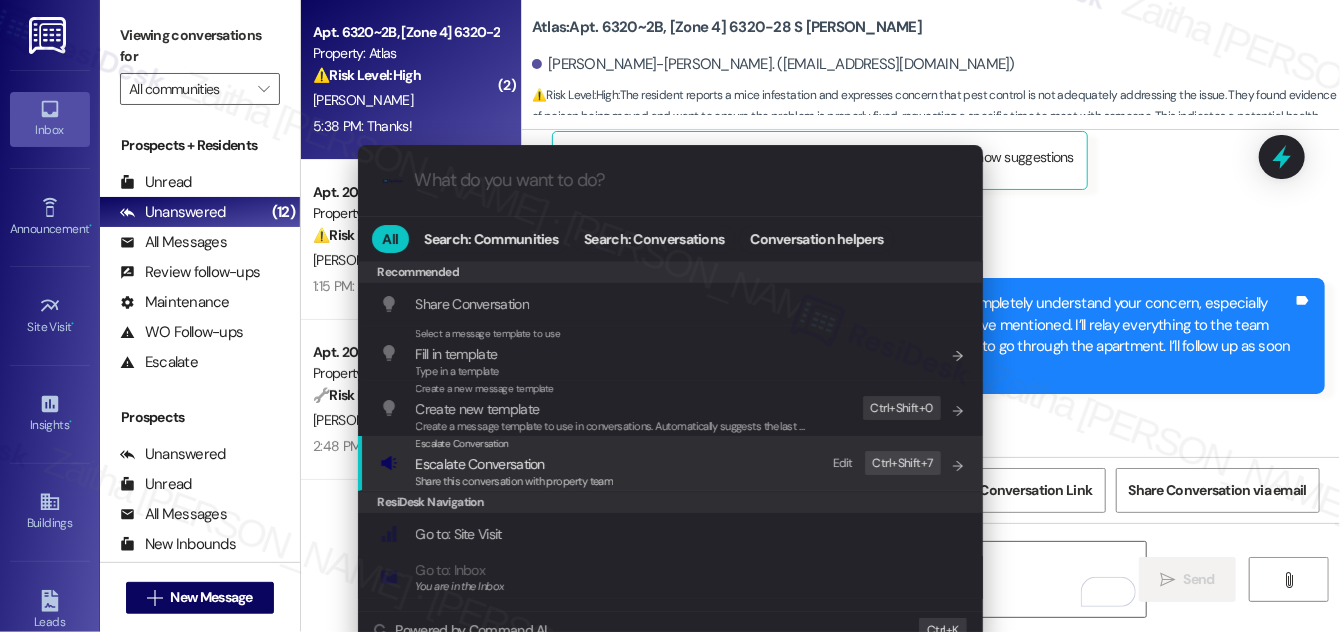 click on "Escalate Conversation" at bounding box center [480, 464] 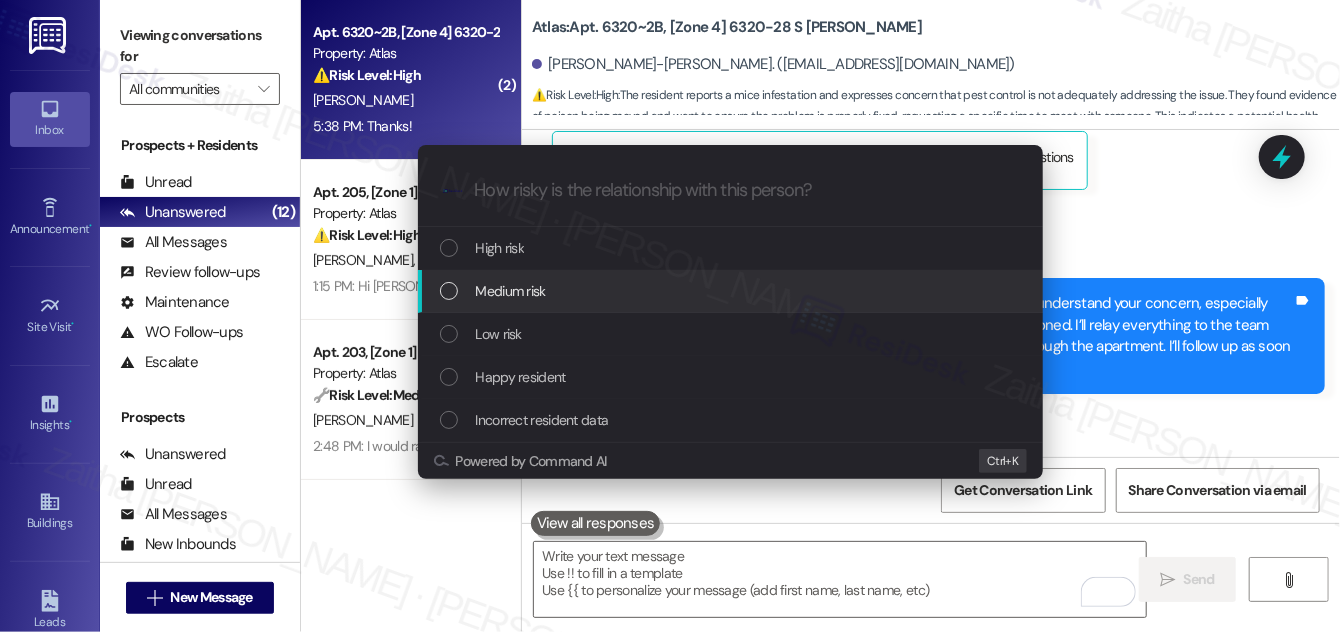 click on "Medium risk" at bounding box center (732, 291) 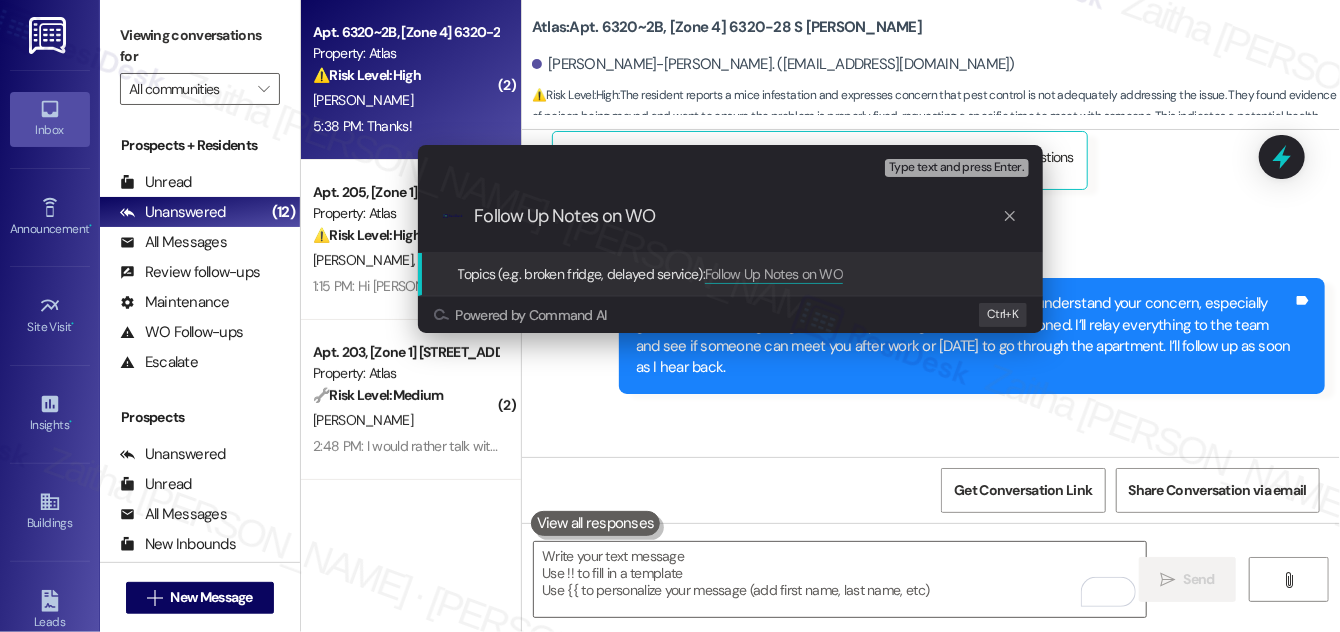paste on "#163347" 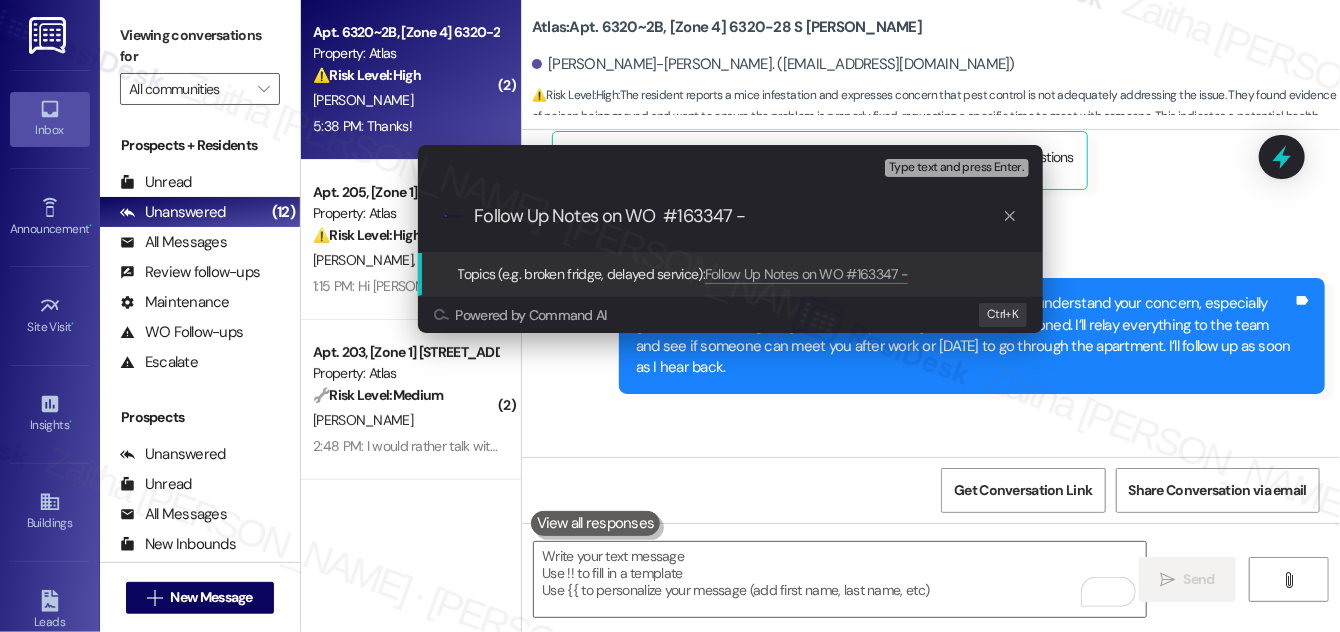 paste on "In-Unit Visit Coordination" 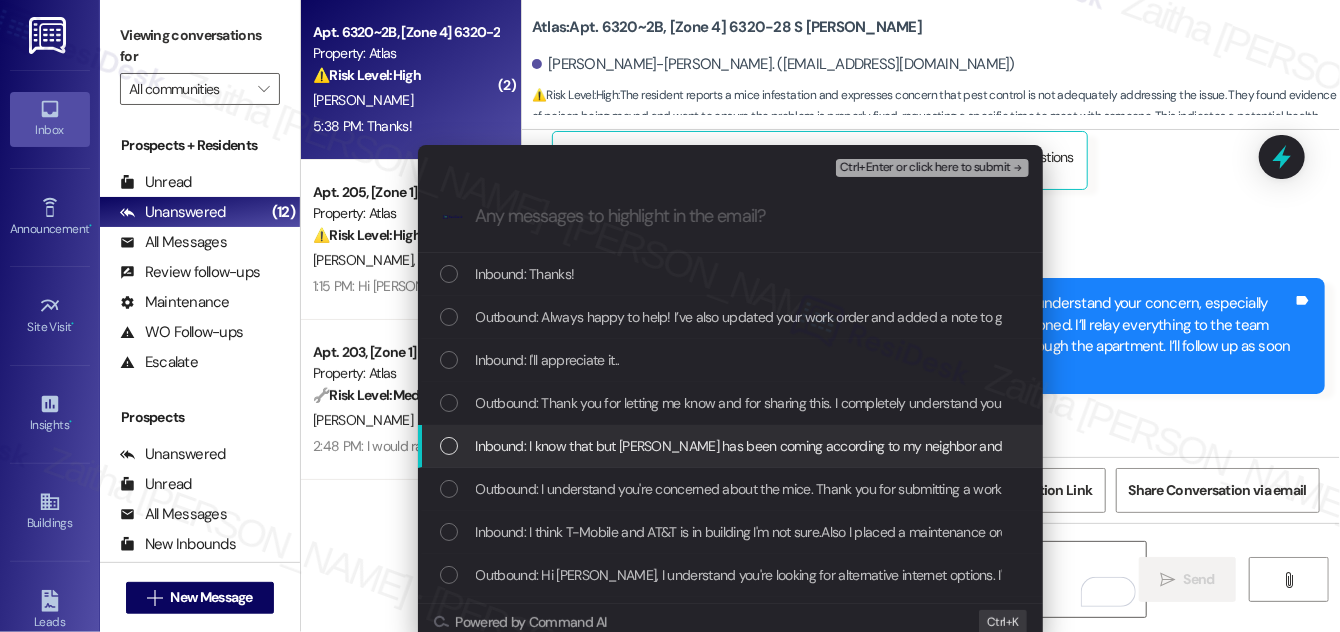 click at bounding box center (449, 446) 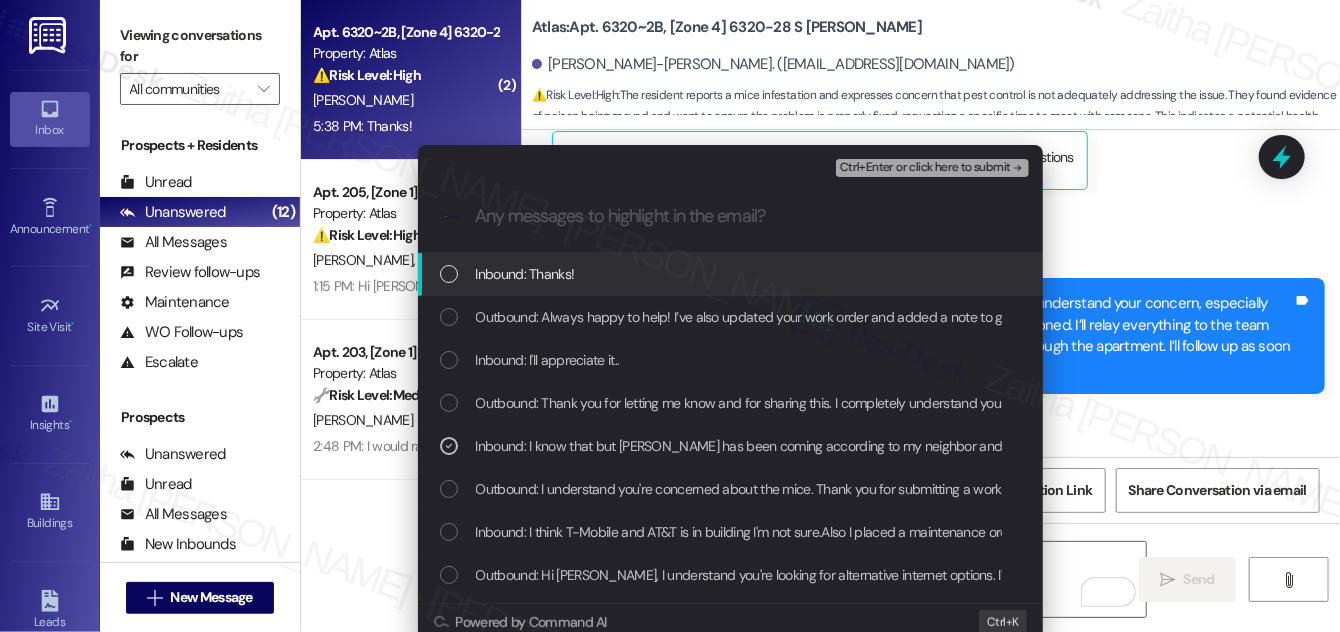 click on "Ctrl+Enter or click here to submit" at bounding box center (925, 168) 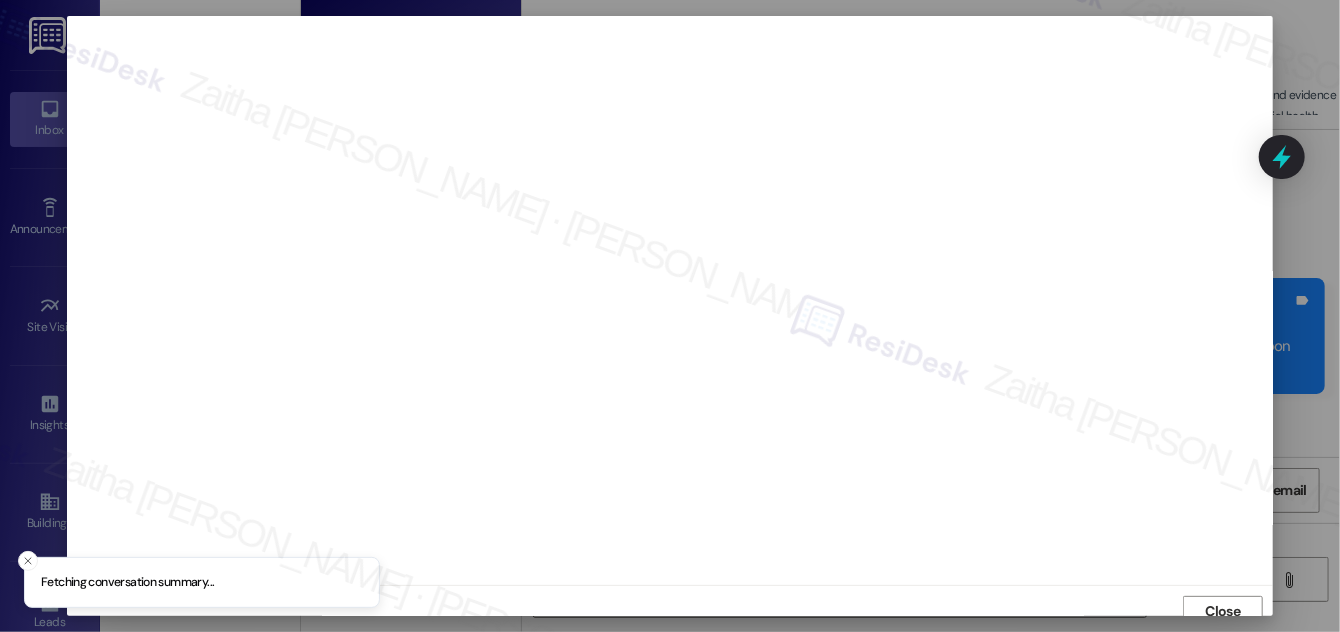 scroll, scrollTop: 11, scrollLeft: 0, axis: vertical 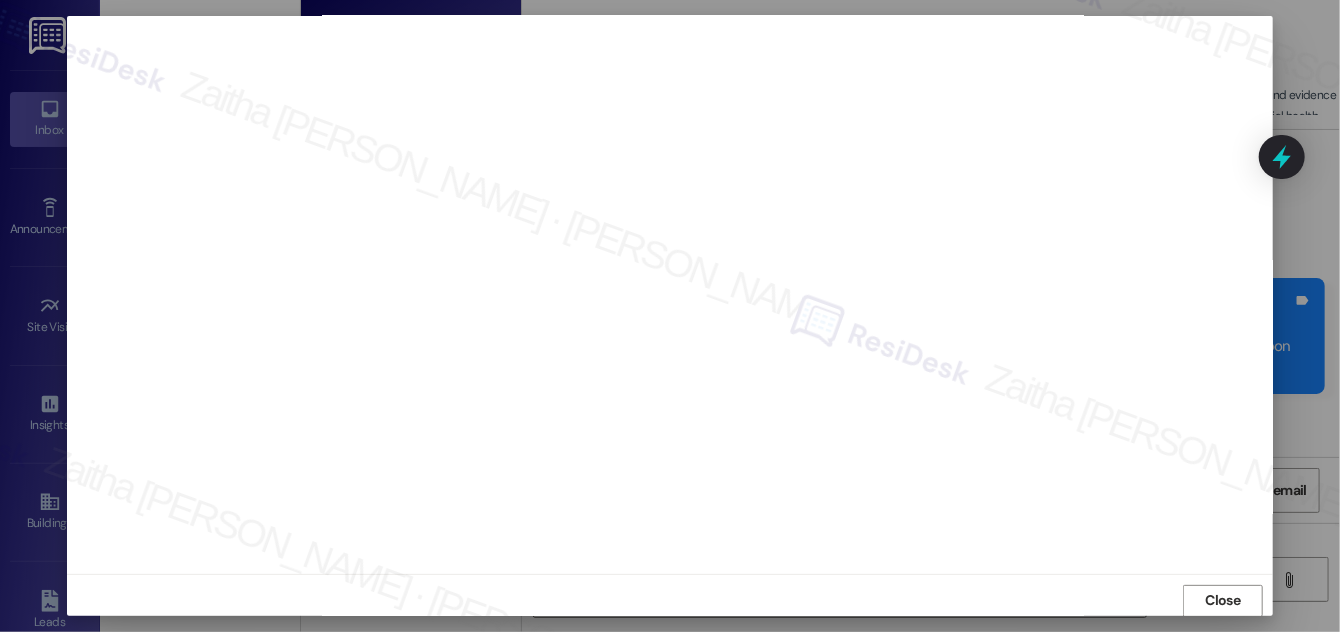 drag, startPoint x: 1209, startPoint y: 595, endPoint x: 1190, endPoint y: 564, distance: 36.359318 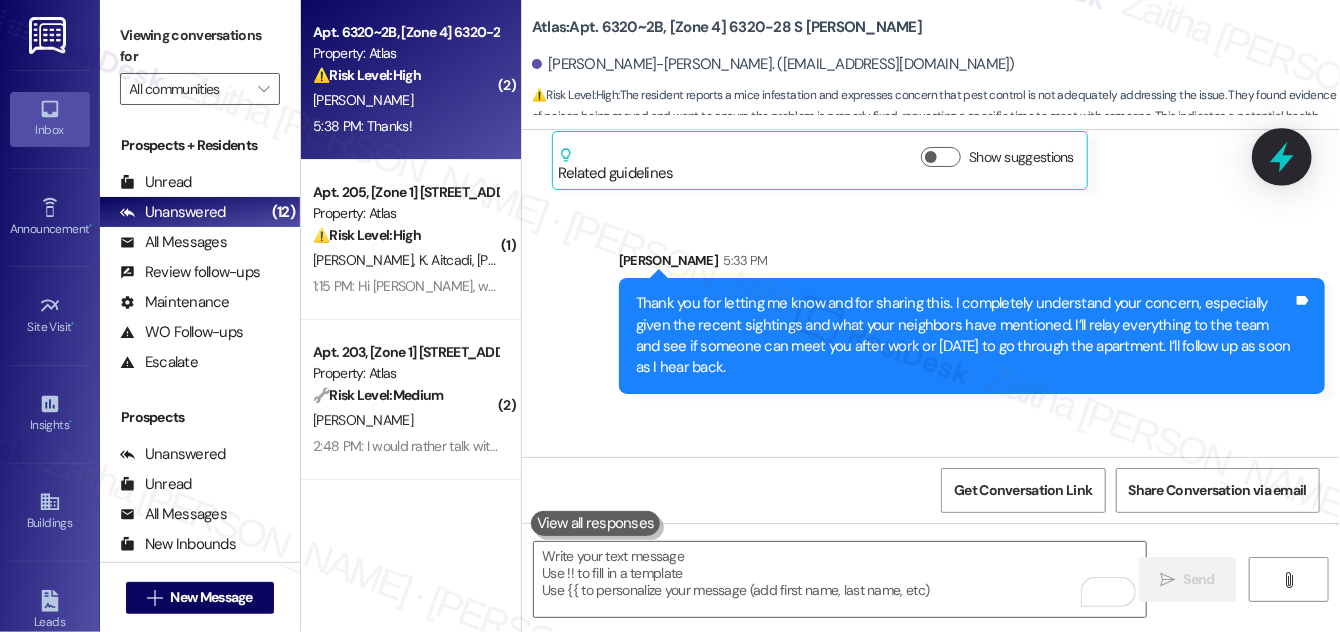 click 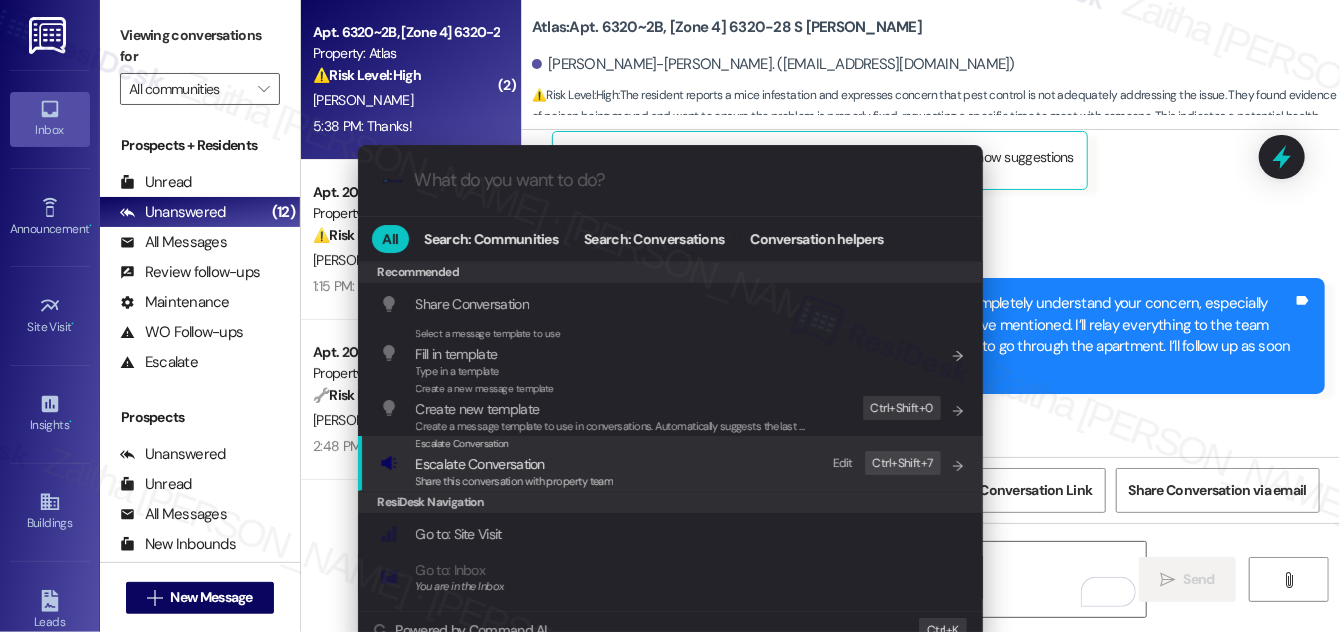 click on "Escalate Conversation" at bounding box center (480, 464) 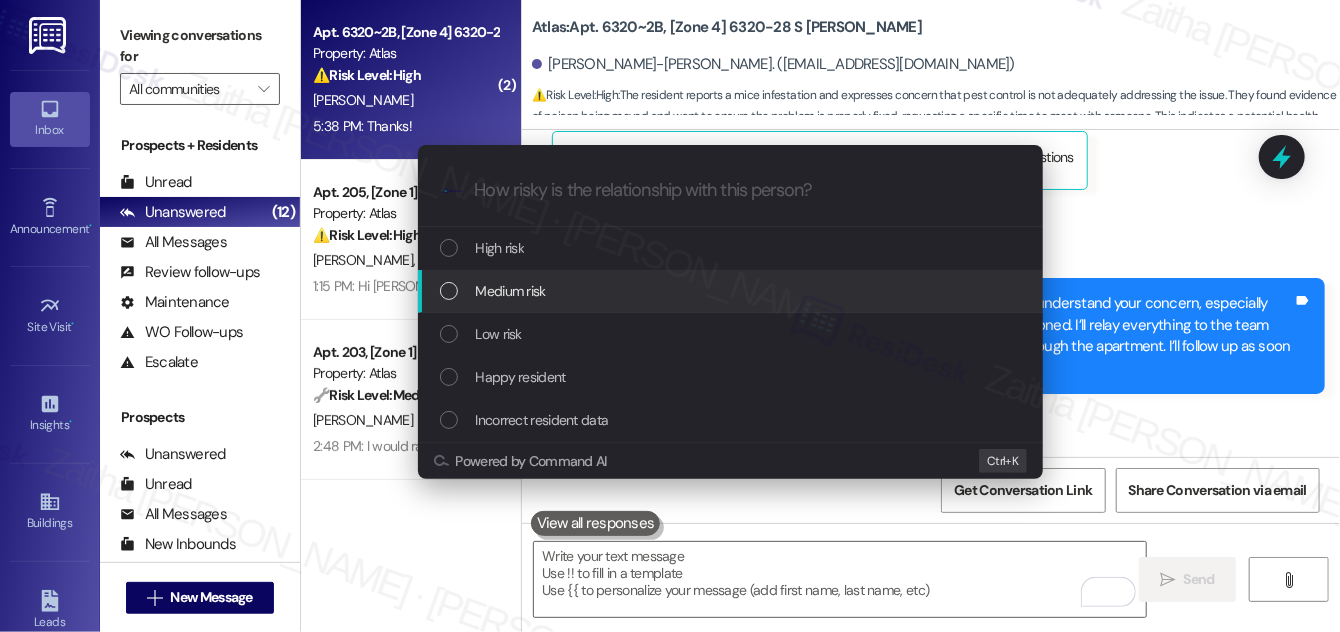 click on "Medium risk" at bounding box center [511, 291] 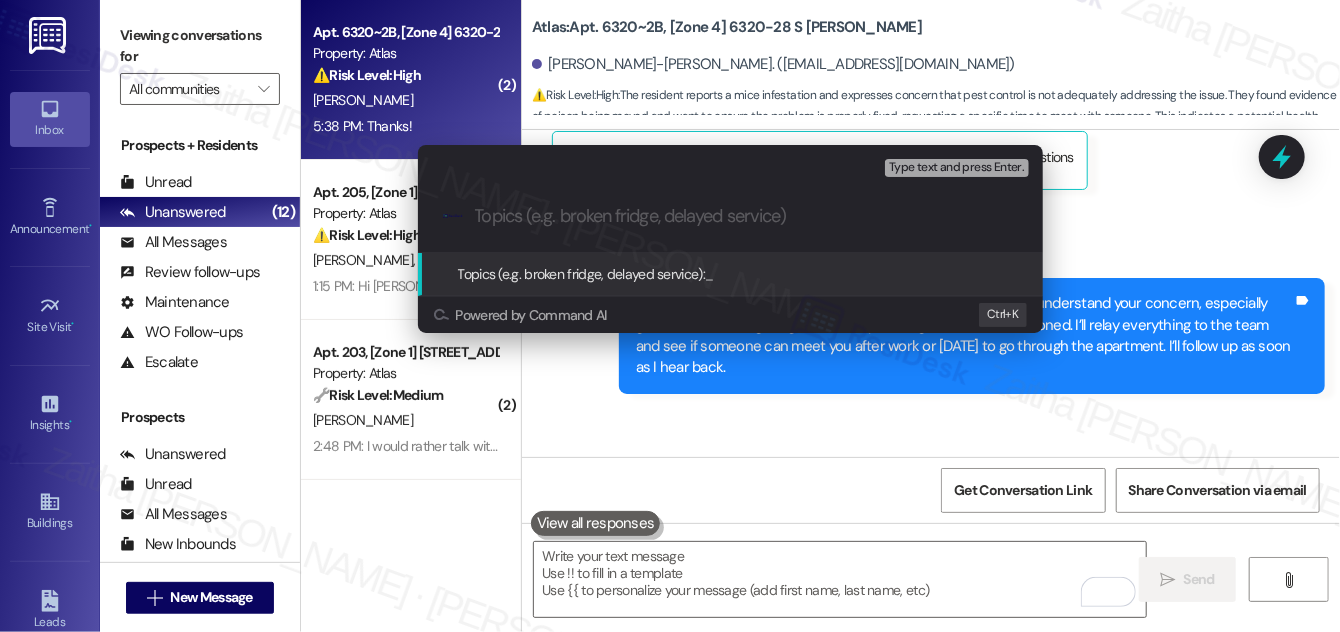 paste on "Follow Up Notes on WO #163347 -In-Unit Visit Coordination" 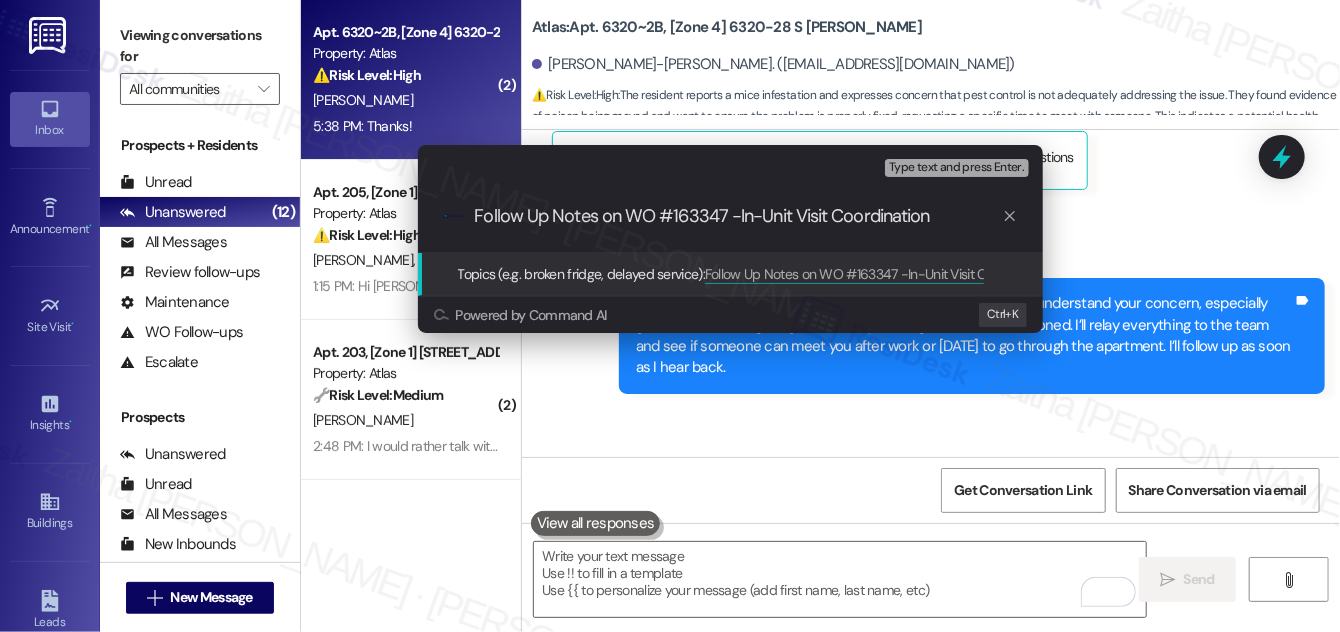 type 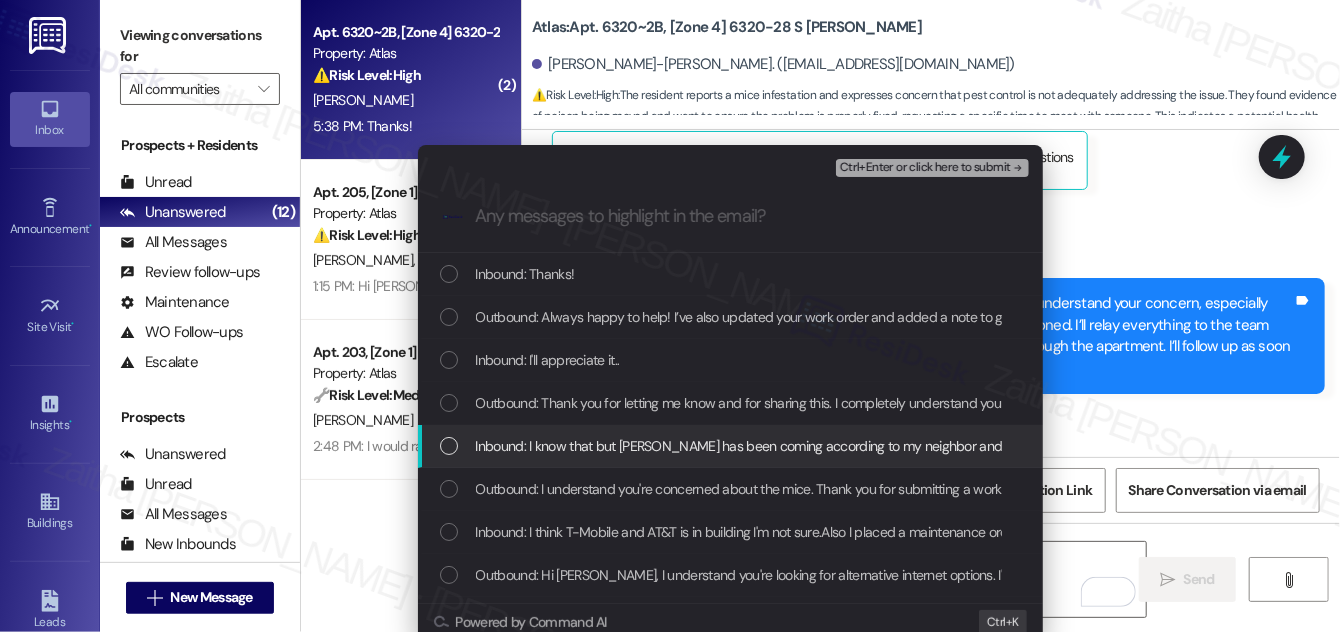 click at bounding box center [449, 446] 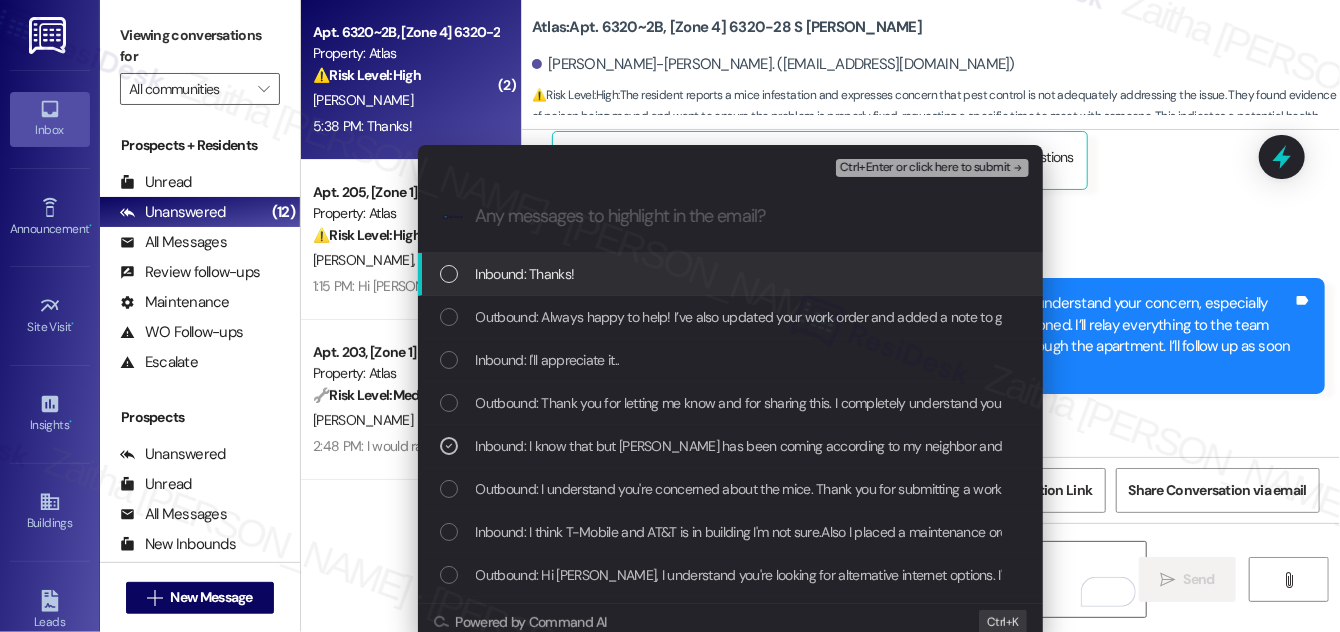 click on "Ctrl+Enter or click here to submit" at bounding box center (925, 168) 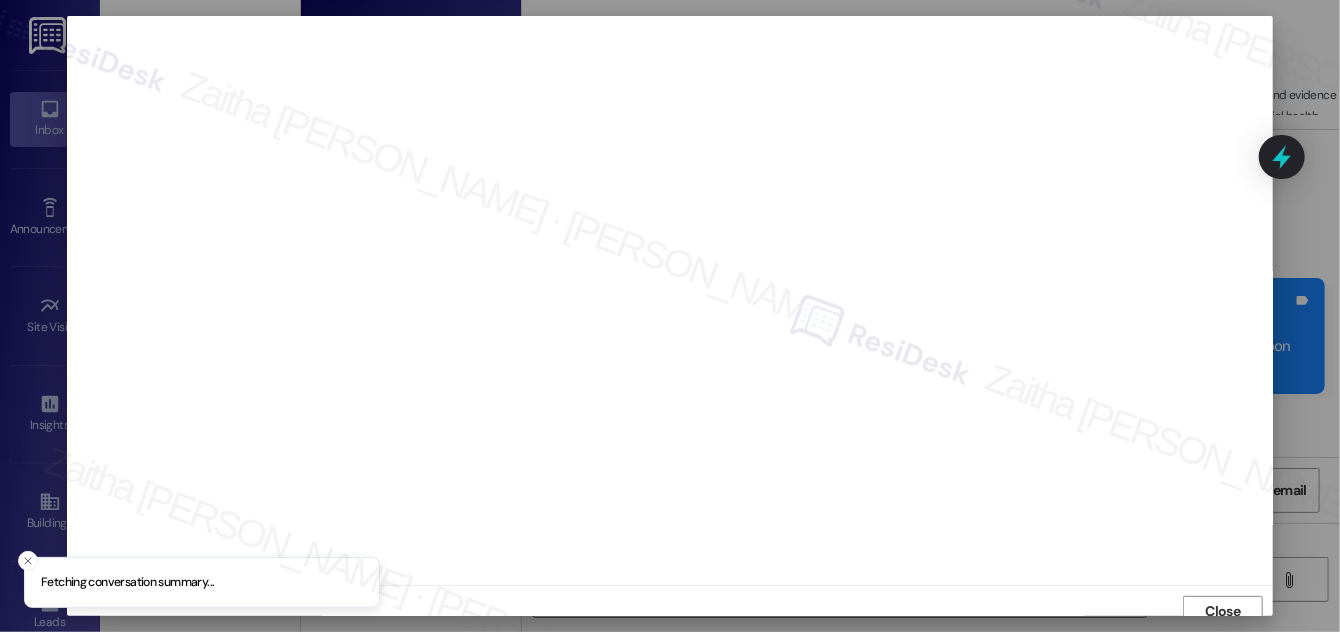 scroll, scrollTop: 11, scrollLeft: 0, axis: vertical 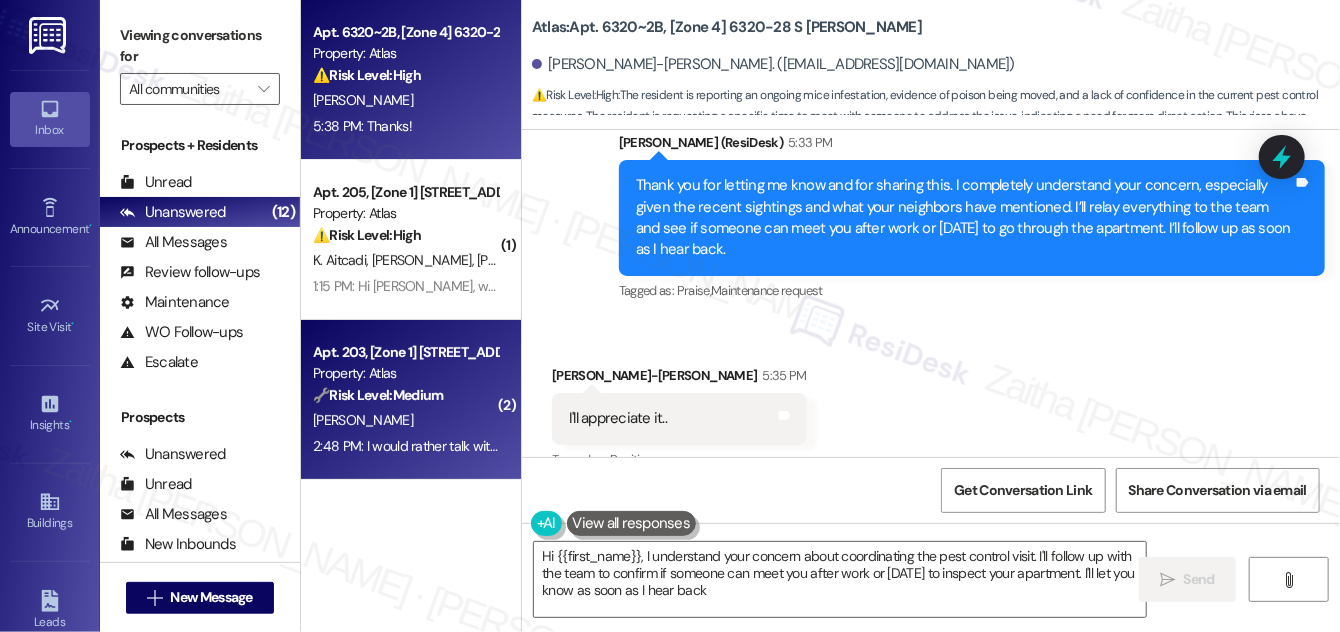 type on "Hi {{first_name}}, I understand your concern about coordinating the pest control visit. I'll follow up with the team to confirm if someone can meet you after work or [DATE] to inspect your apartment. I'll let you know as soon as I hear back!" 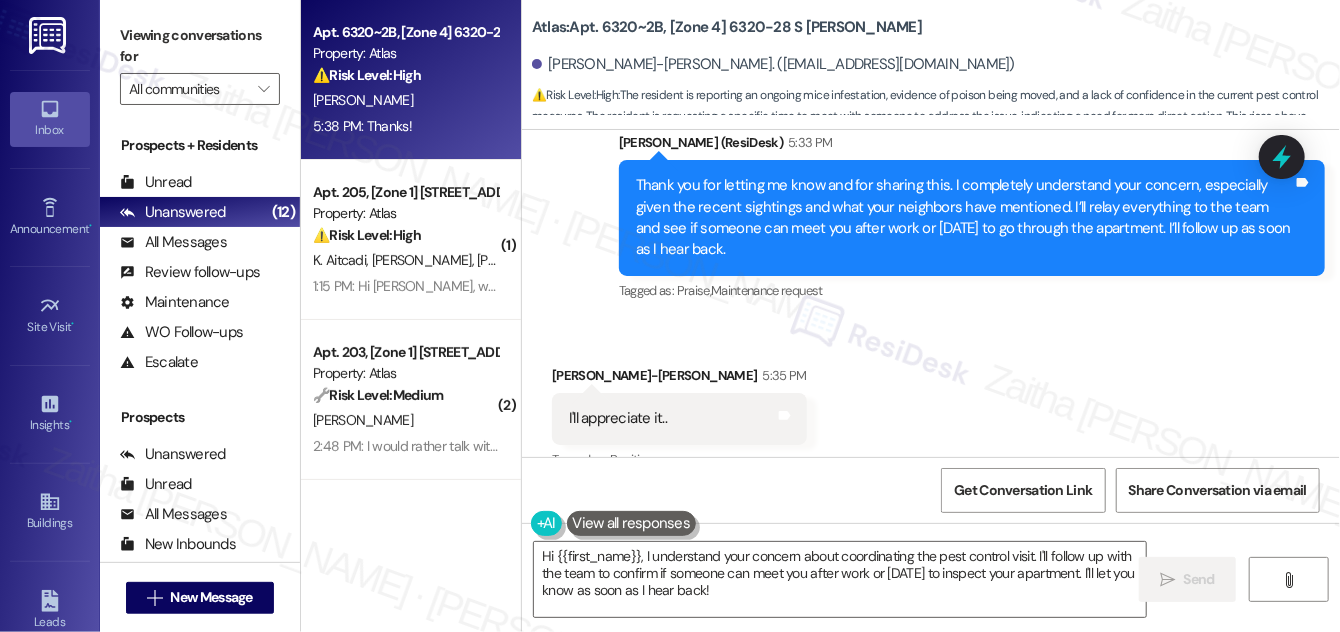 scroll, scrollTop: 47200, scrollLeft: 0, axis: vertical 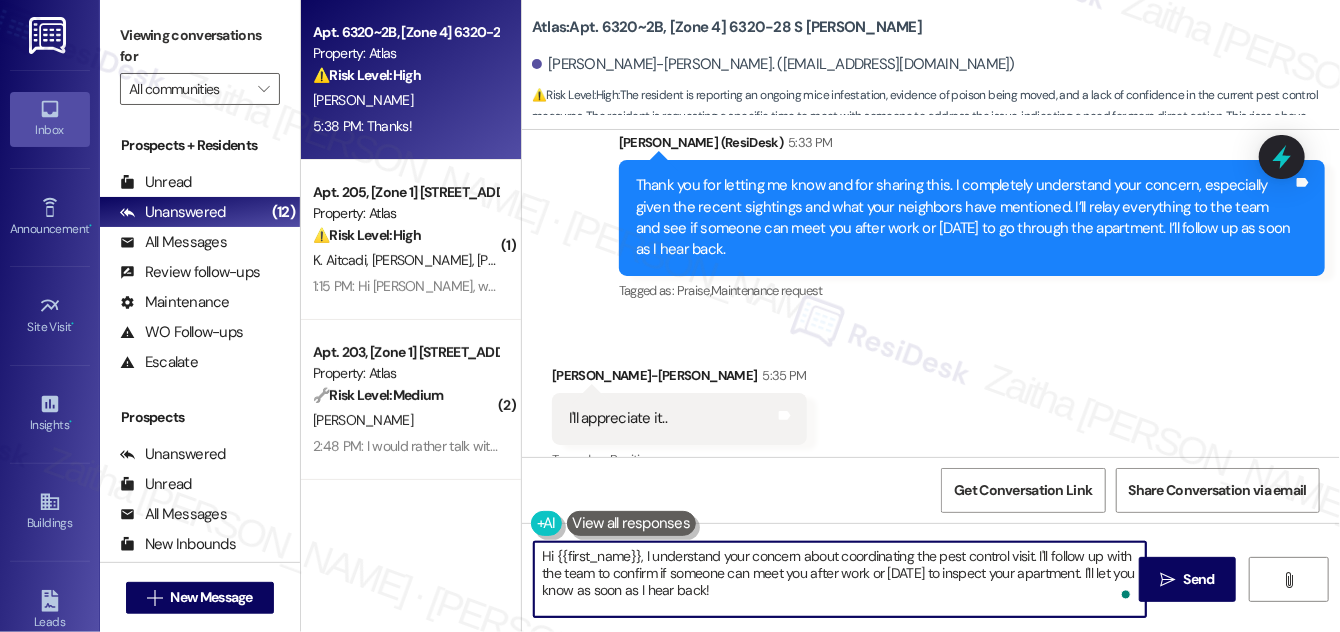 drag, startPoint x: 538, startPoint y: 559, endPoint x: 790, endPoint y: 605, distance: 256.164 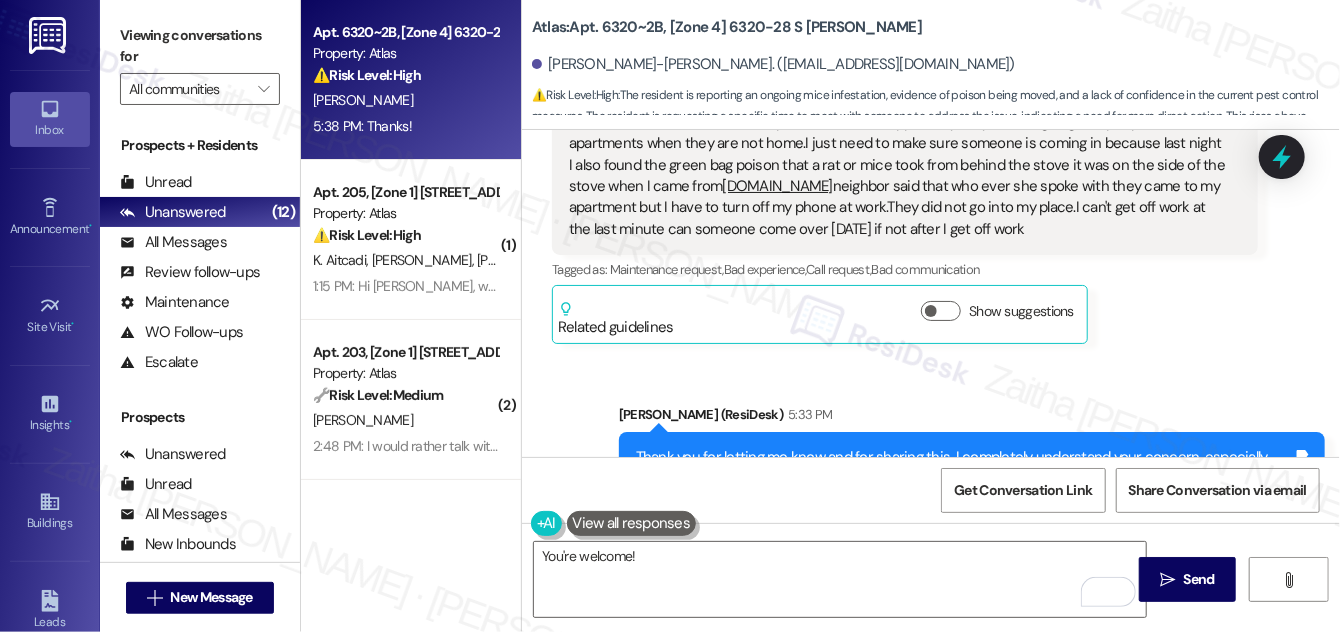 scroll, scrollTop: 46928, scrollLeft: 0, axis: vertical 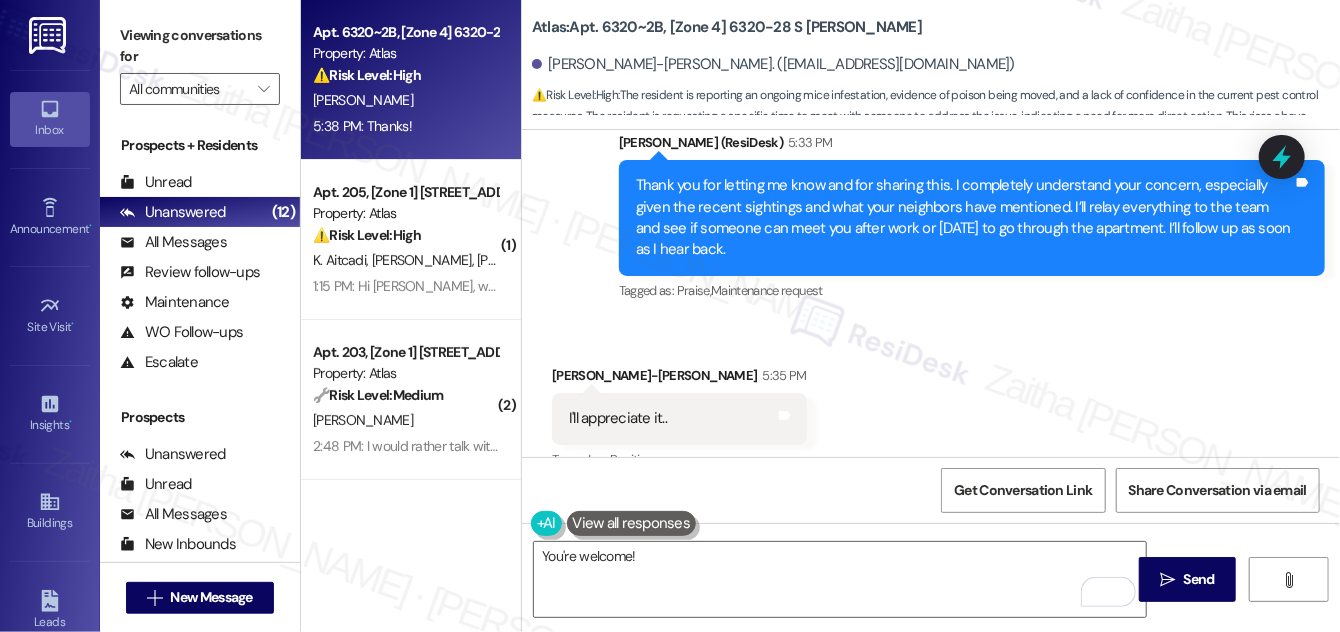 click on "[PERSON_NAME]-[PERSON_NAME] 5:38 PM" at bounding box center (705, 738) 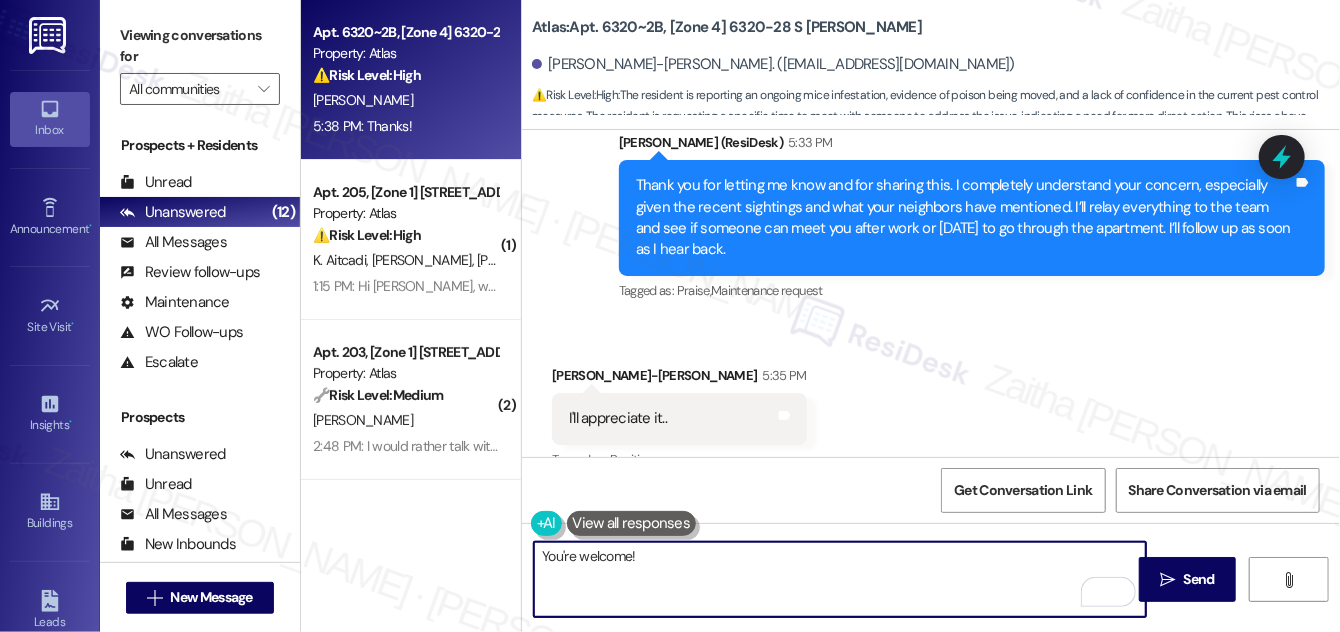 click on "You're welcome!" at bounding box center (840, 579) 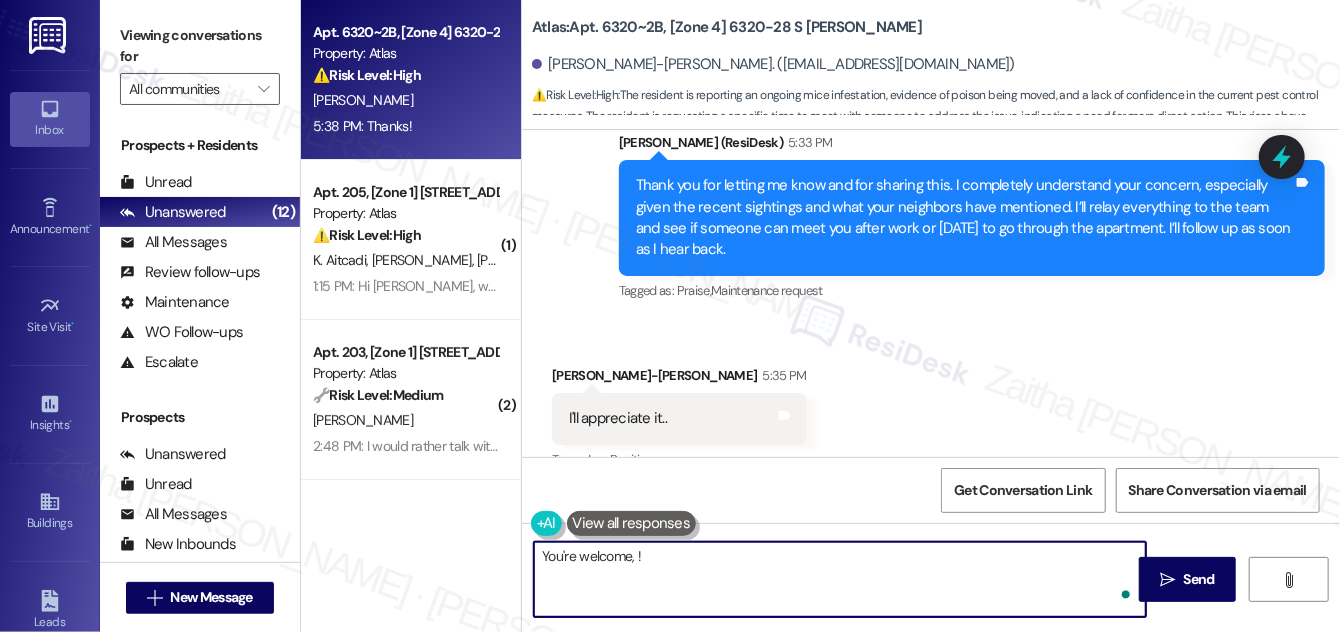 paste on "[PERSON_NAME]" 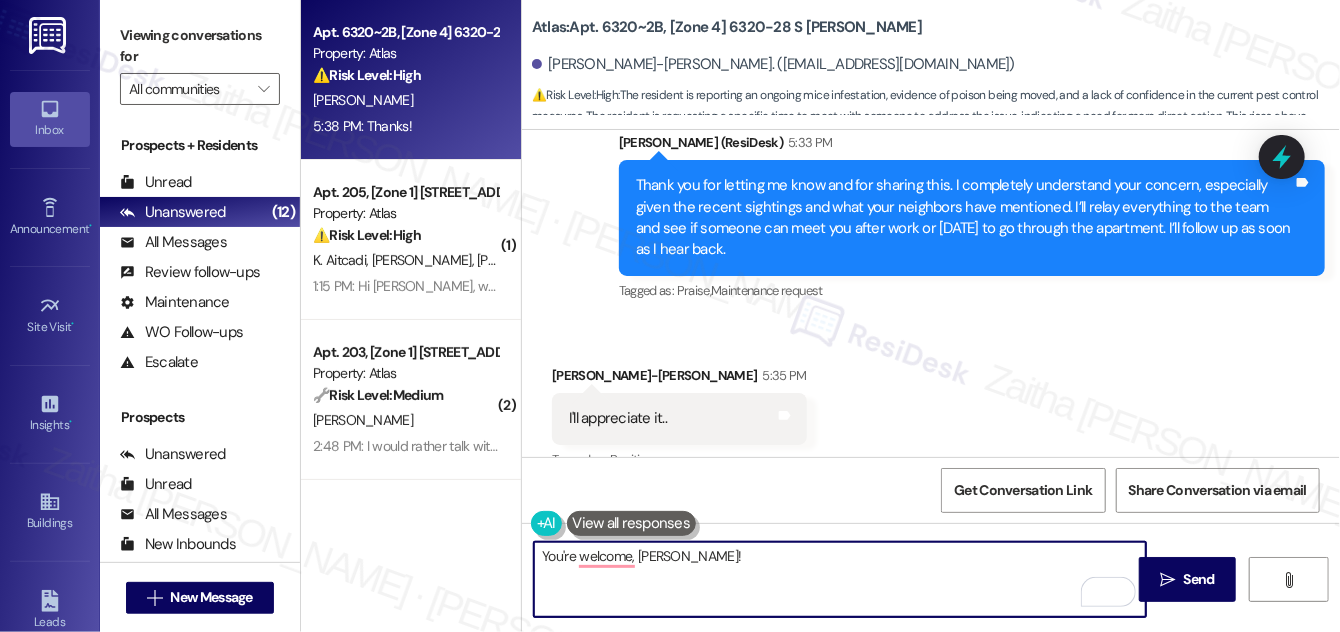 click on "You're welcome, [PERSON_NAME]!" at bounding box center [840, 579] 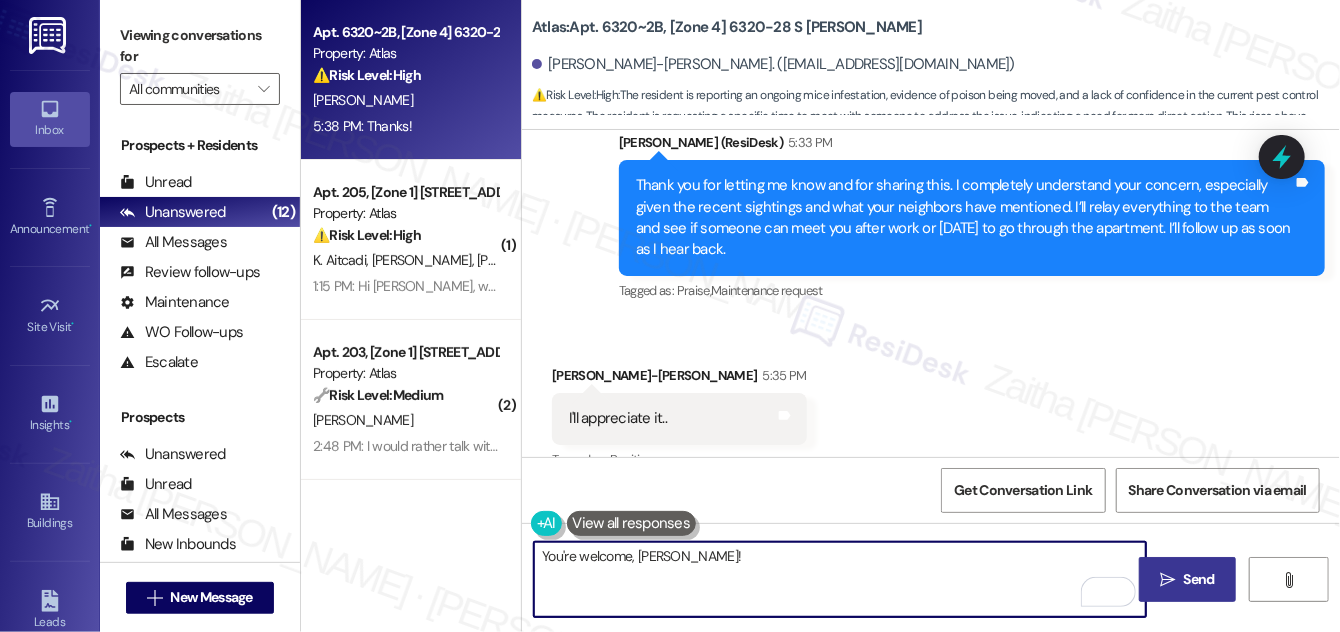 type on "You're welcome, [PERSON_NAME]!" 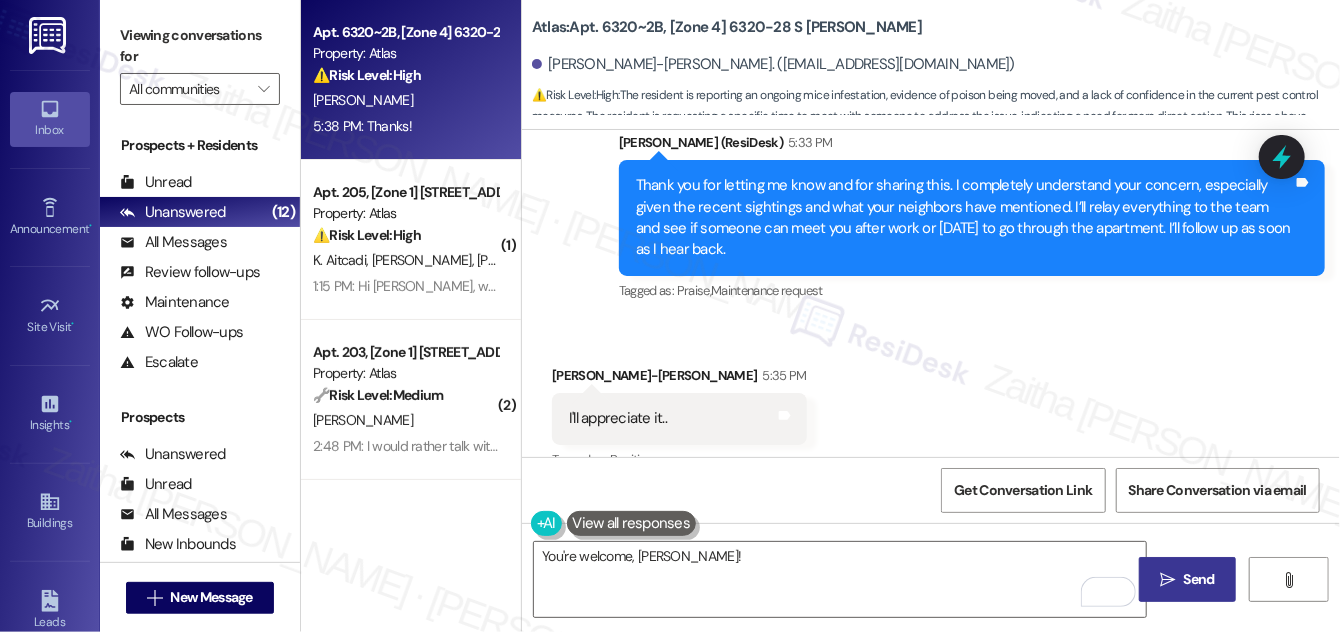 click on "Send" at bounding box center [1199, 579] 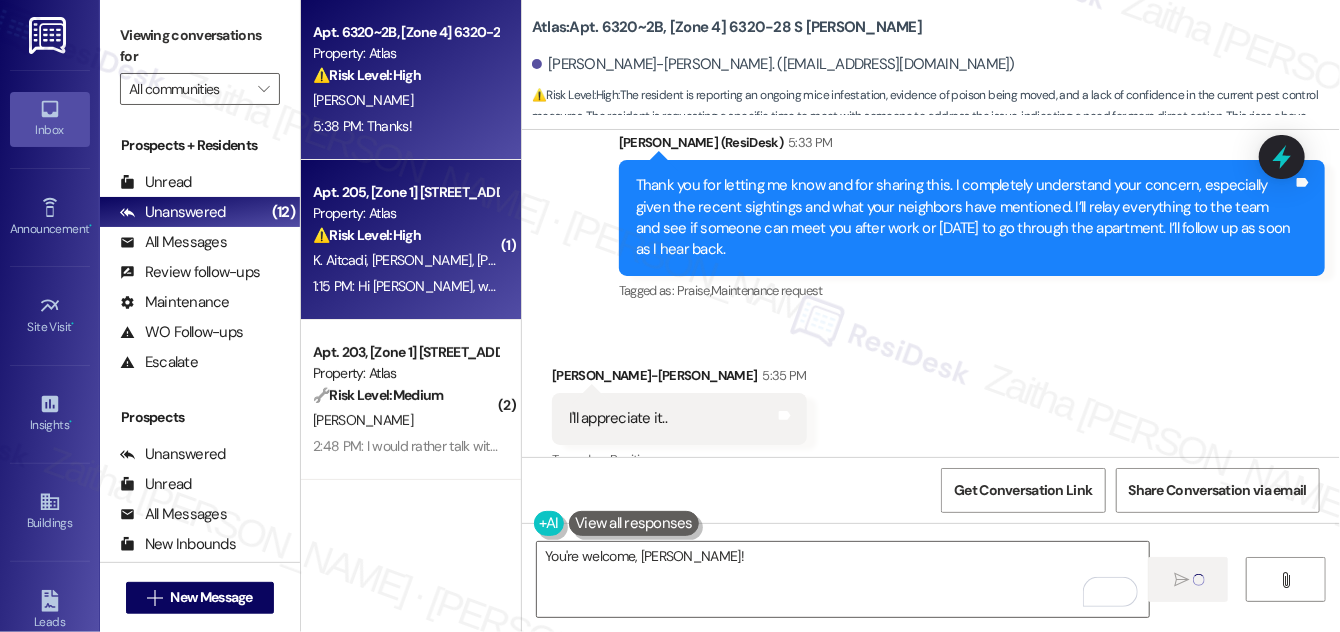 type 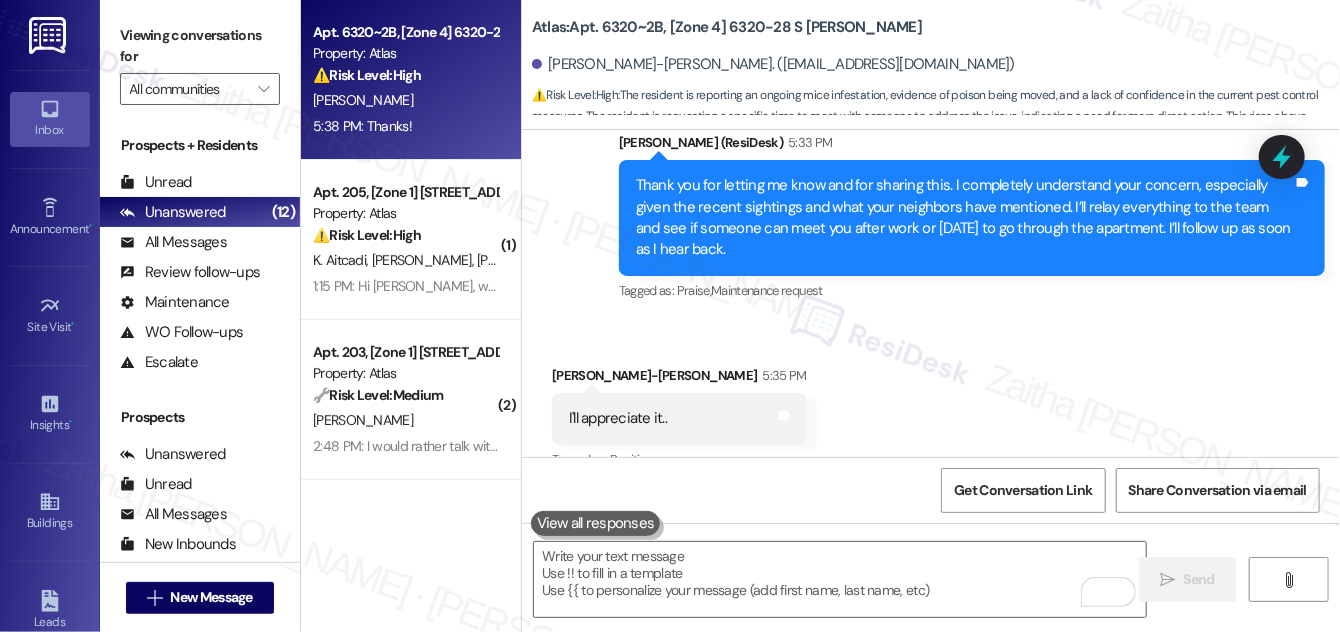 scroll, scrollTop: 47200, scrollLeft: 0, axis: vertical 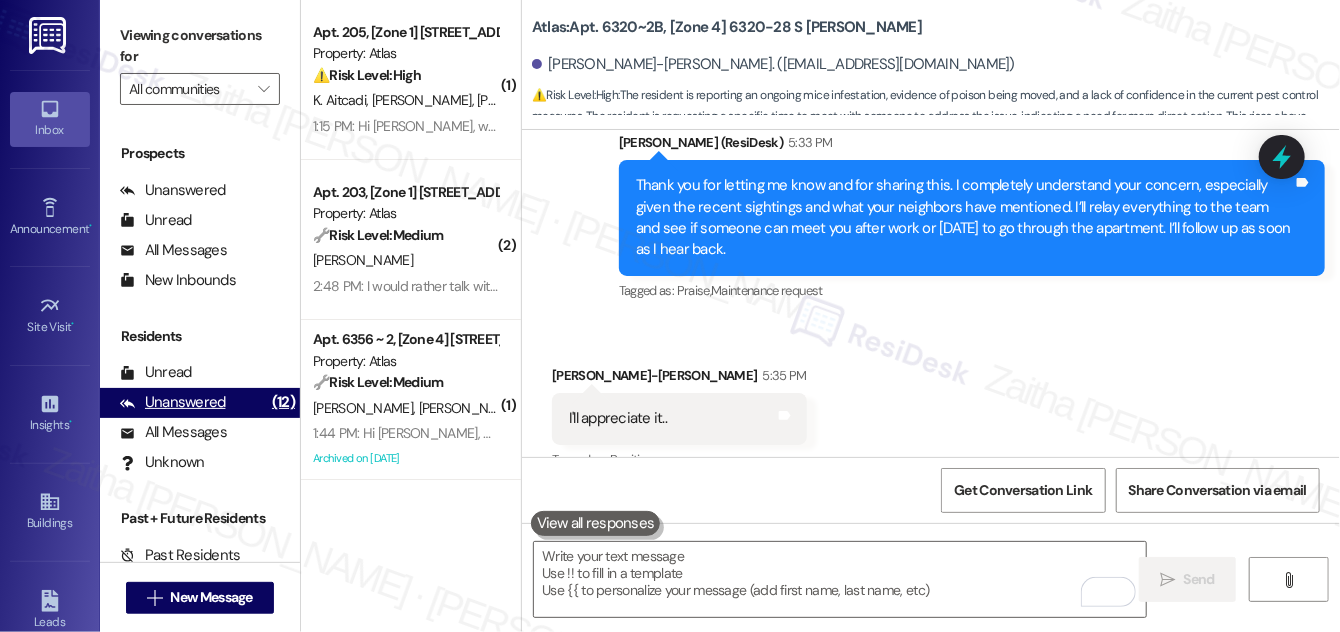 click on "Unanswered" at bounding box center (173, 402) 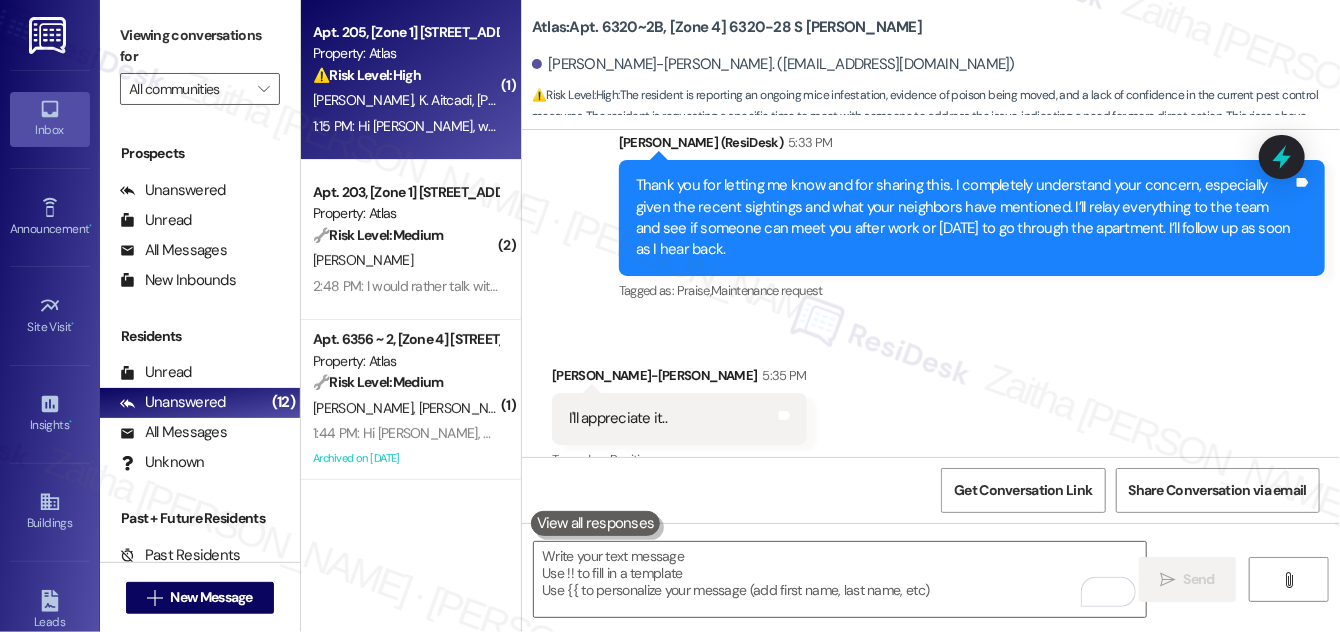 click on "⚠️  Risk Level:  High The resident is reporting a continued lack of AC during an extreme heat watch. This poses a health and safety risk, especially with the resident stating it's hotter inside than outside. The initial work order has not resolved the issue, escalating the urgency." at bounding box center (405, 75) 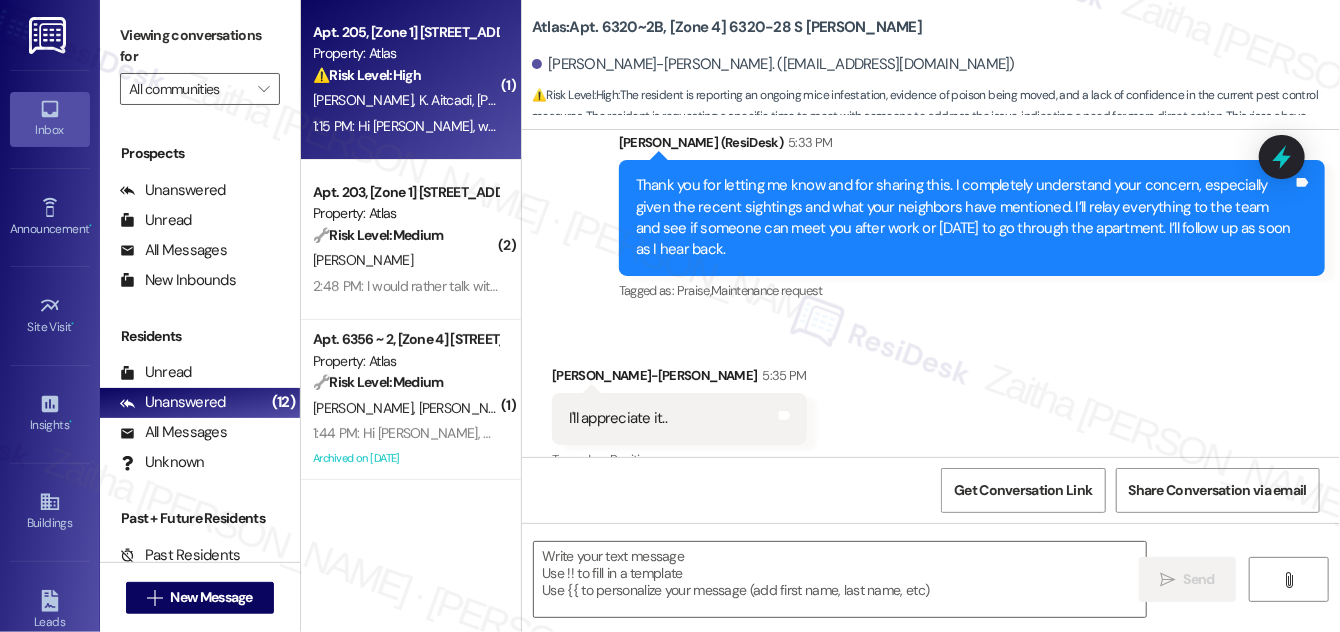 type on "Fetching suggested responses. Please feel free to read through the conversation in the meantime." 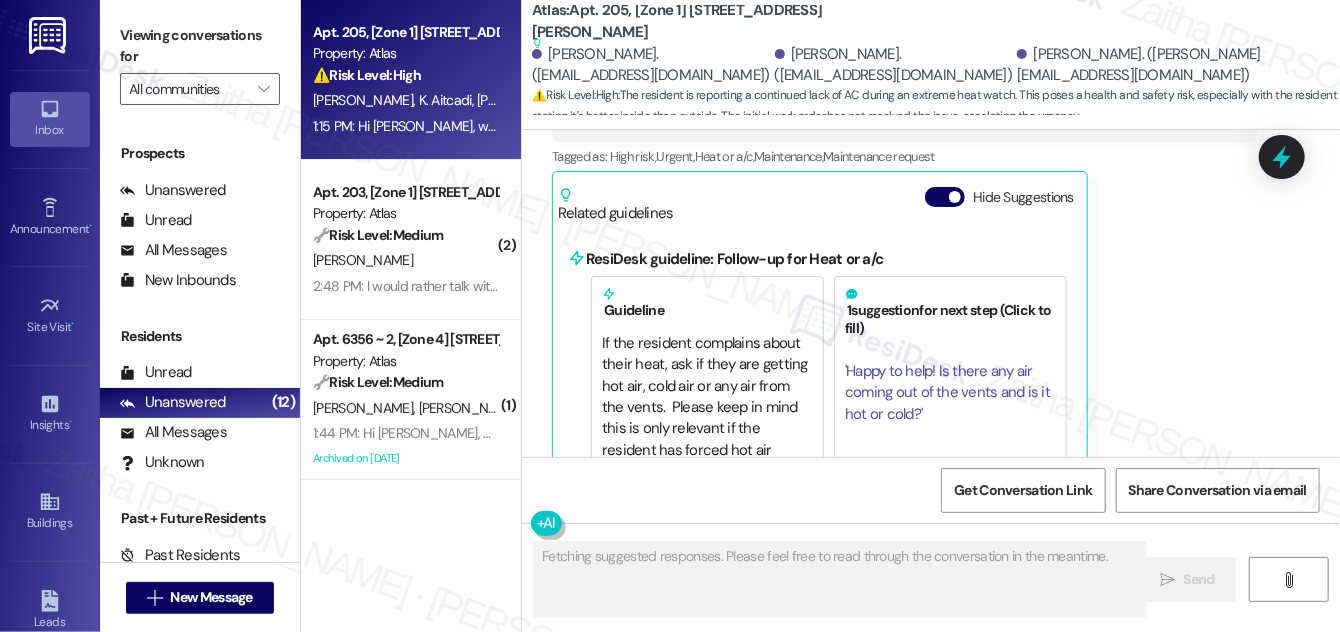 scroll, scrollTop: 9776, scrollLeft: 0, axis: vertical 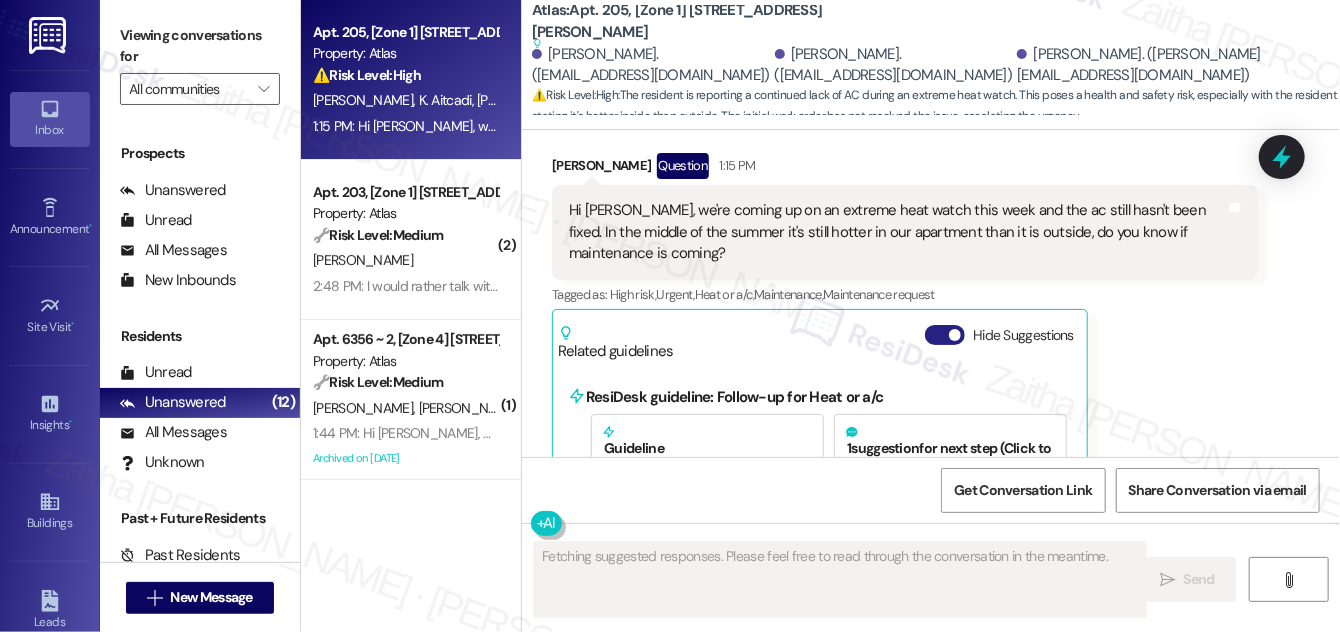click on "Hide Suggestions" at bounding box center [945, 335] 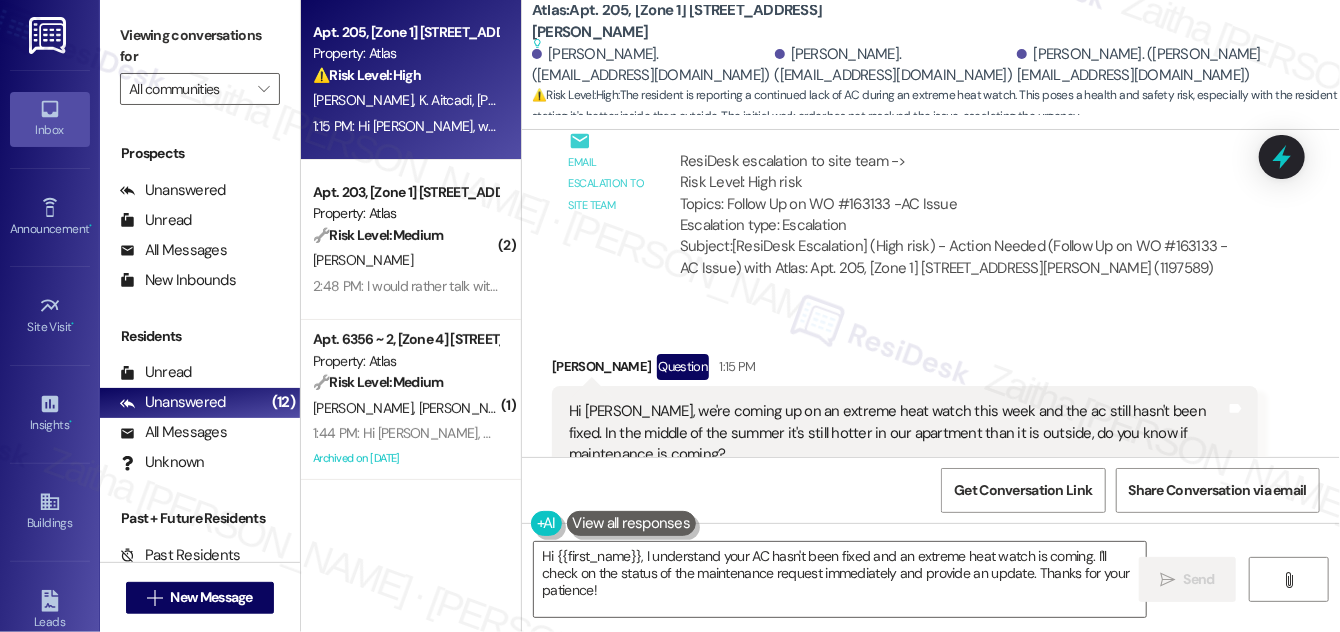 scroll, scrollTop: 9543, scrollLeft: 0, axis: vertical 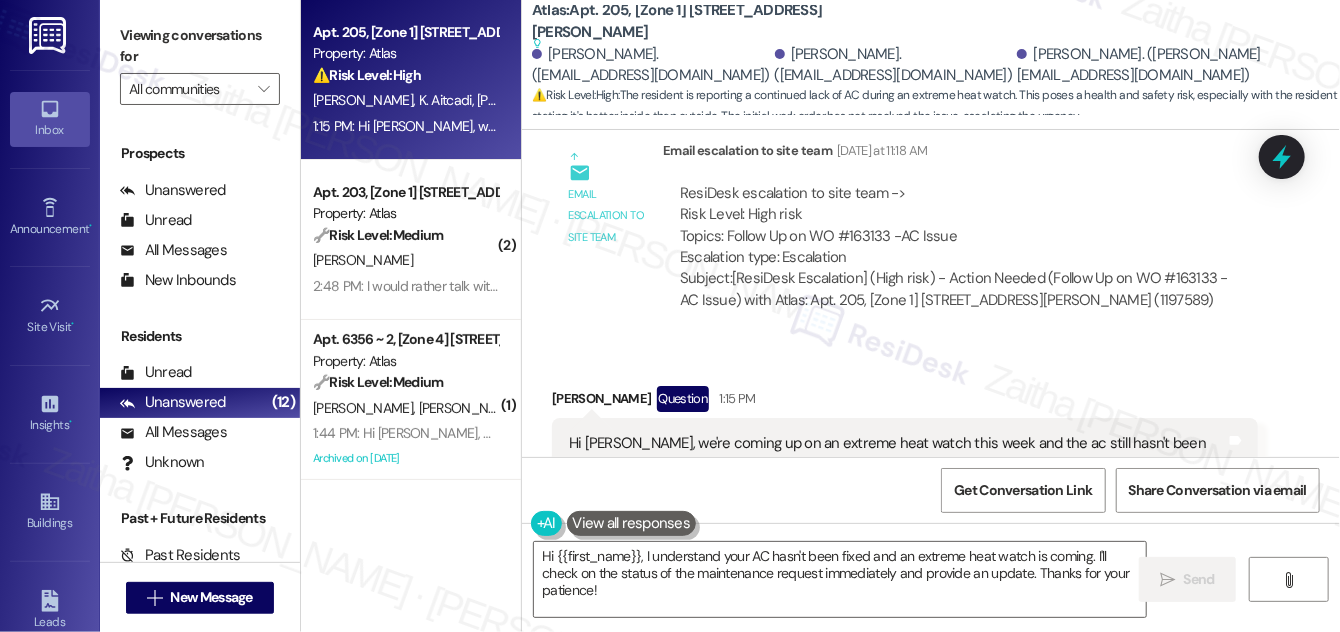 click on "[PERSON_NAME] Question 1:15 PM" at bounding box center [905, 402] 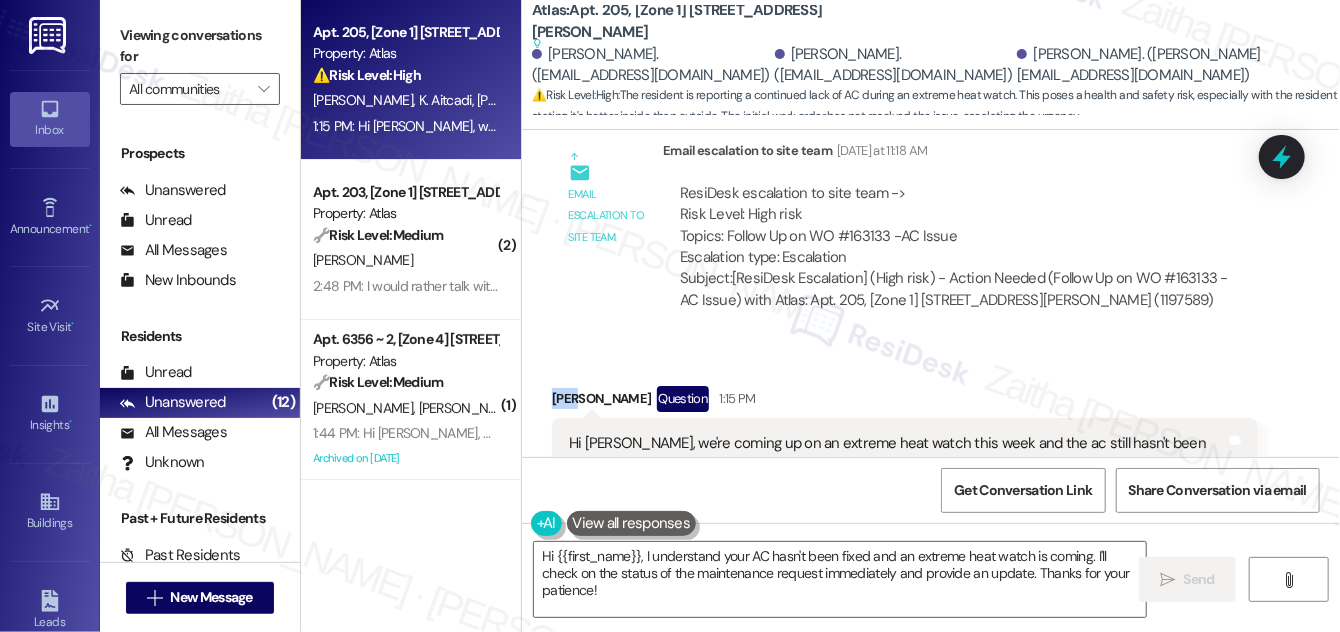 click on "[PERSON_NAME] Question 1:15 PM" at bounding box center [905, 402] 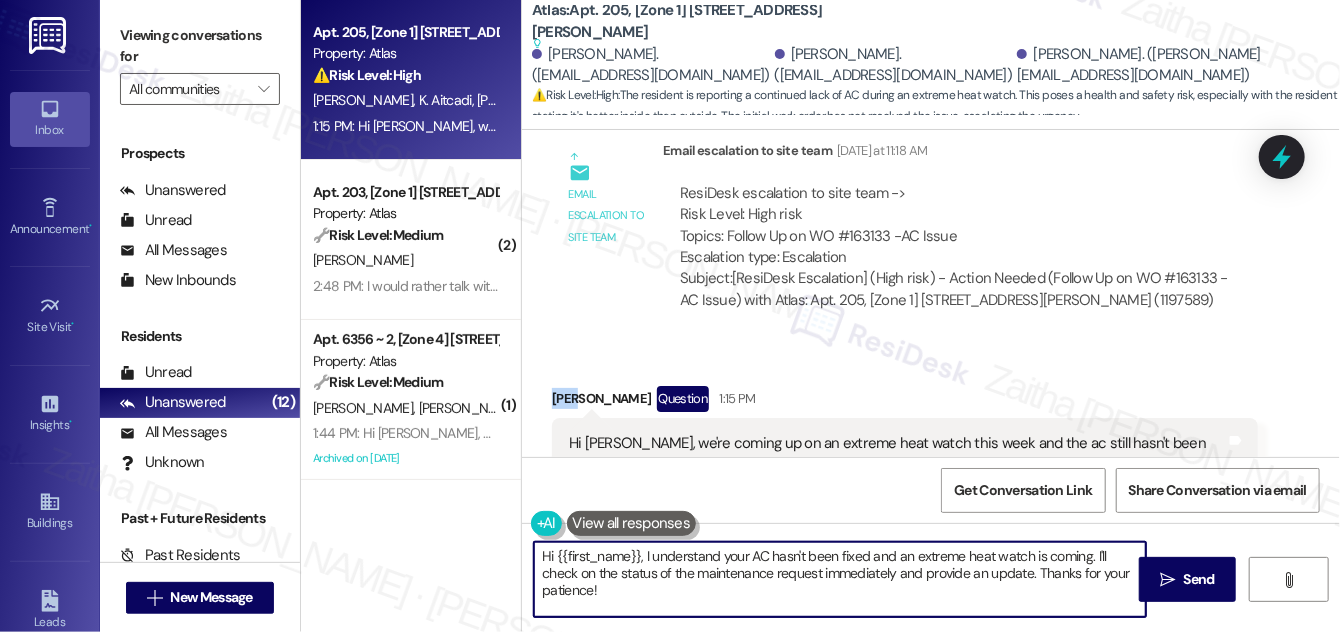 click on "Hi {{first_name}}, I understand your AC hasn't been fixed and an extreme heat watch is coming. I'll check on the status of the maintenance request immediately and provide an update. Thanks for your patience!" at bounding box center [840, 579] 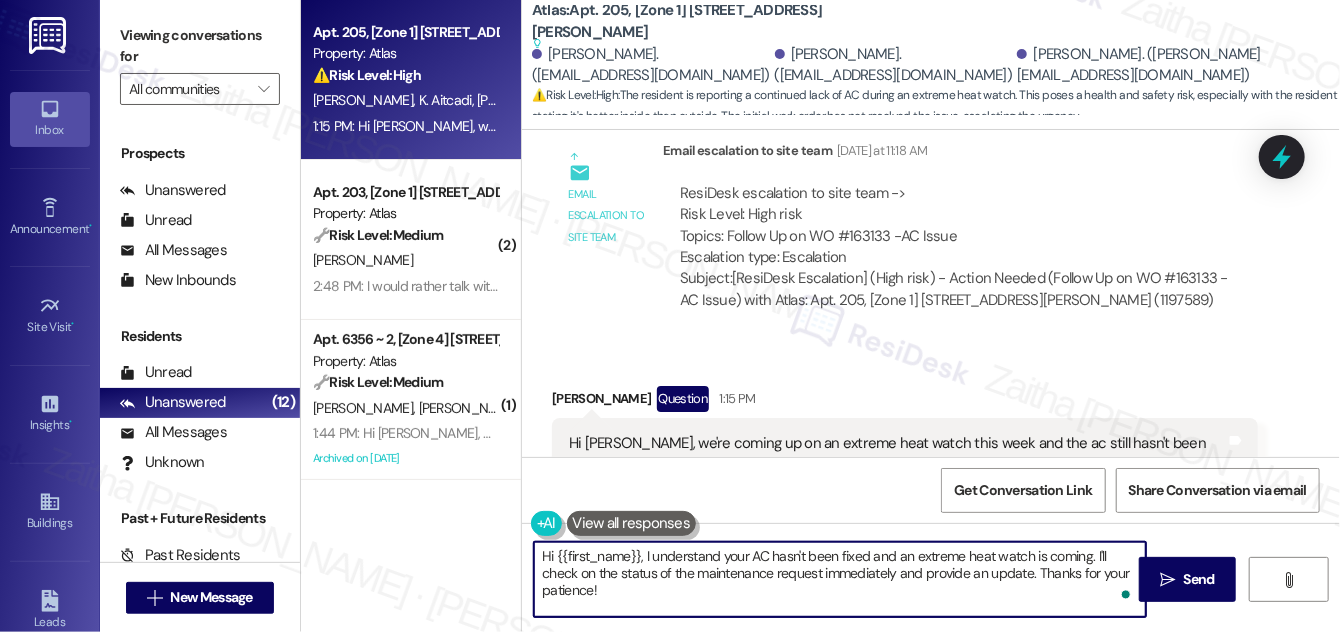 click on "Hi {{first_name}}, I understand your AC hasn't been fixed and an extreme heat watch is coming. I'll check on the status of the maintenance request immediately and provide an update. Thanks for your patience!" at bounding box center [840, 579] 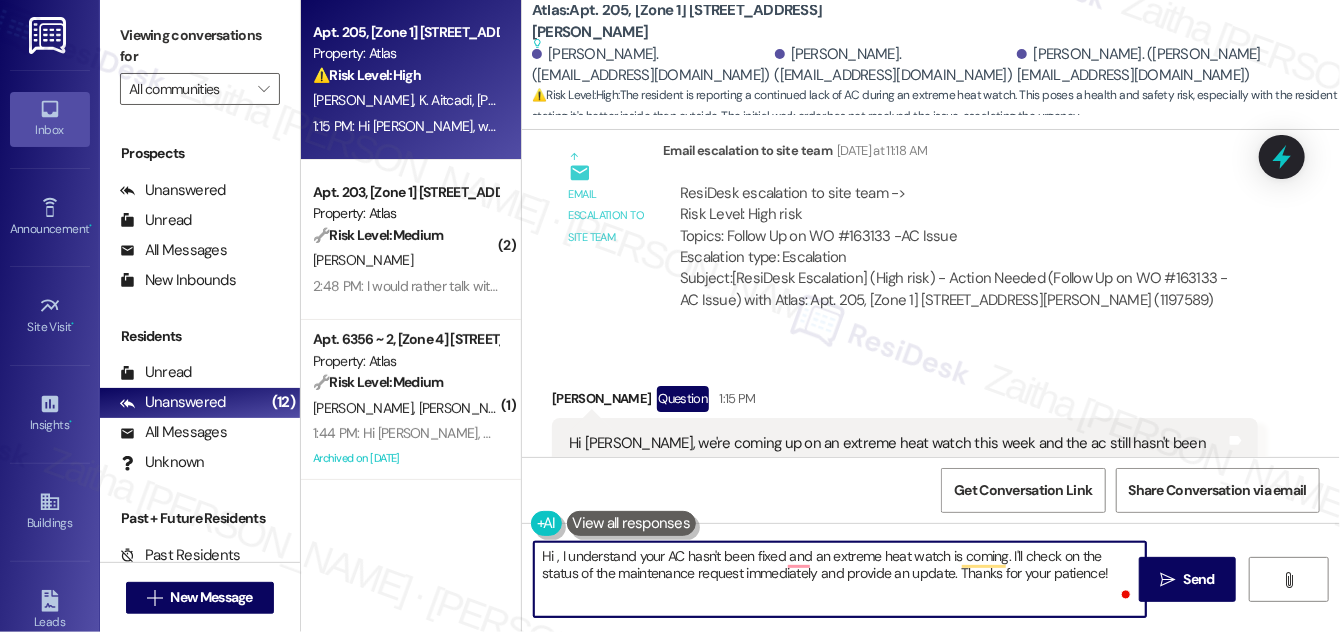 paste on "[PERSON_NAME]" 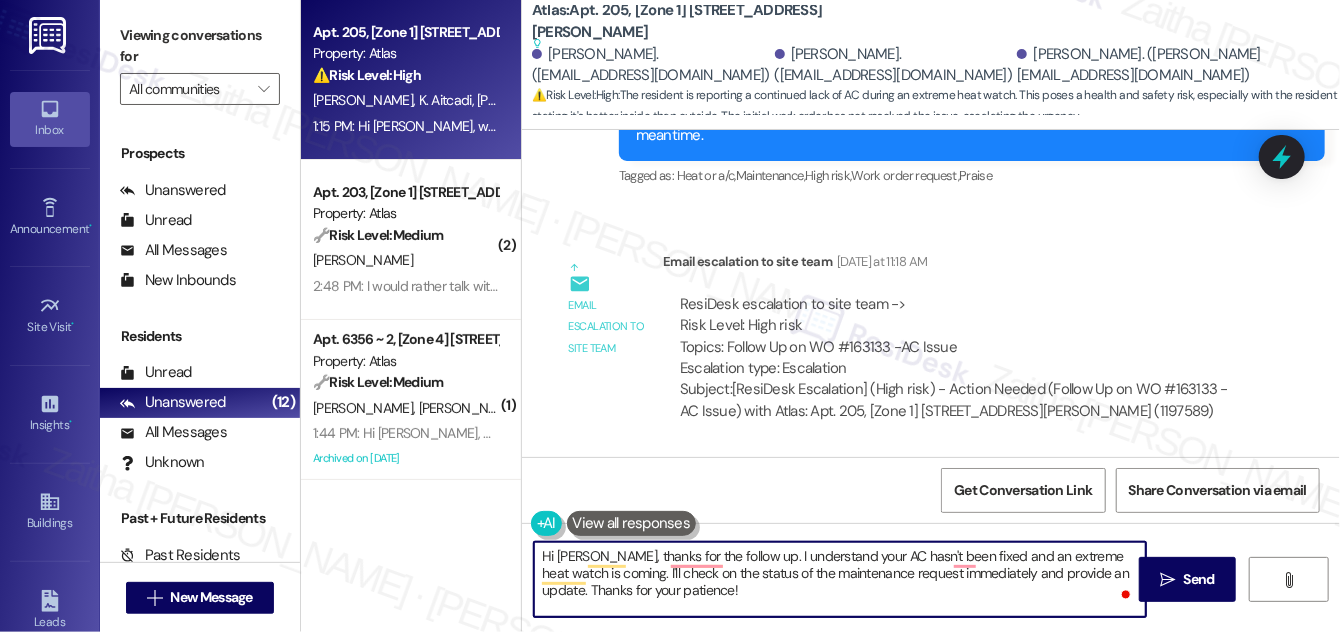 scroll, scrollTop: 9543, scrollLeft: 0, axis: vertical 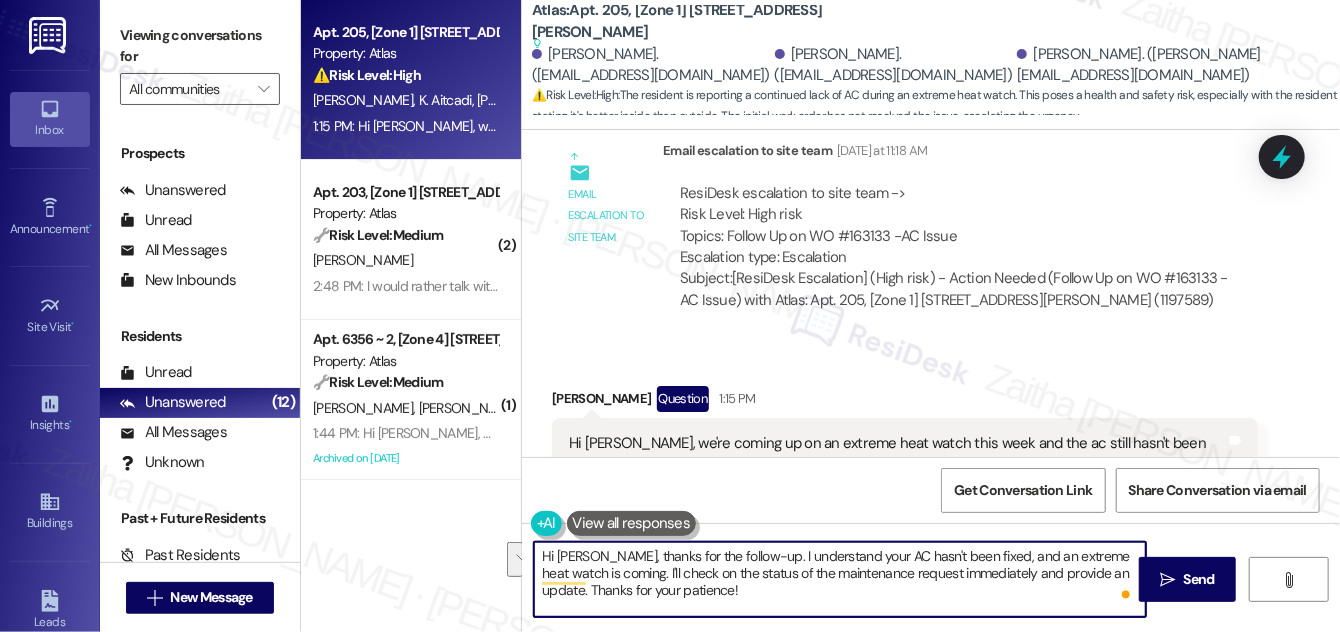 drag, startPoint x: 883, startPoint y: 572, endPoint x: 895, endPoint y: 598, distance: 28.635643 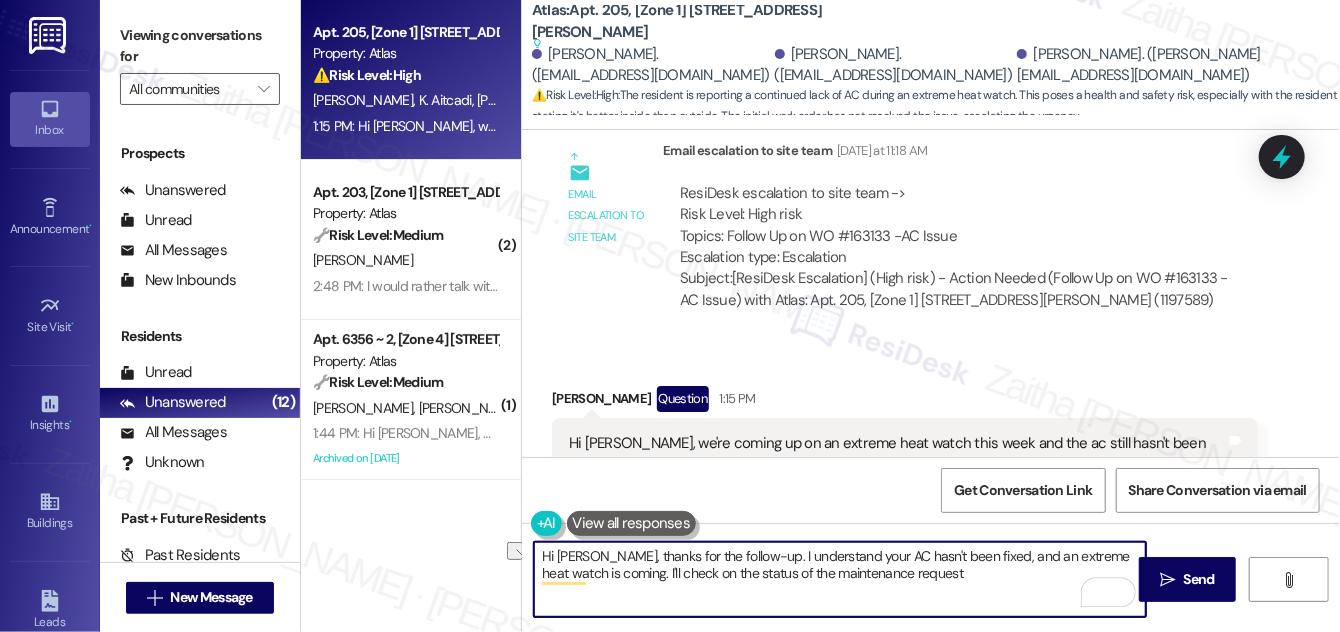 drag, startPoint x: 607, startPoint y: 576, endPoint x: 914, endPoint y: 598, distance: 307.78726 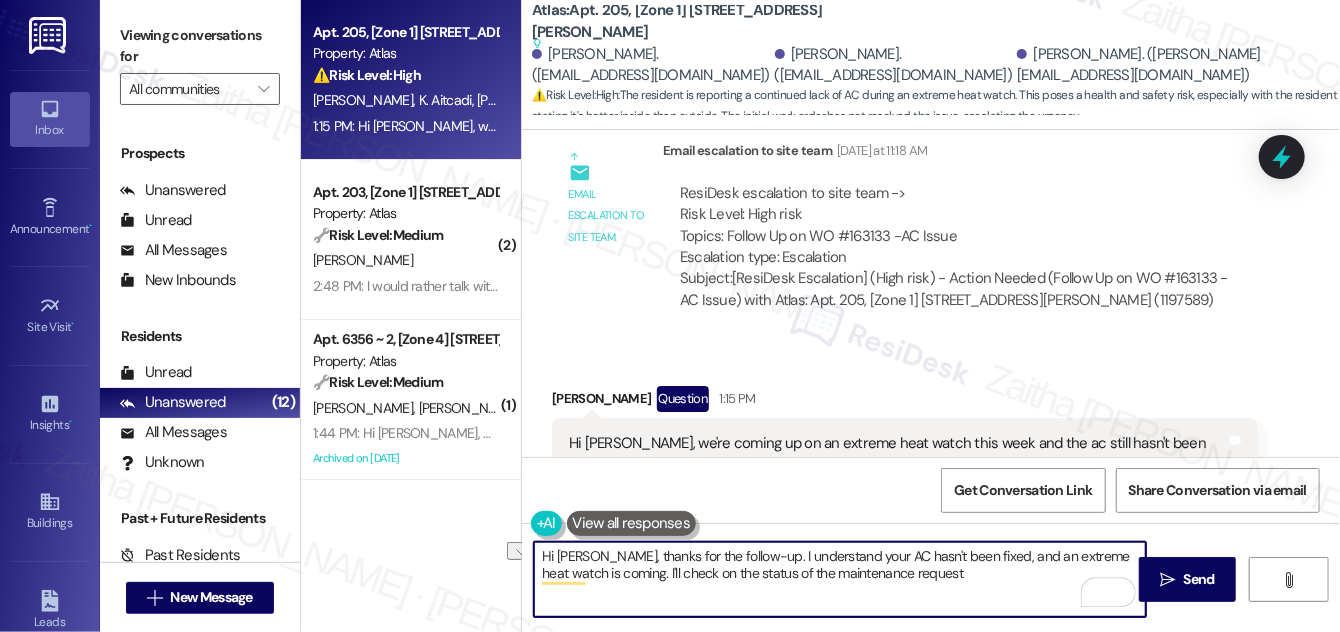 click on "Hi [PERSON_NAME], thanks for the follow-up. I understand your AC hasn't been fixed, and an extreme heat watch is coming. I'll check on the status of the maintenance request" at bounding box center [840, 579] 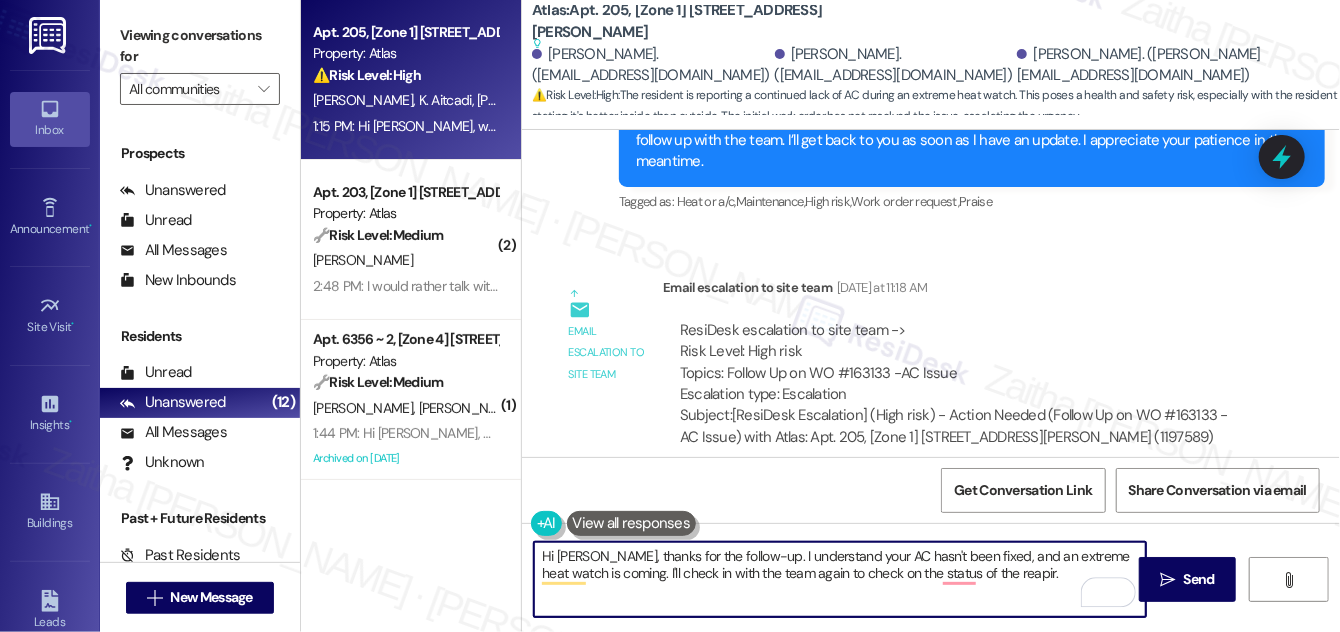 scroll, scrollTop: 9270, scrollLeft: 0, axis: vertical 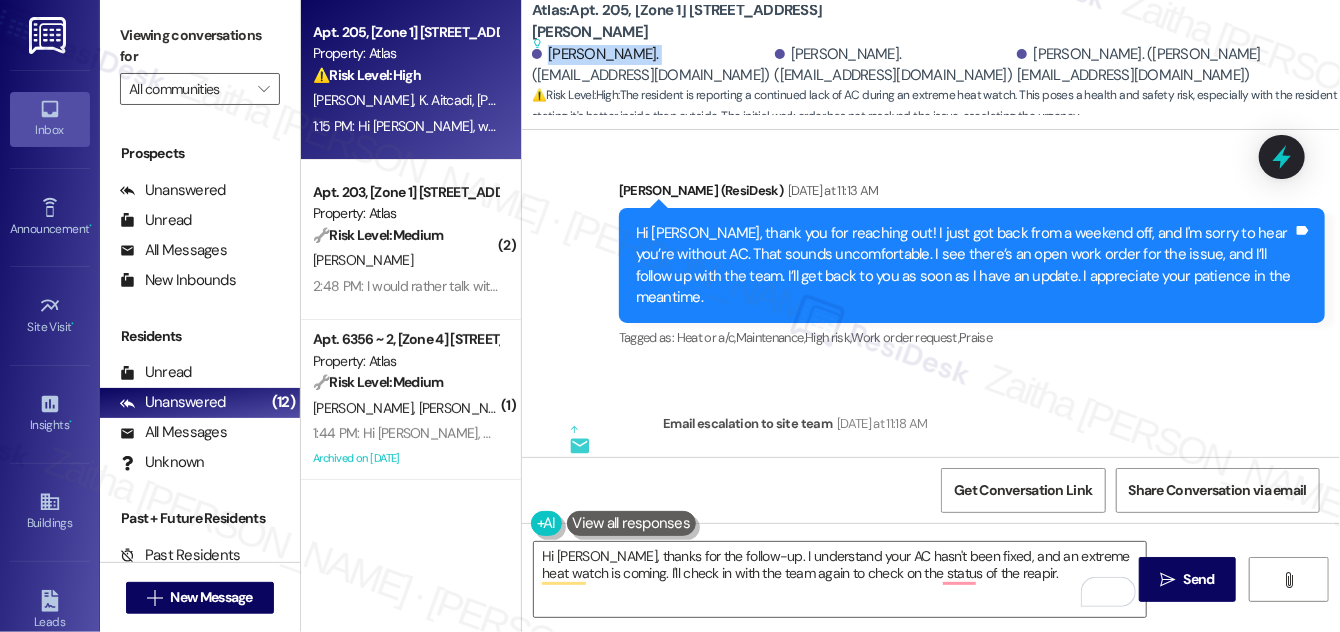 drag, startPoint x: 546, startPoint y: 55, endPoint x: 657, endPoint y: 58, distance: 111.040535 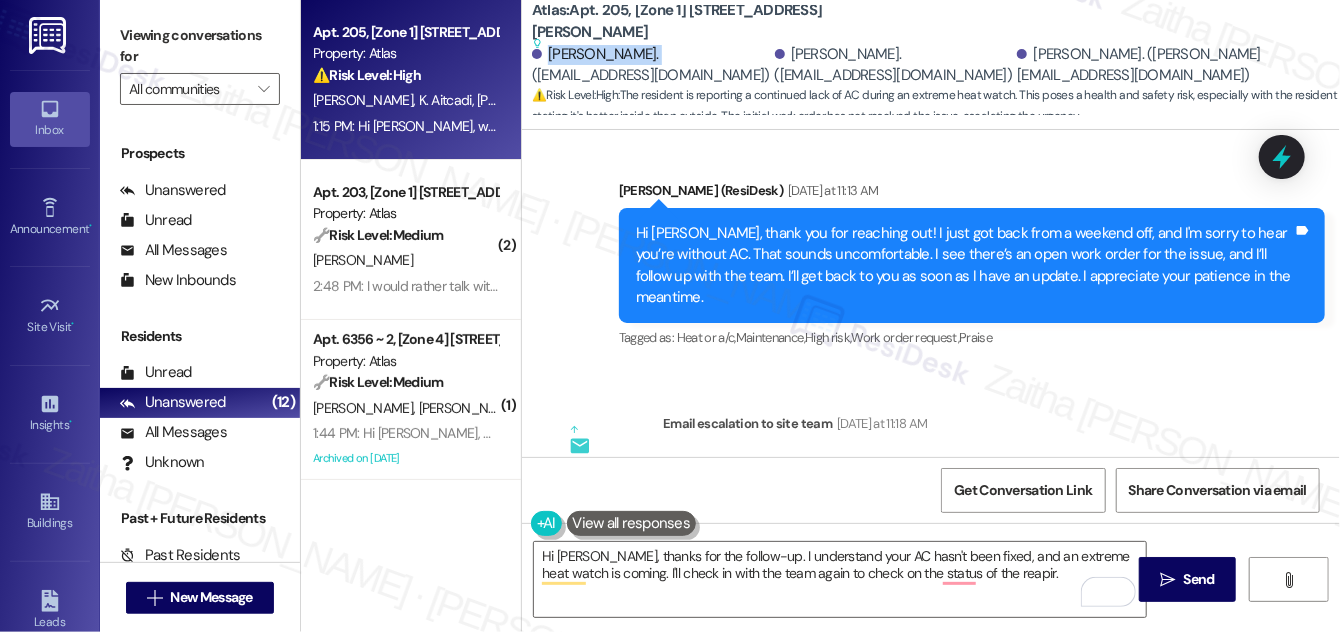 click on "[PERSON_NAME]. ([EMAIL_ADDRESS][DOMAIN_NAME])" at bounding box center [651, 65] 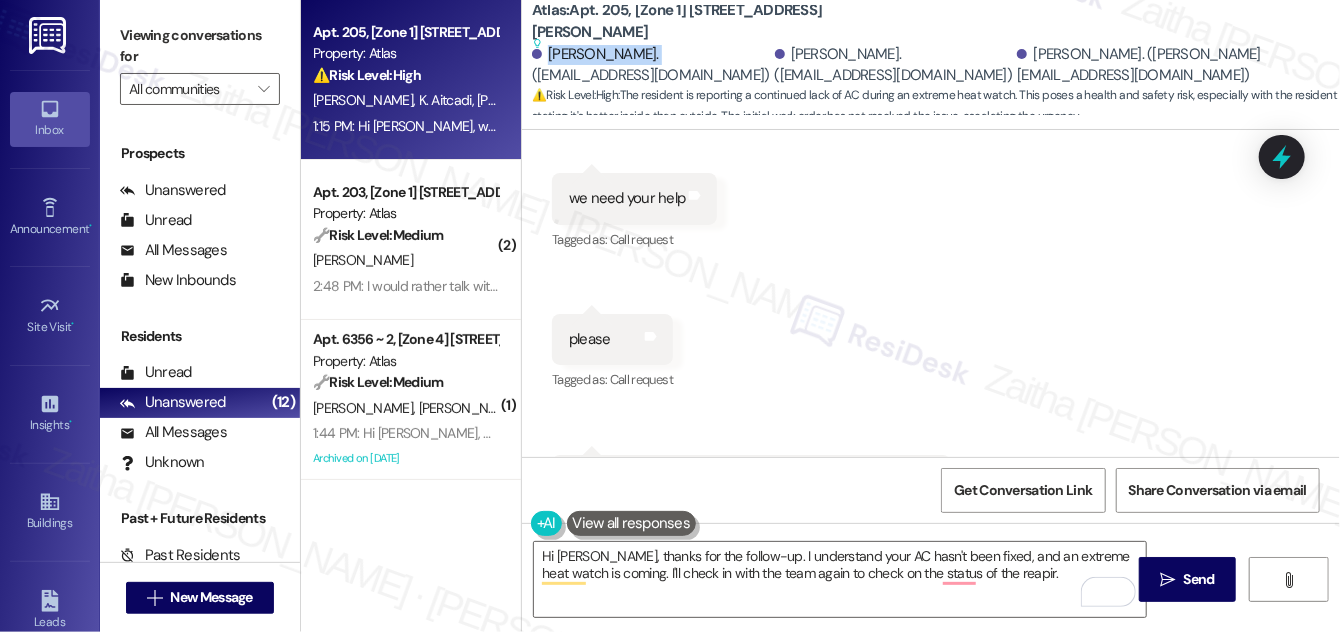 scroll, scrollTop: 8634, scrollLeft: 0, axis: vertical 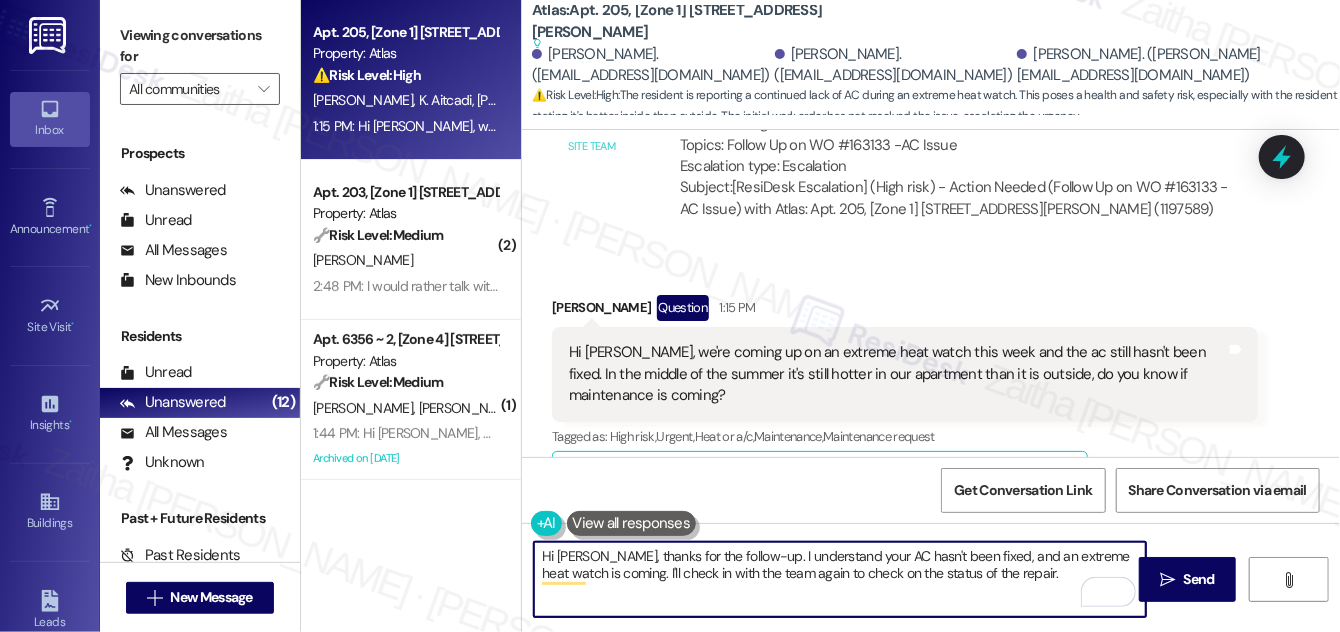 click on "Hi [PERSON_NAME], thanks for the follow-up. I understand your AC hasn't been fixed, and an extreme heat watch is coming. I'll check in with the team again to check on the status of the repair." at bounding box center [840, 579] 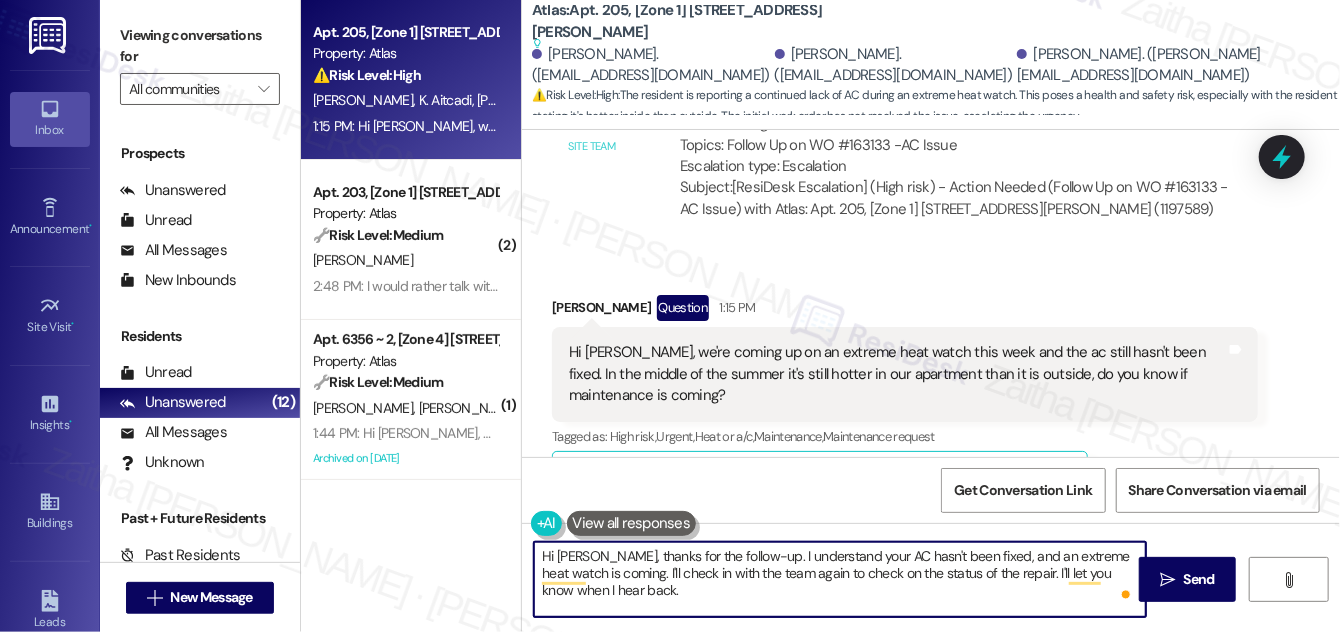 click on "Hi [PERSON_NAME], thanks for the follow-up. I understand your AC hasn't been fixed, and an extreme heat watch is coming. I'll check in with the team again to check on the status of the repair. I'll let you know when I hear back." at bounding box center (840, 579) 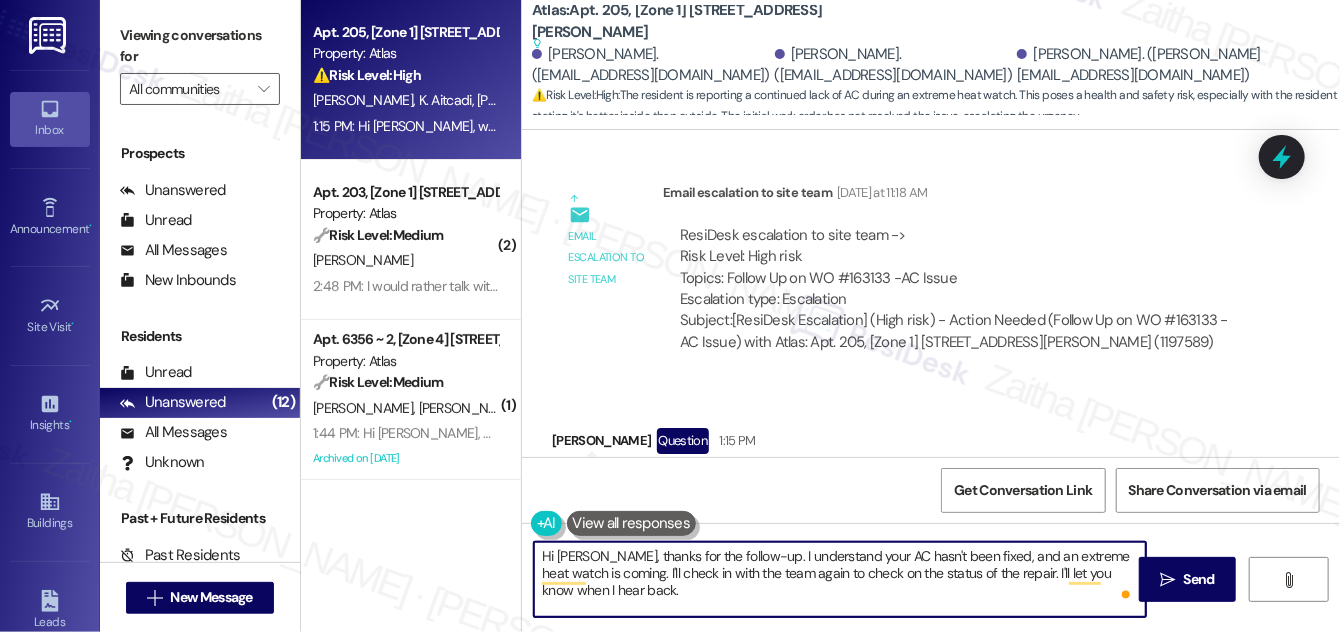 scroll, scrollTop: 9634, scrollLeft: 0, axis: vertical 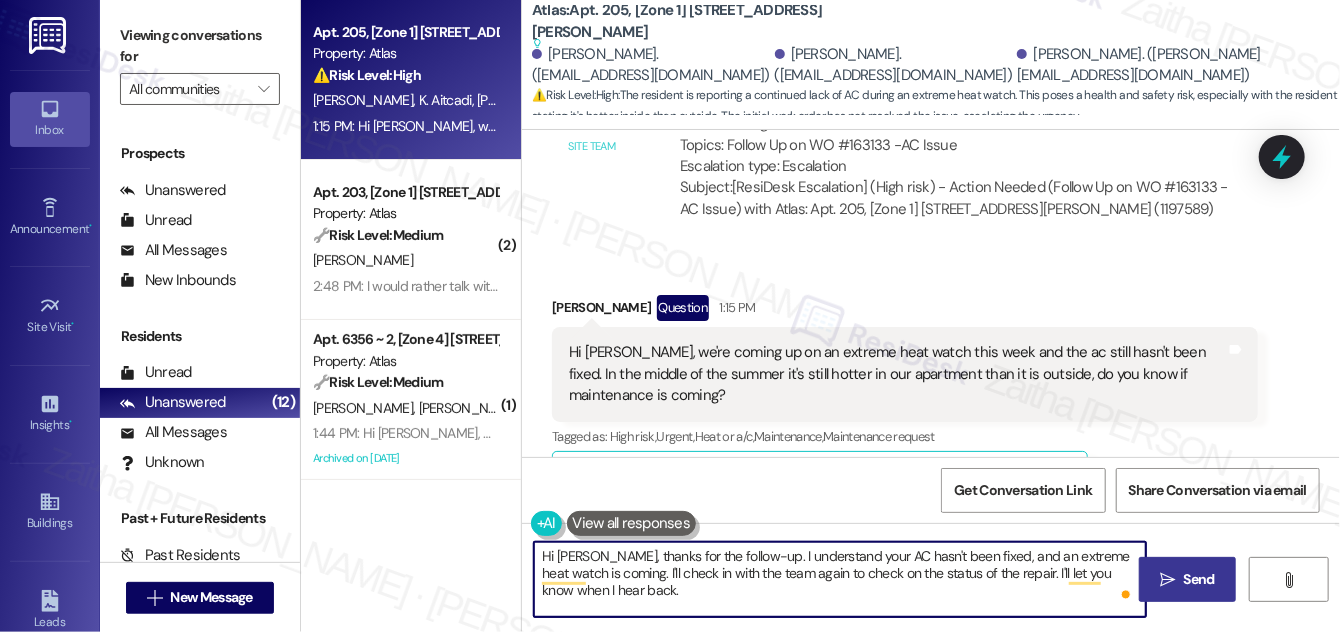 type on "Hi [PERSON_NAME], thanks for the follow-up. I understand your AC hasn't been fixed, and an extreme heat watch is coming. I'll check in with the team again to check on the status of the repair. I'll let you know when I hear back." 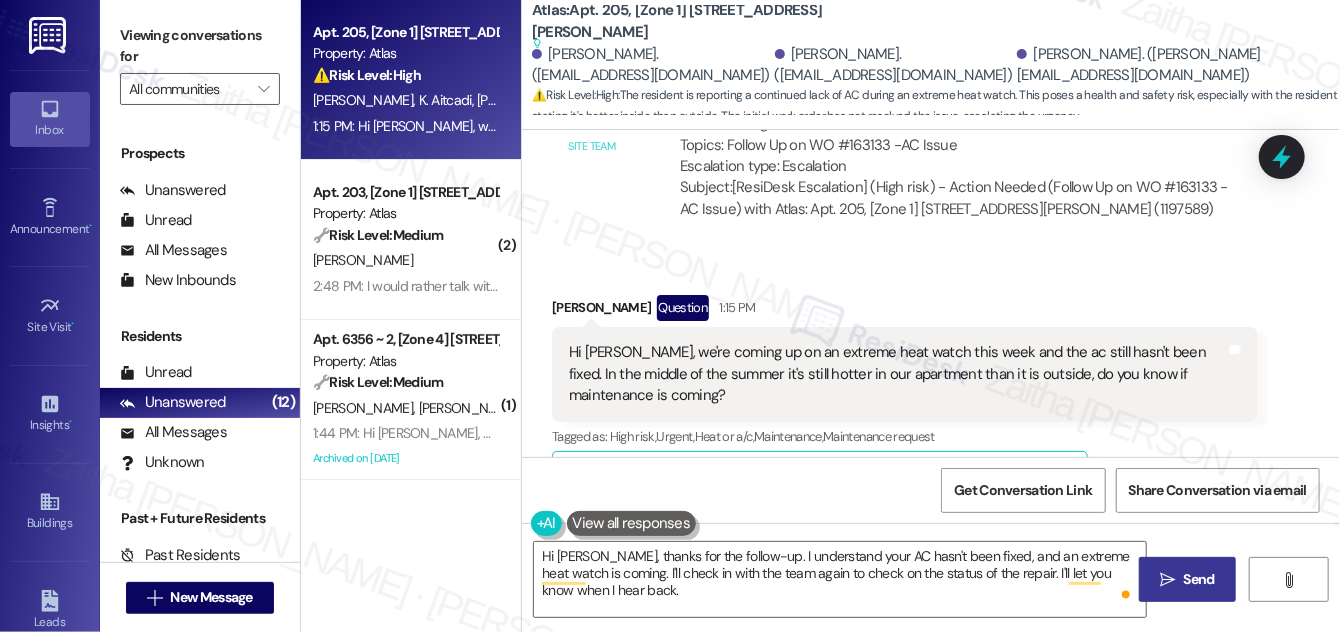 click on "Send" at bounding box center (1199, 579) 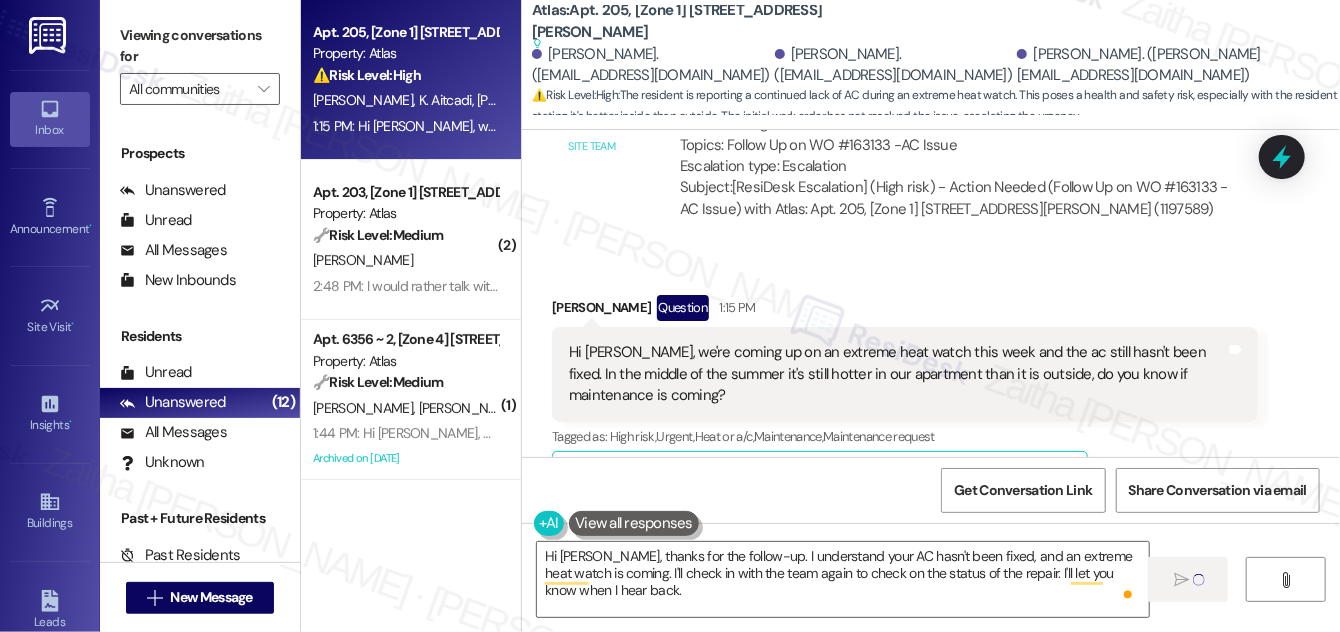 type 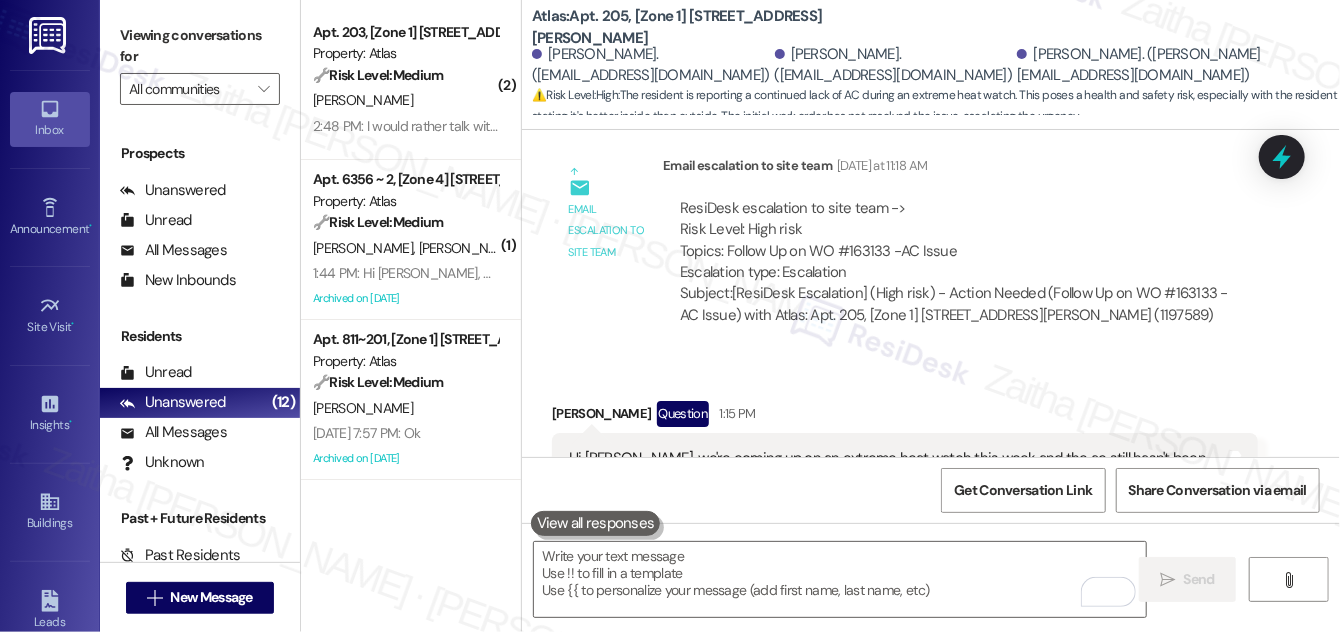 scroll, scrollTop: 9542, scrollLeft: 0, axis: vertical 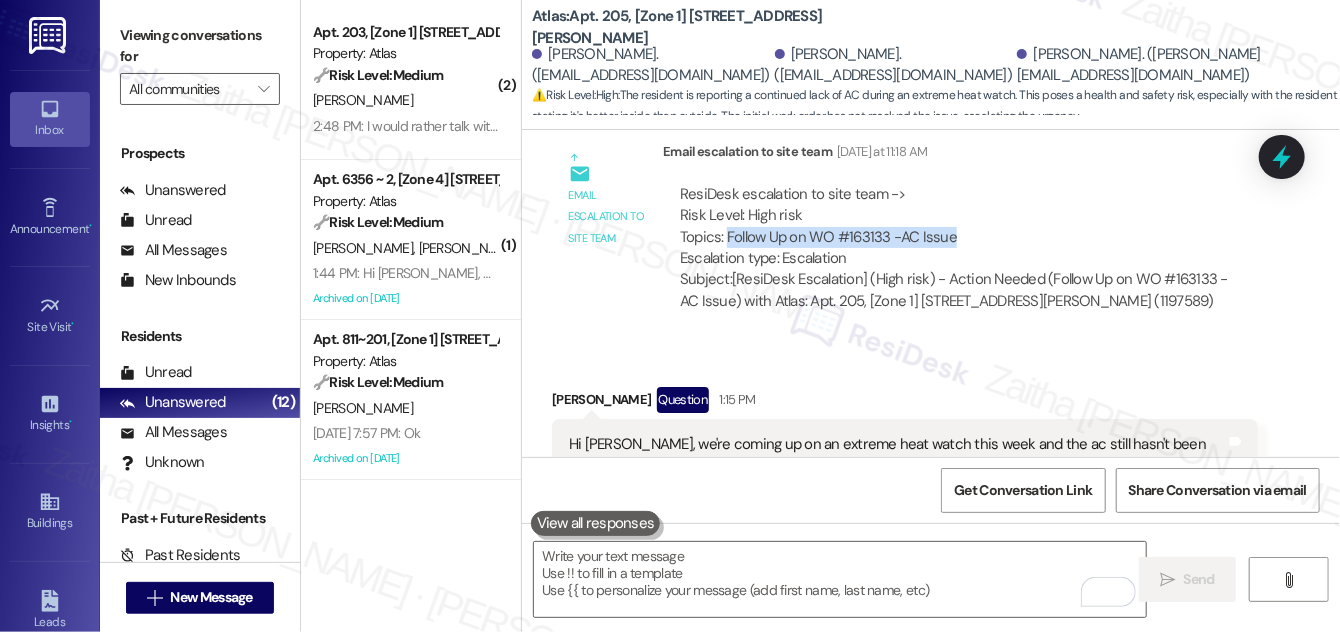 drag, startPoint x: 725, startPoint y: 167, endPoint x: 965, endPoint y: 165, distance: 240.00833 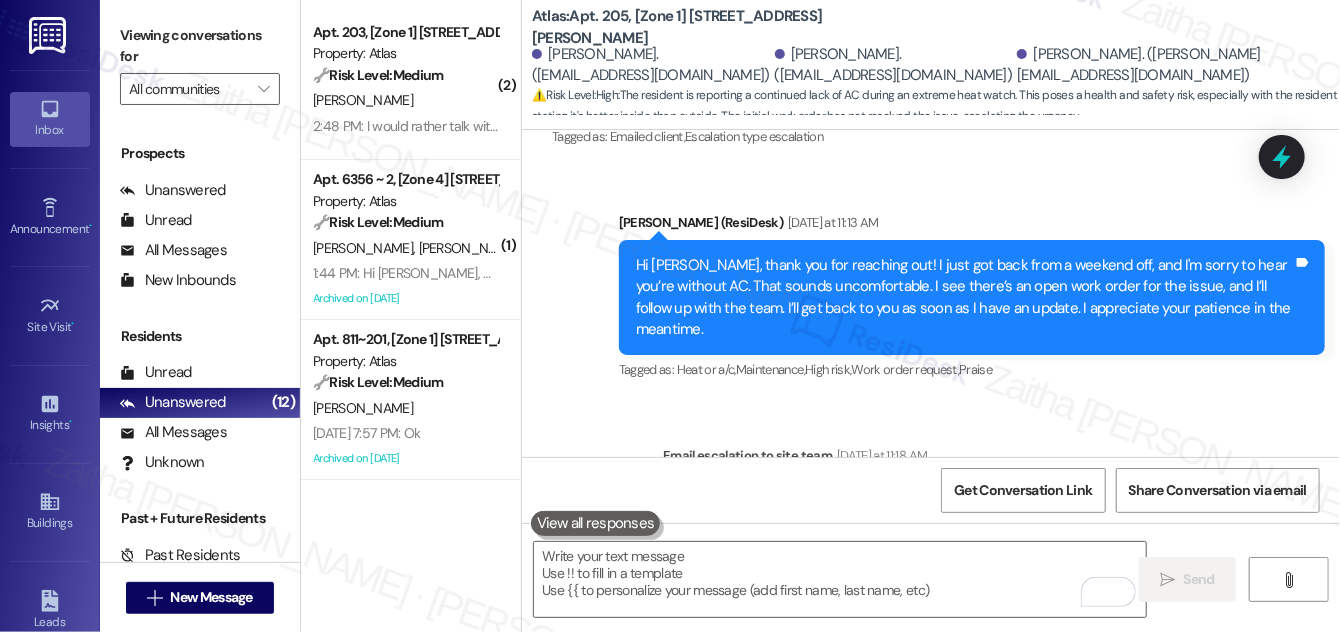 scroll, scrollTop: 9360, scrollLeft: 0, axis: vertical 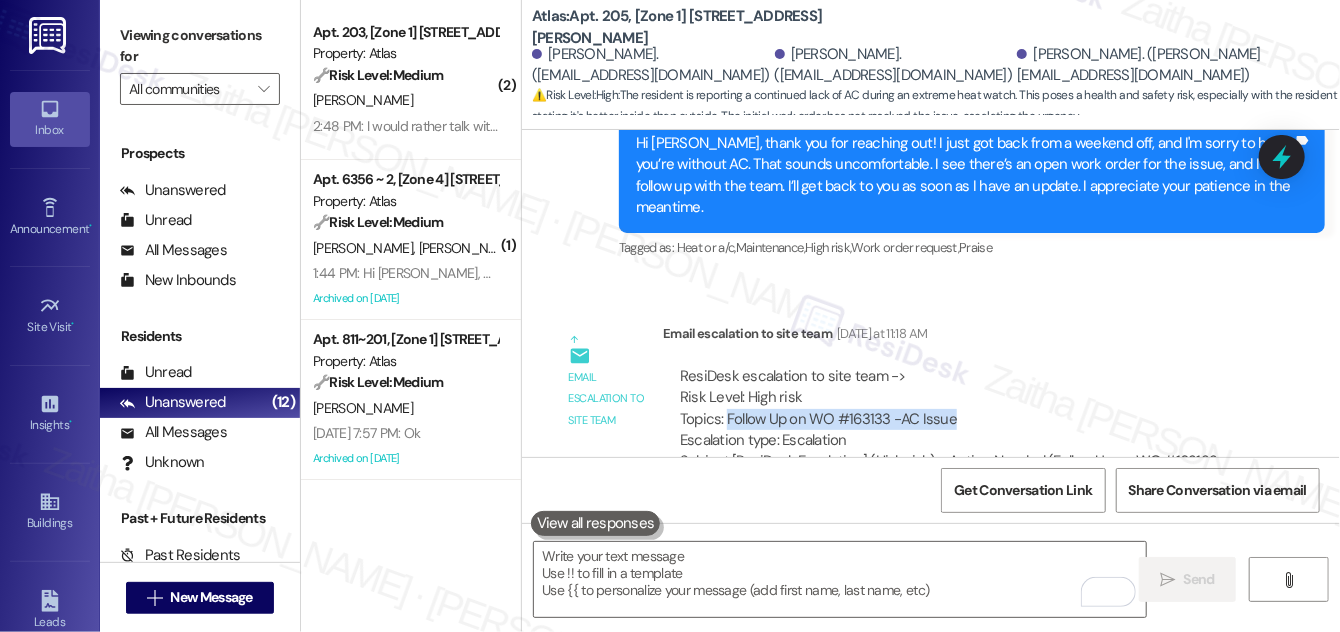 drag, startPoint x: 1283, startPoint y: 167, endPoint x: 1179, endPoint y: 264, distance: 142.21463 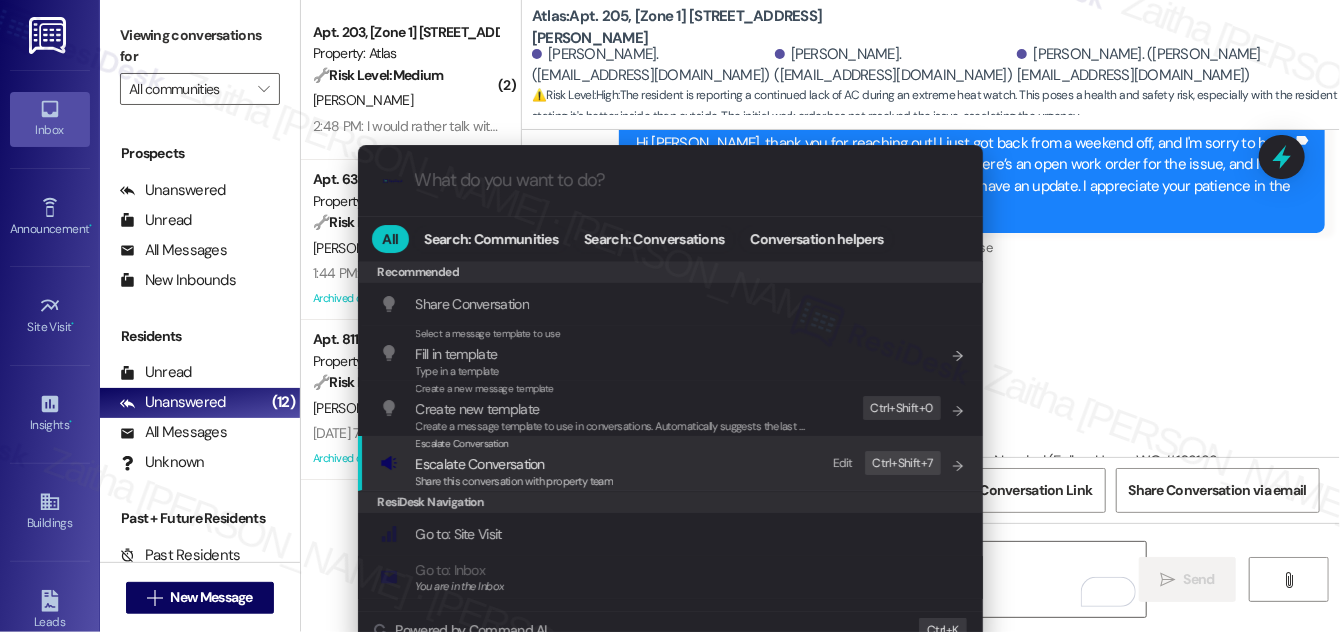 click on "Escalate Conversation" at bounding box center (480, 464) 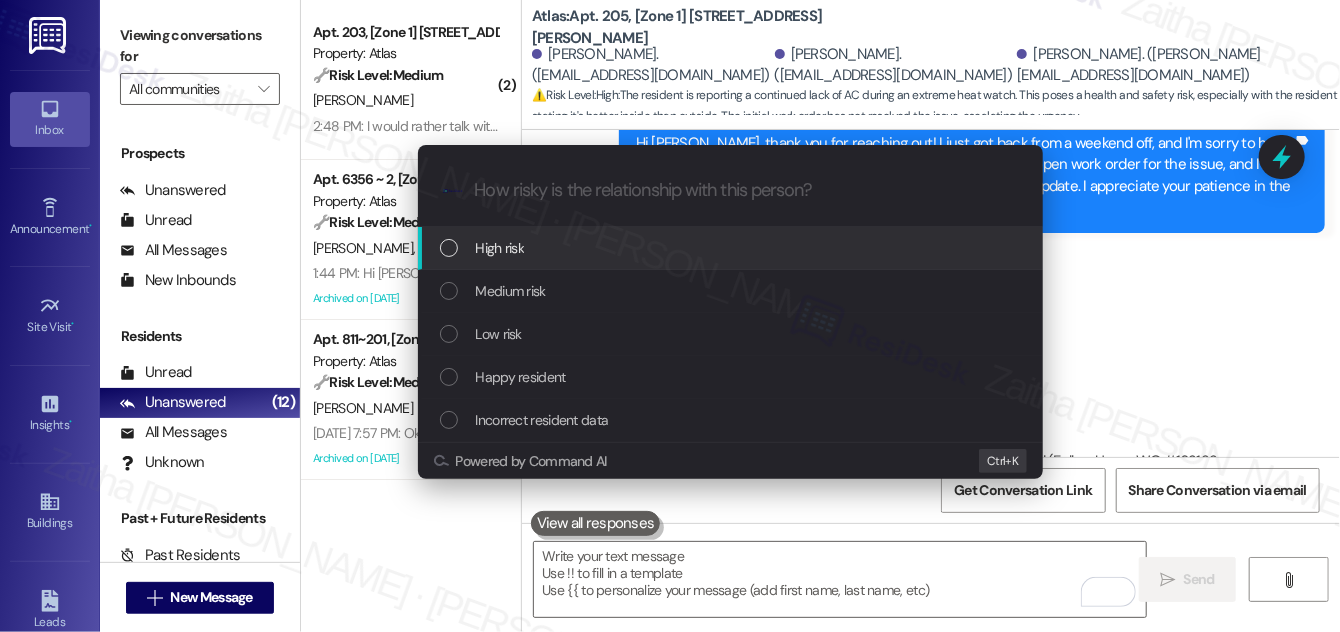 click on "High risk" at bounding box center [732, 248] 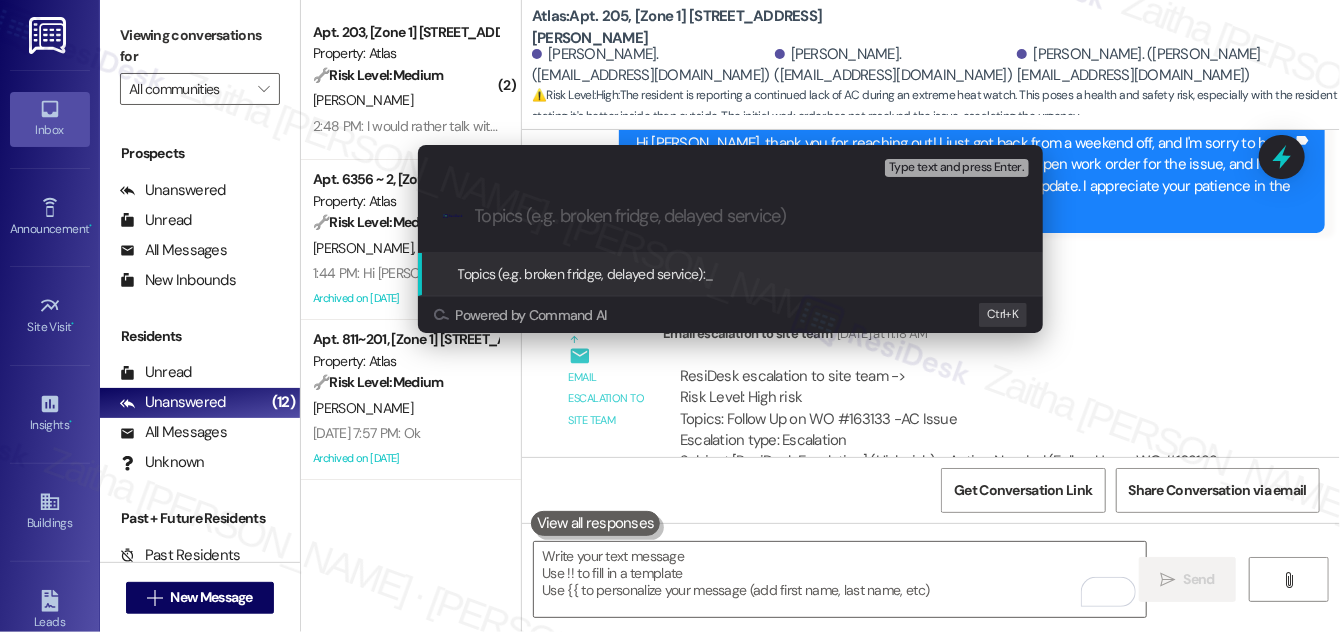 paste on "Follow Up on WO #163133 -AC Issue" 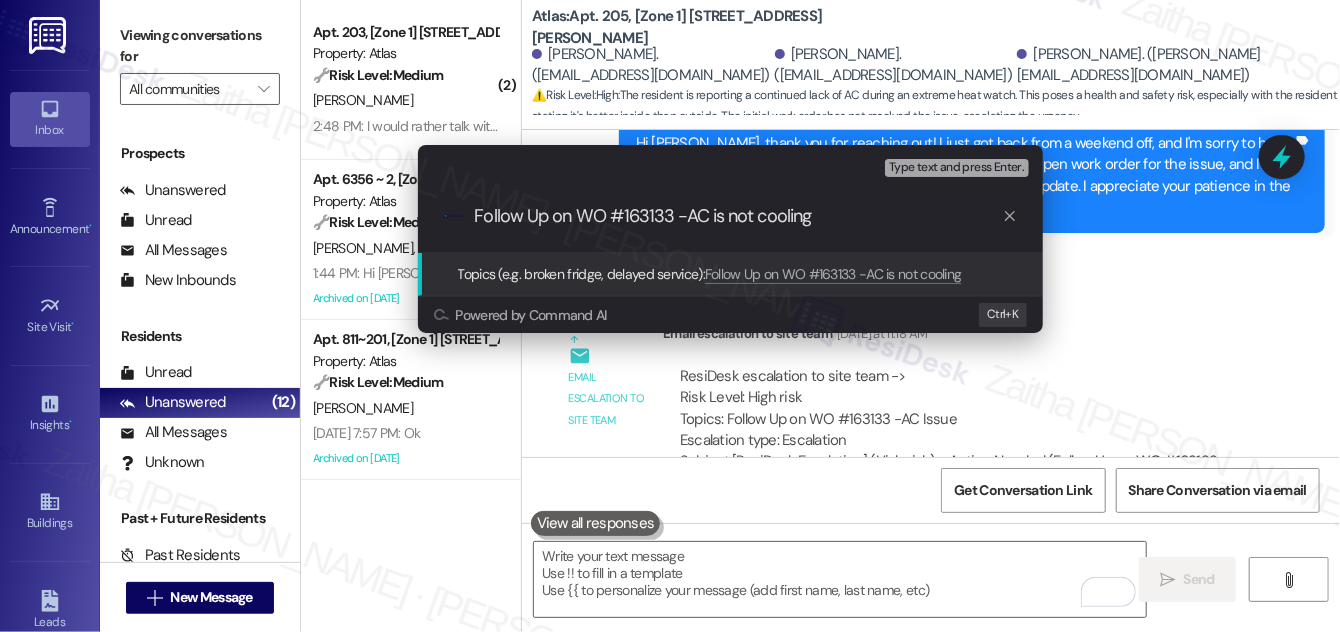 type on "Follow Up on WO #163133 -AC is not cooling." 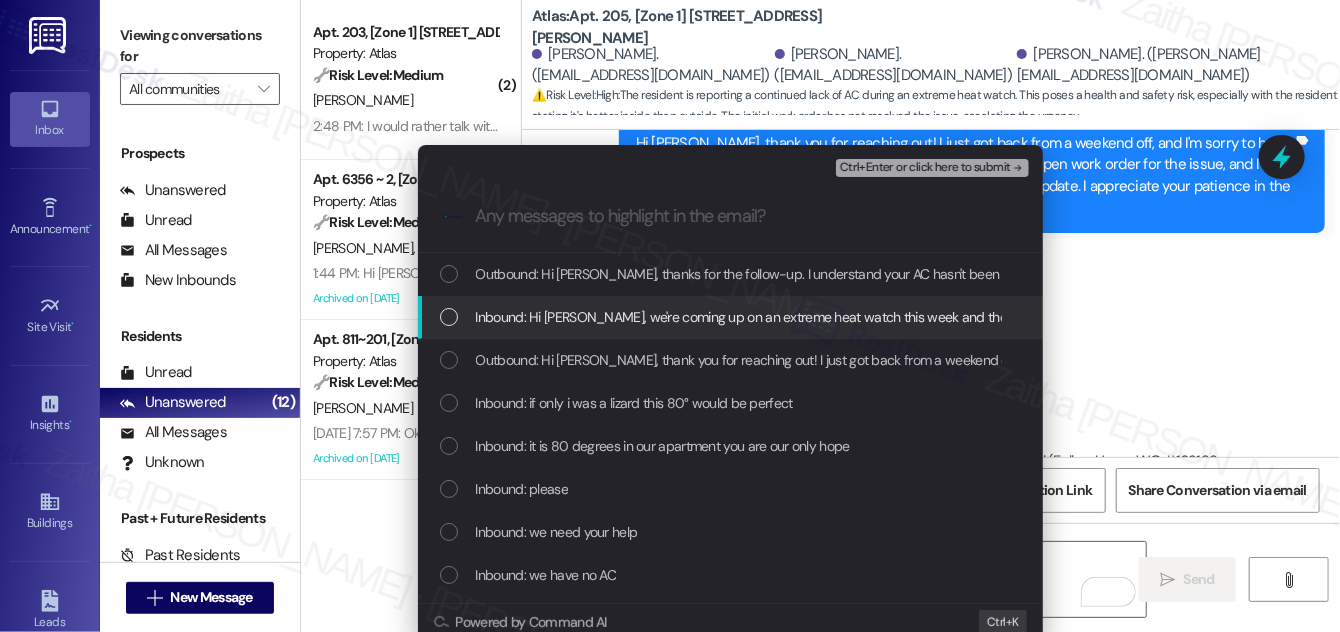 click on "Inbound: Hi [PERSON_NAME], we're coming up on an extreme heat watch this week and the ac still hasn't been fixed. In the middle of the summer it's still hotter in our apartment than it is outside, do you know if maintenance is coming?" at bounding box center (732, 317) 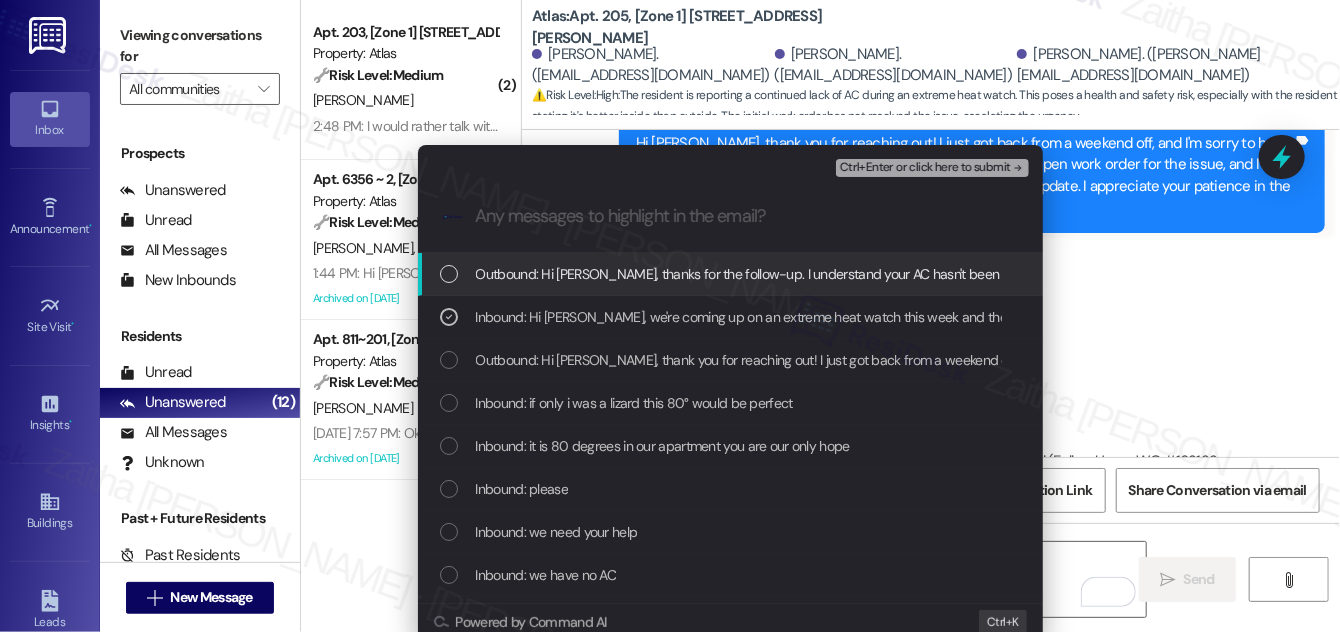 click on "Ctrl+Enter or click here to submit" at bounding box center (925, 168) 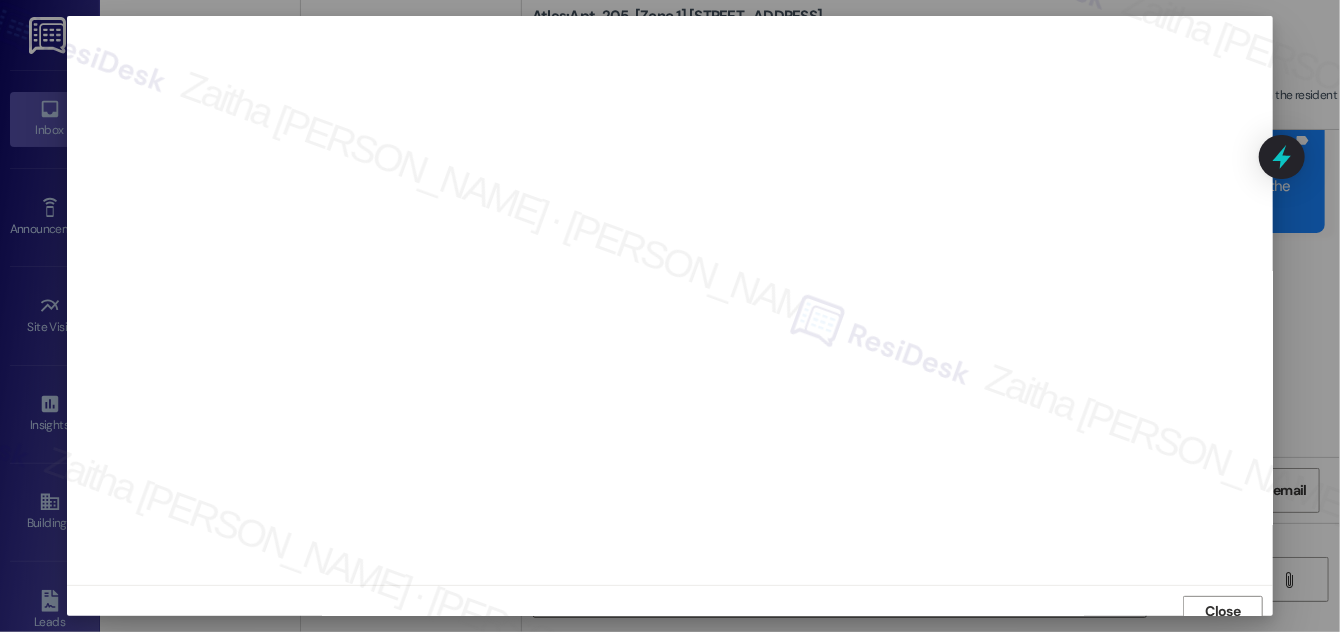 scroll, scrollTop: 11, scrollLeft: 0, axis: vertical 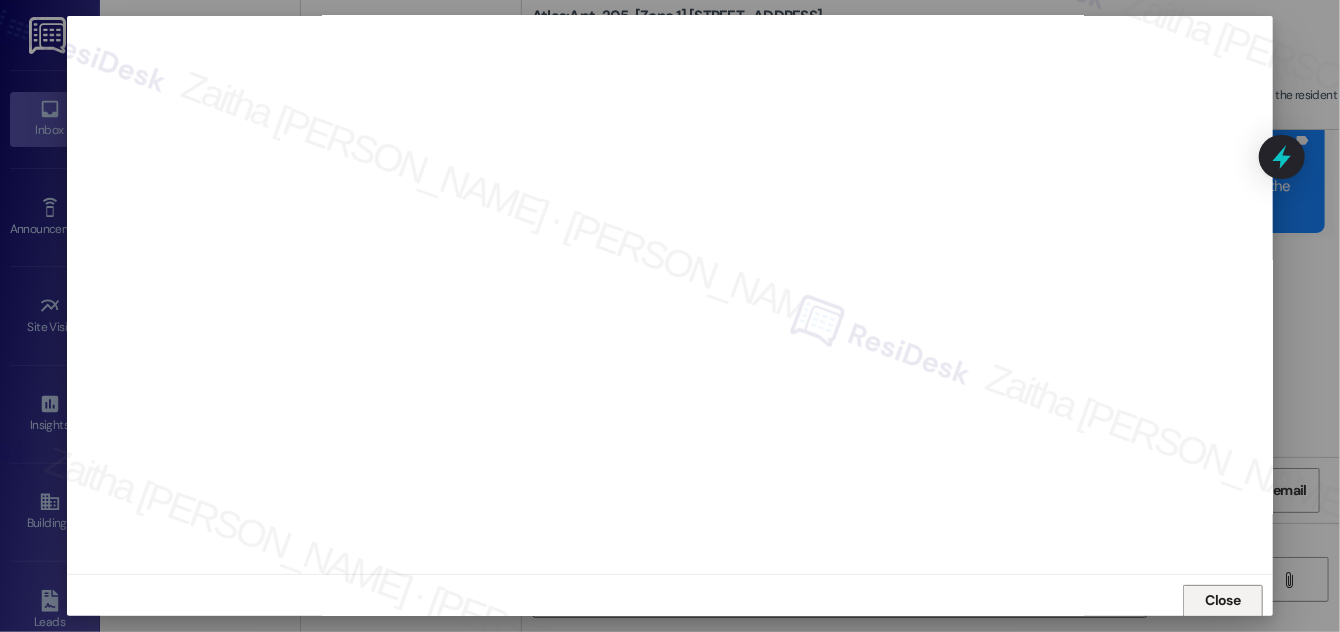 click on "Close" at bounding box center [1223, 600] 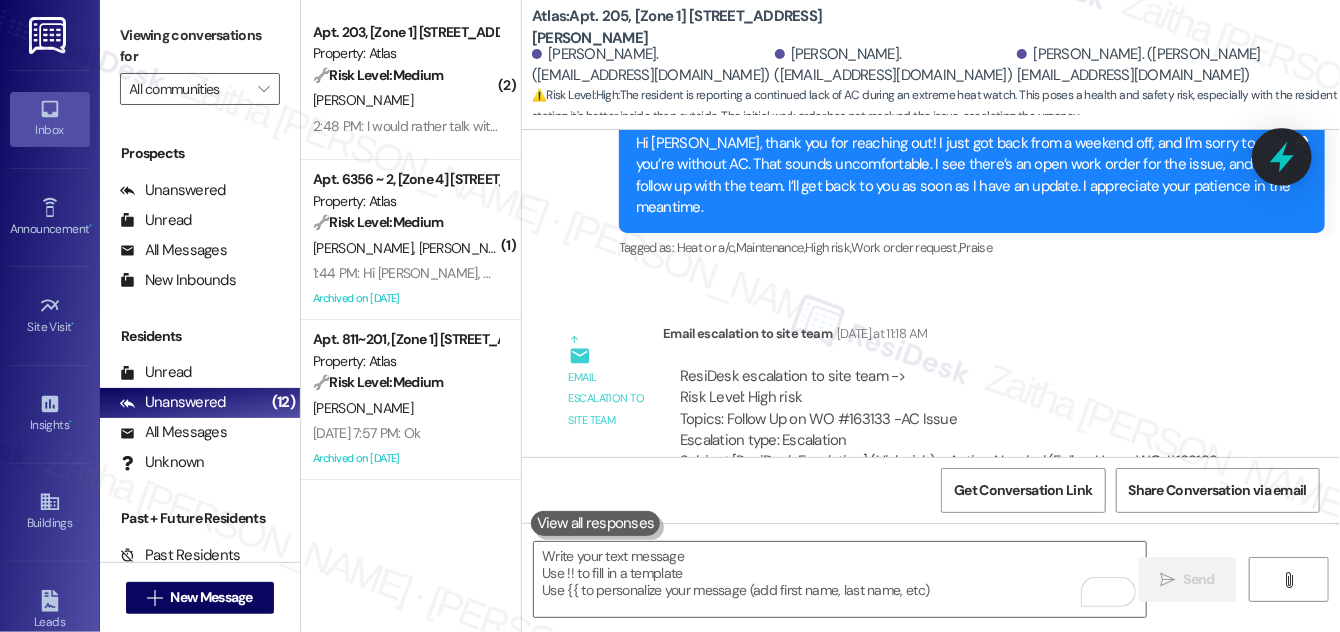 click 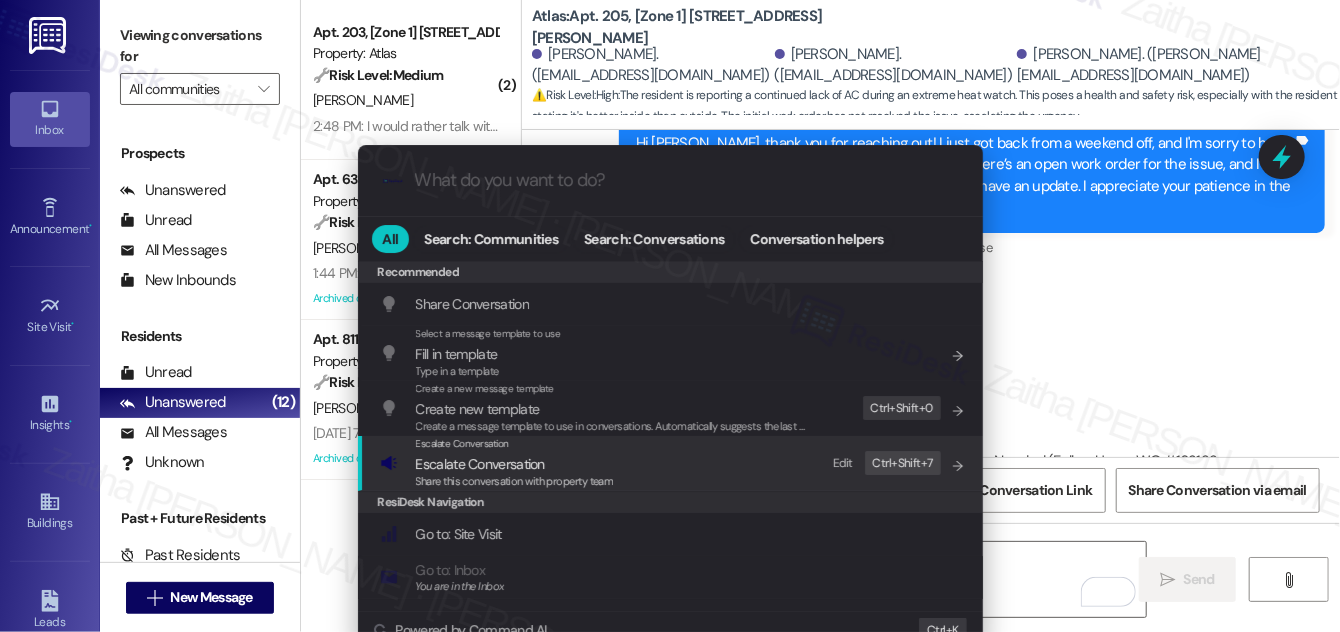 click on "Escalate Conversation" at bounding box center (480, 464) 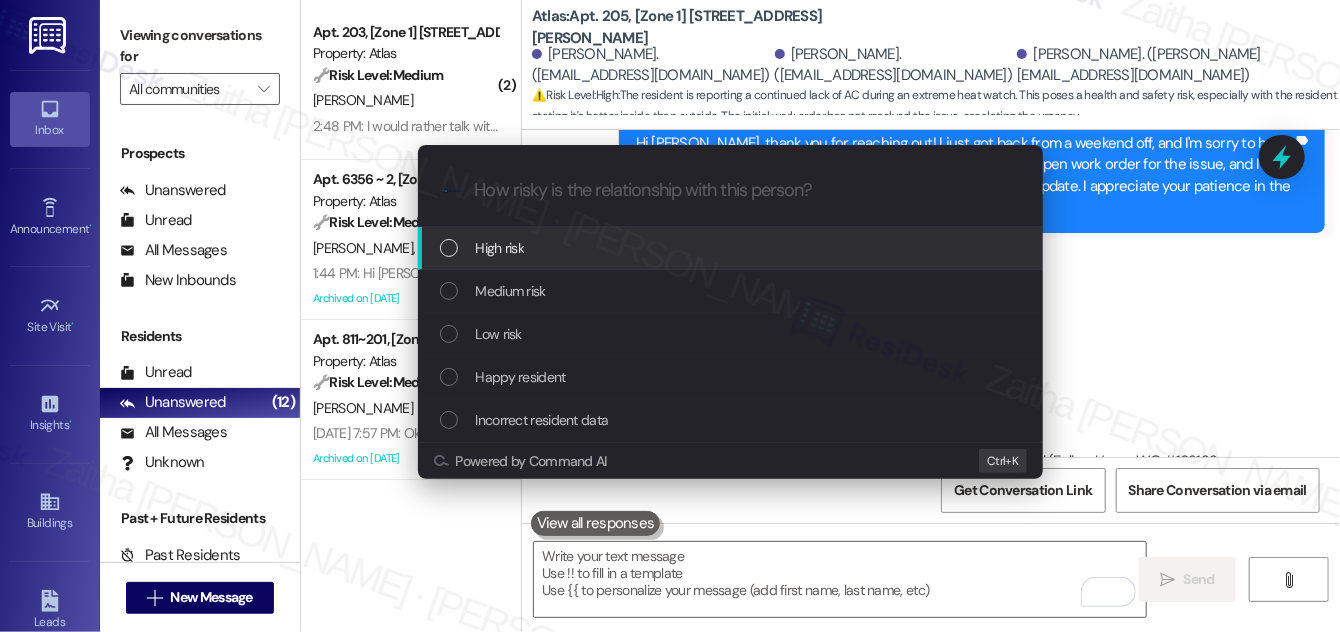 click on "High risk" at bounding box center [732, 248] 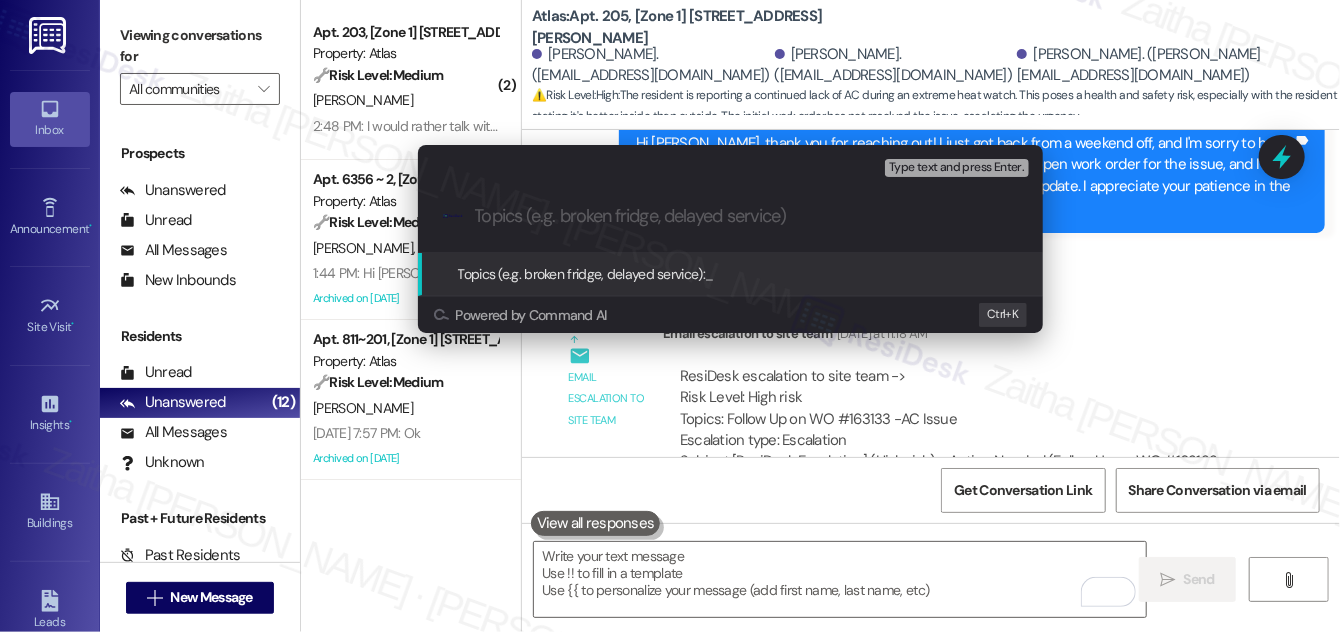 paste on "Follow Up on WO #163133 -AC is not cooling" 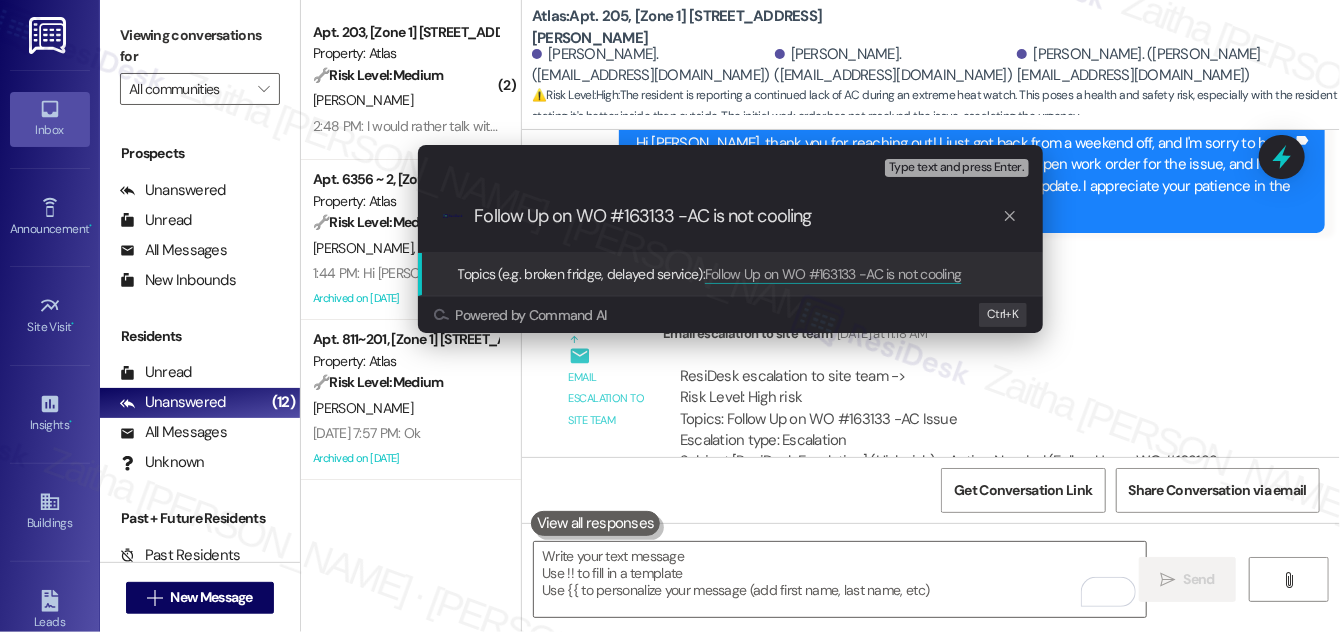 type 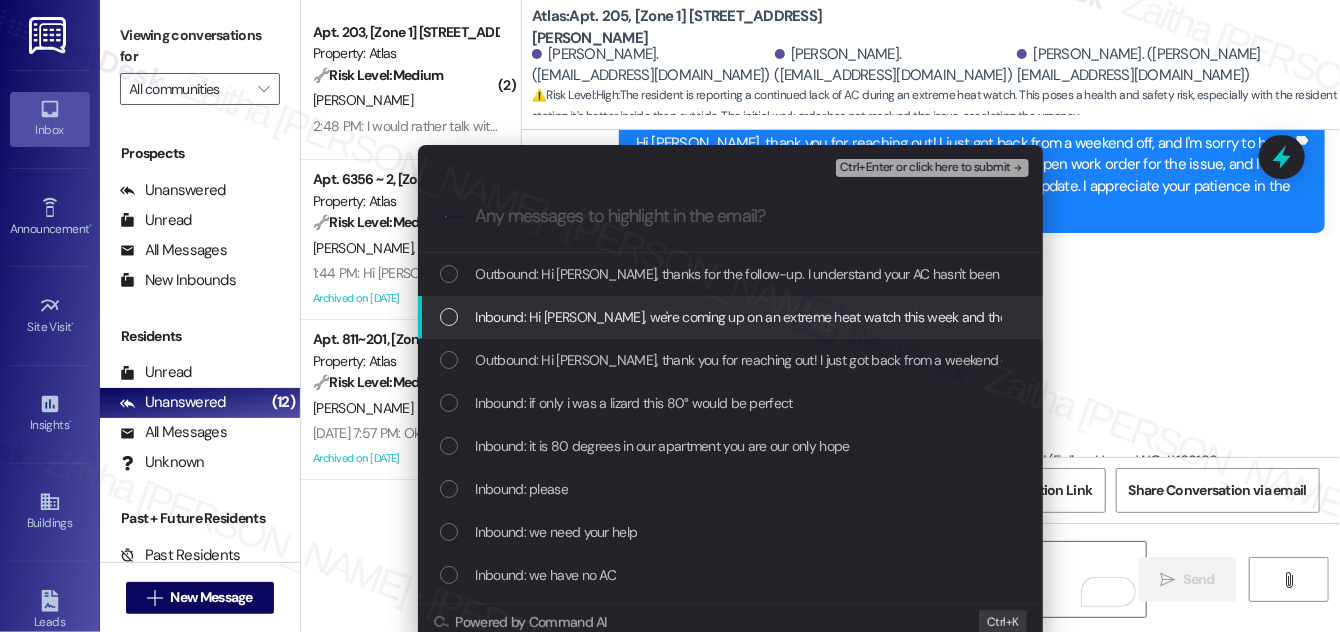 click at bounding box center [449, 317] 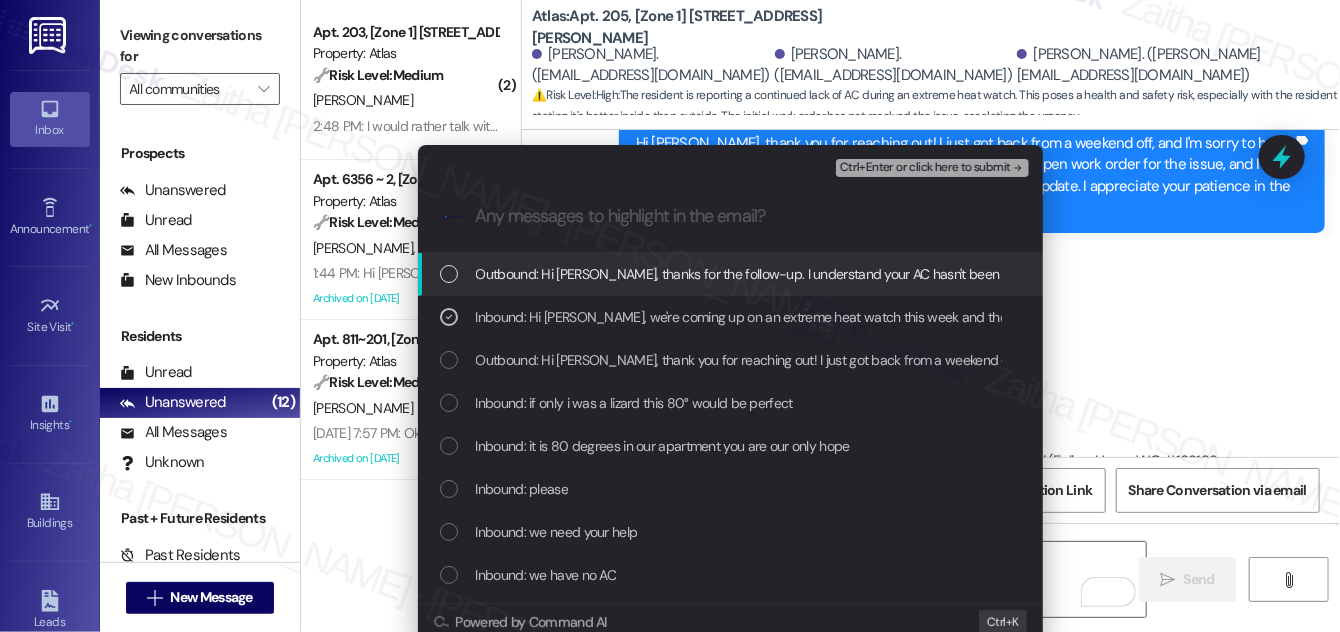 click on "Ctrl+Enter or click here to submit" at bounding box center (925, 168) 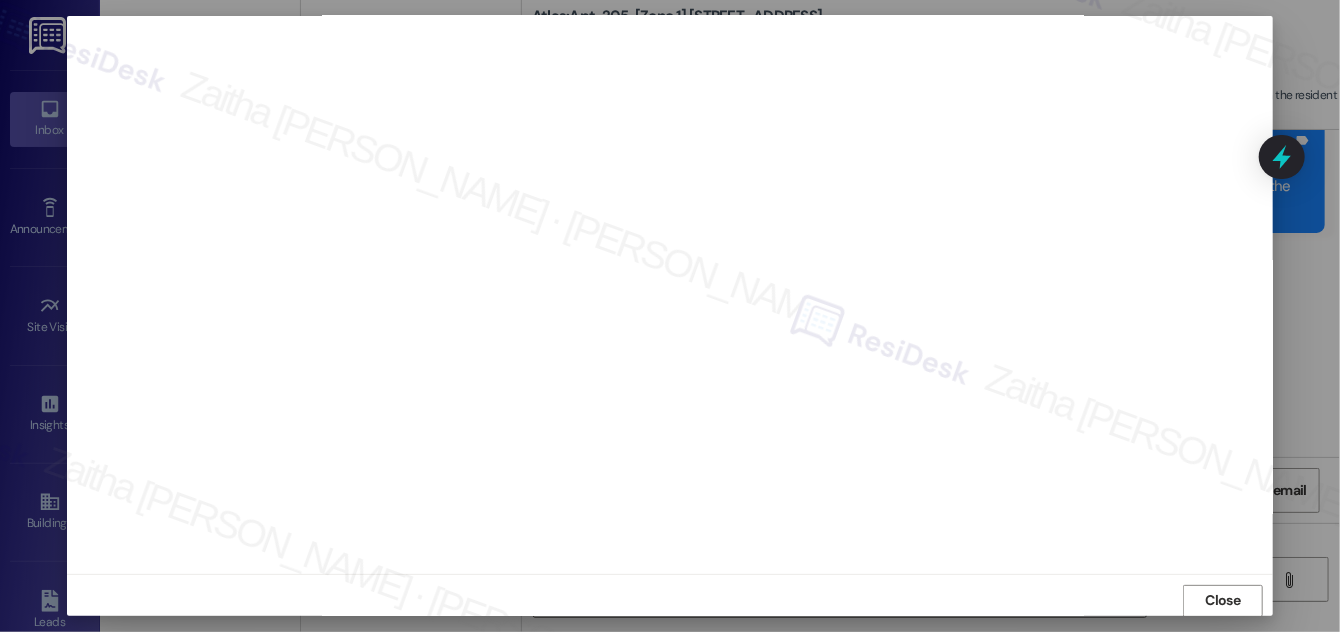 scroll, scrollTop: 0, scrollLeft: 0, axis: both 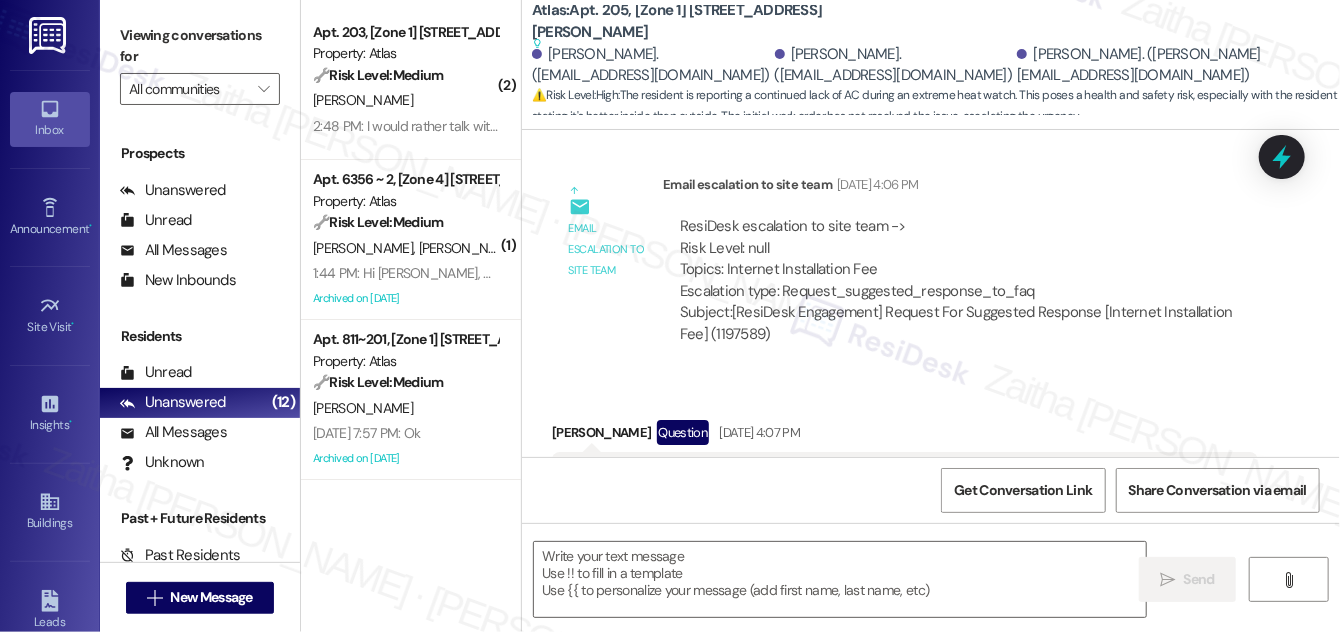 type on "Fetching suggested responses. Please feel free to read through the conversation in the meantime." 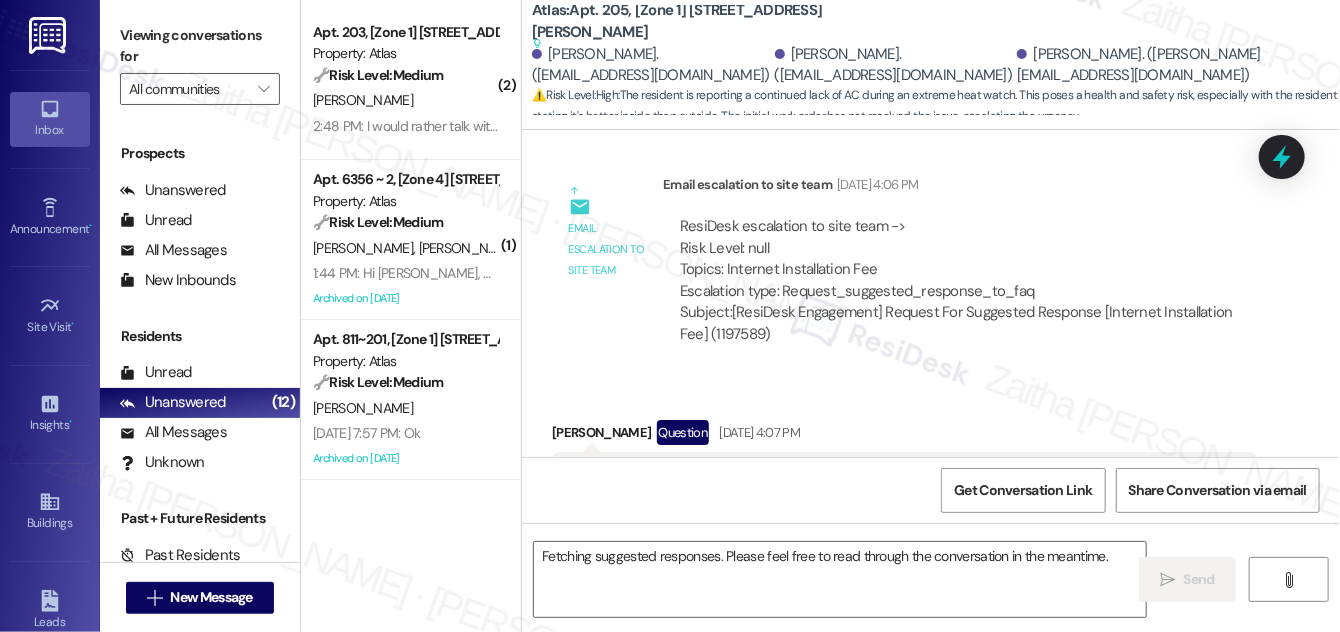 scroll, scrollTop: 314, scrollLeft: 0, axis: vertical 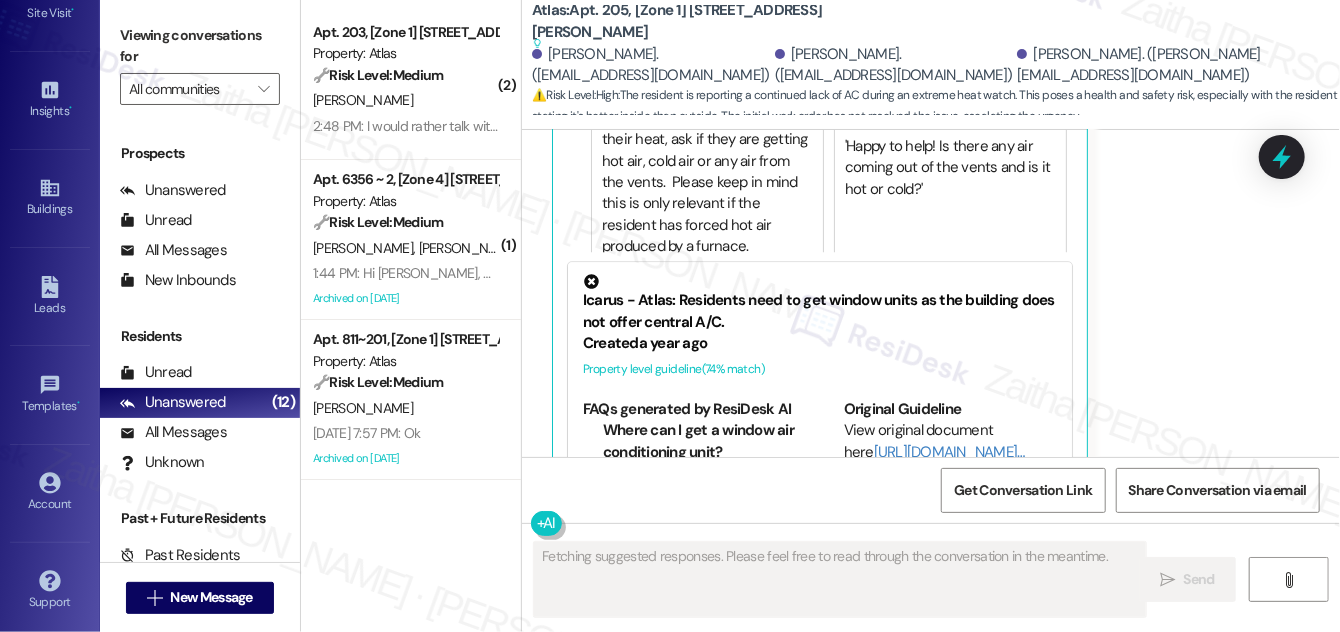 click 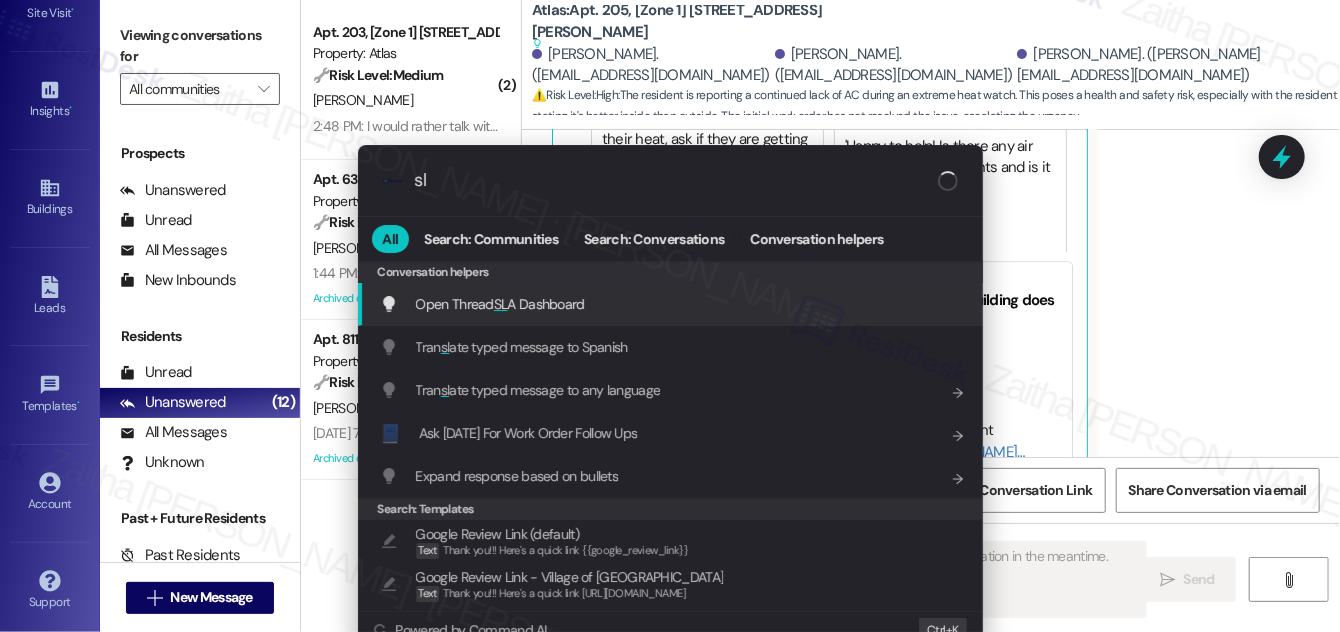type on "sla" 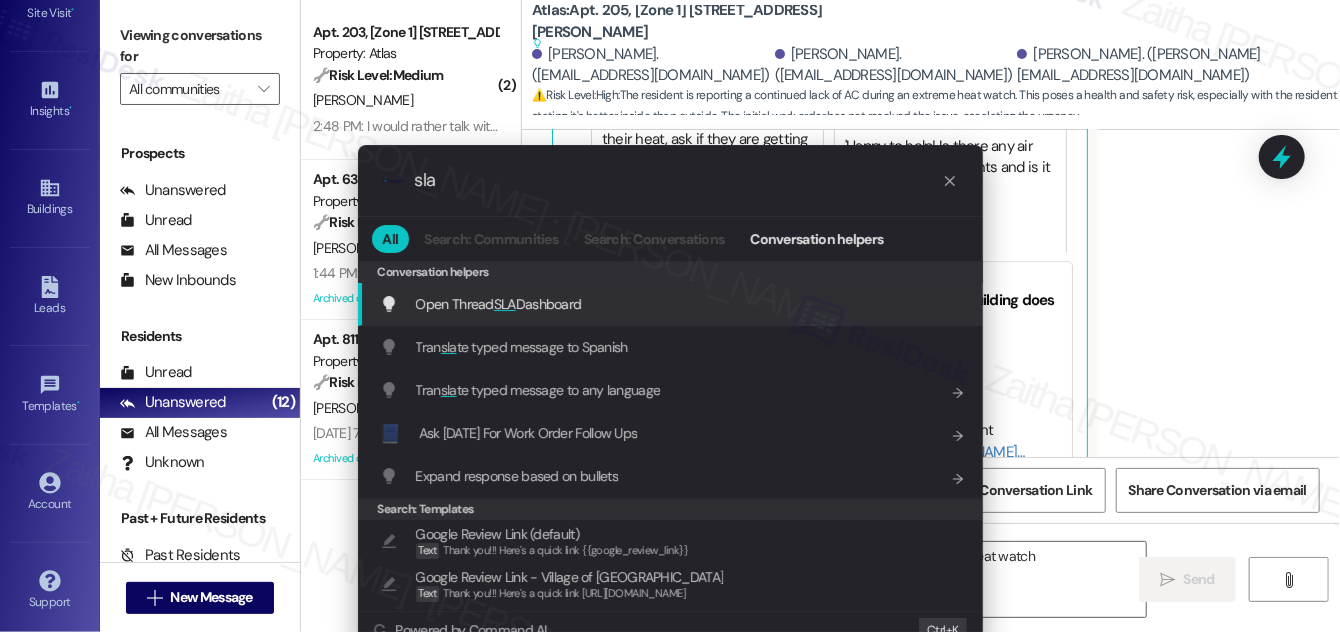type on "Hi {{first_name}}, I understand your AC hasn't been fixed and an extreme heat watch is" 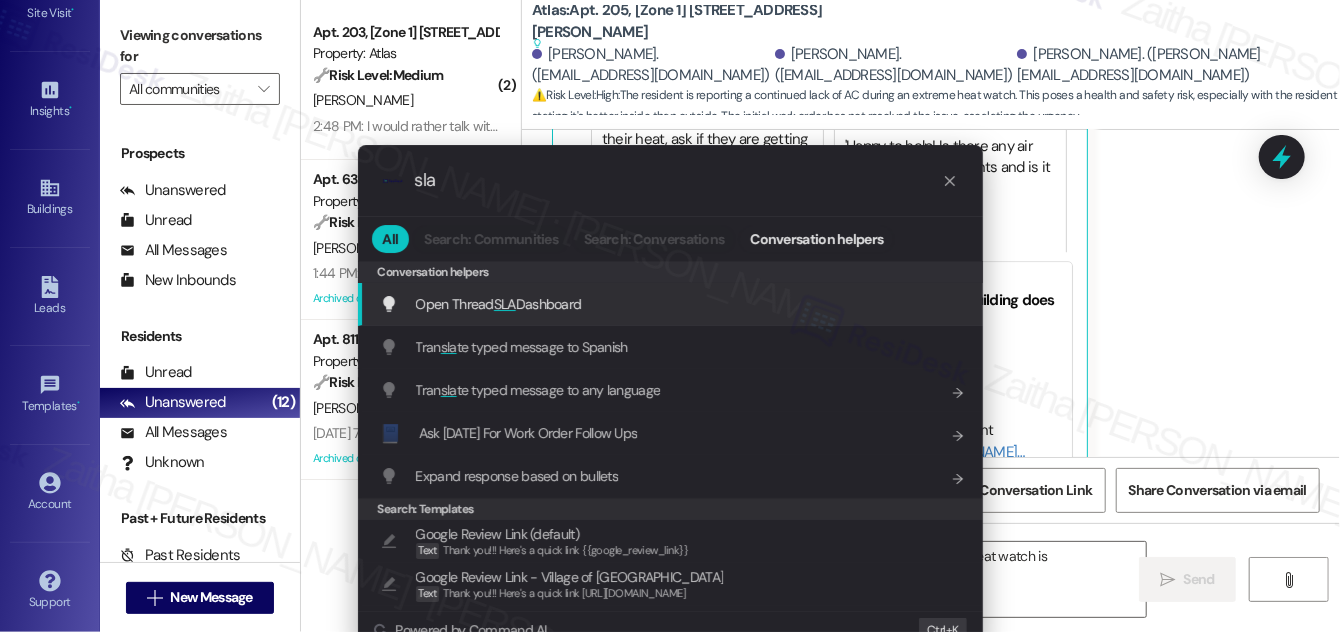 type on "sla" 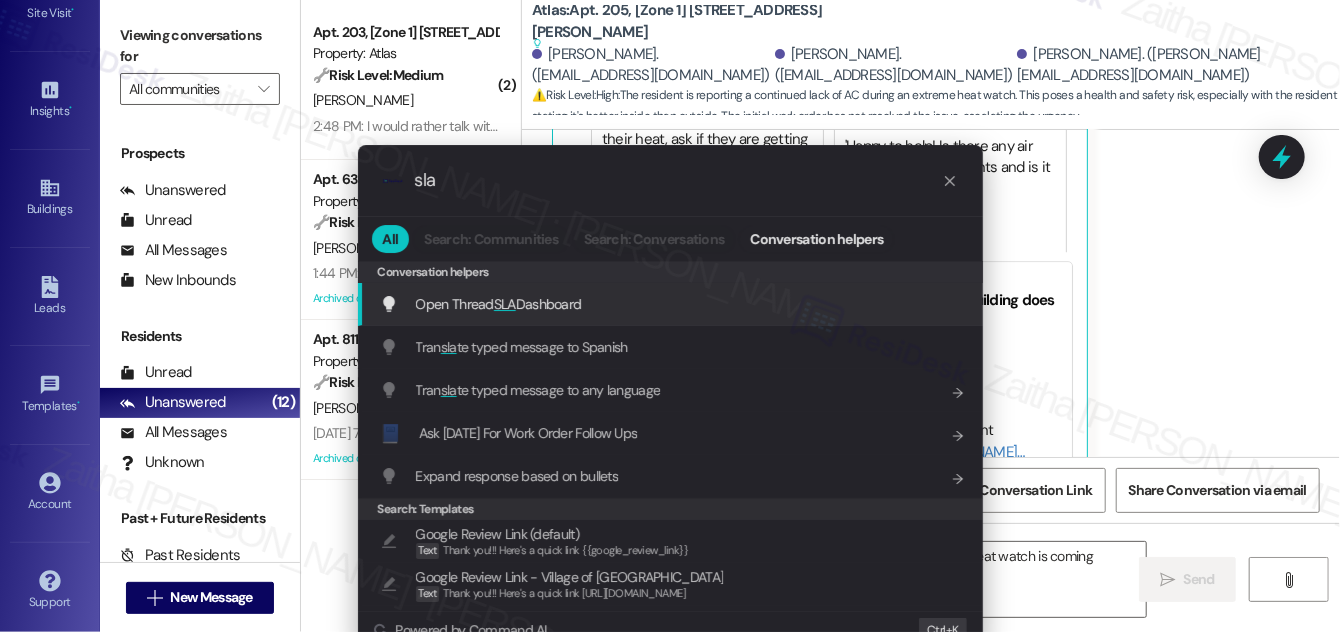 click on "Open Thread  SLA  Dashboard" at bounding box center (499, 304) 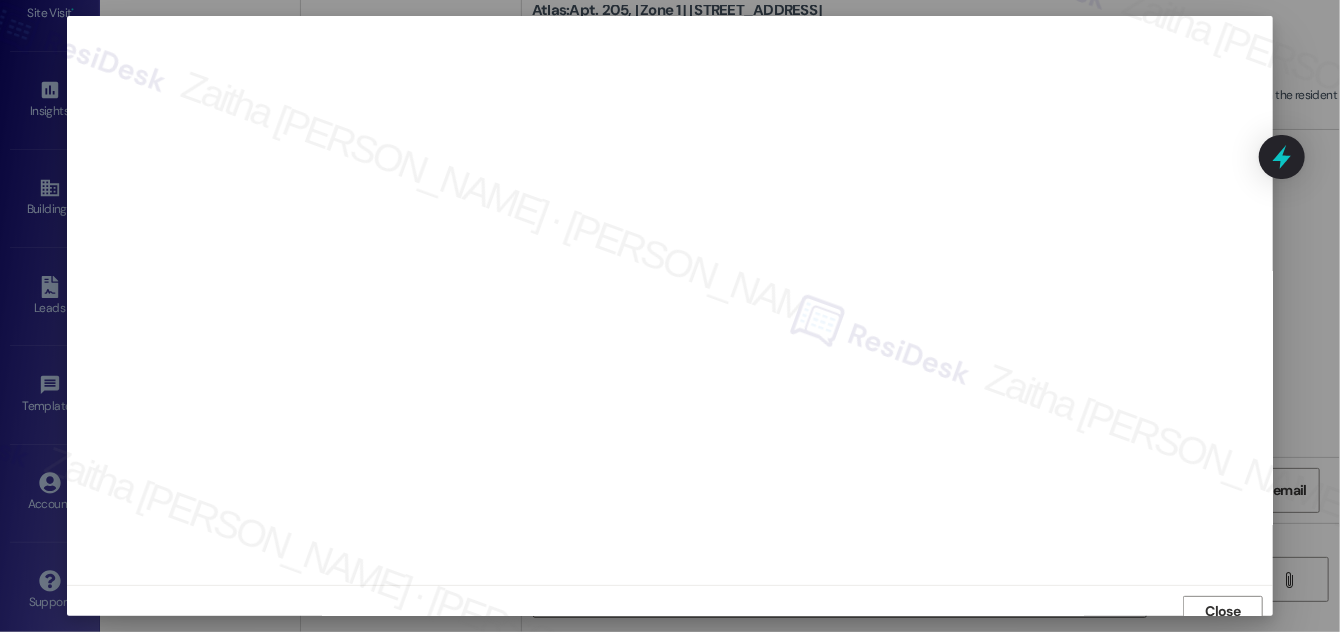 scroll, scrollTop: 11, scrollLeft: 0, axis: vertical 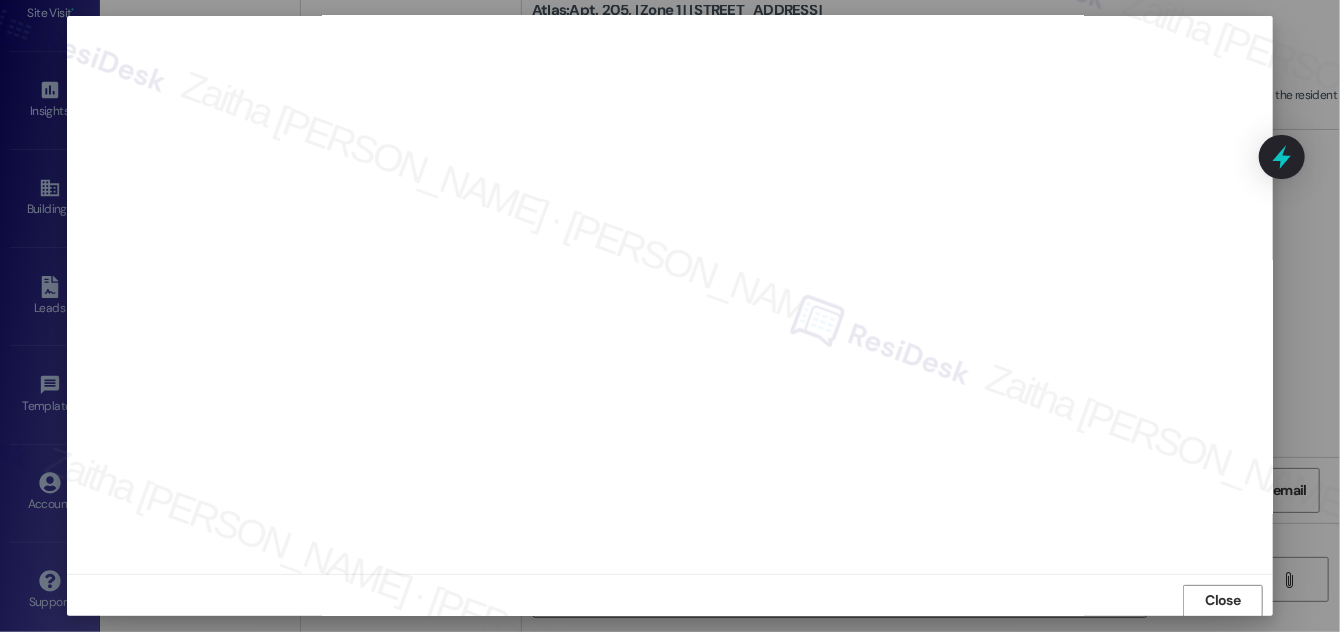 type on "Hi {{first_name}}, I understand your AC hasn't been fixed and an extreme heat watch is coming this week. I'll follow up with the team again to check on the repair status and will let you know as soon as I hear back." 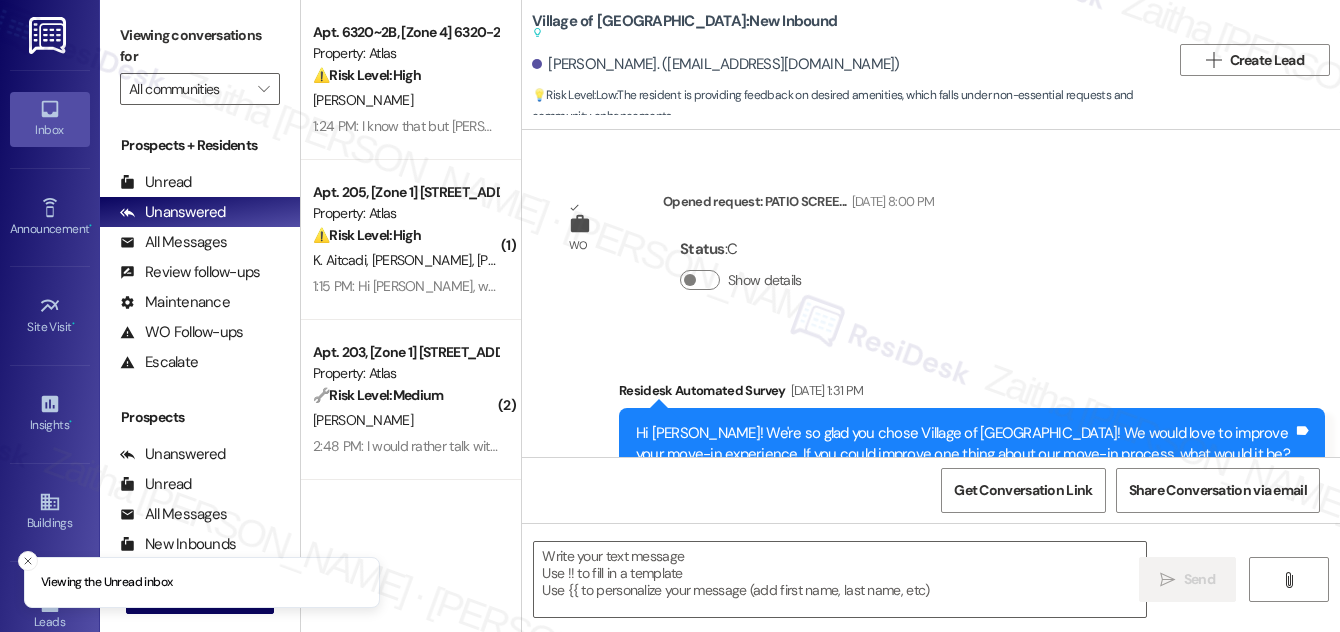 scroll, scrollTop: 0, scrollLeft: 0, axis: both 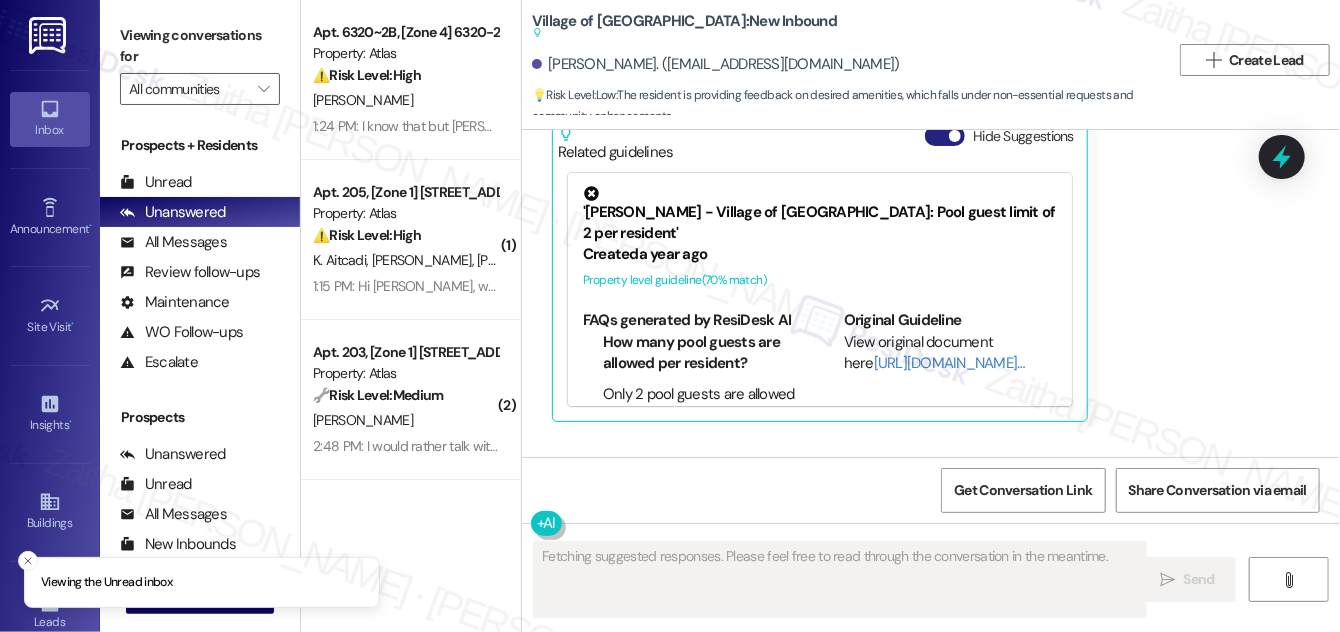click on "Hide Suggestions" at bounding box center [945, 136] 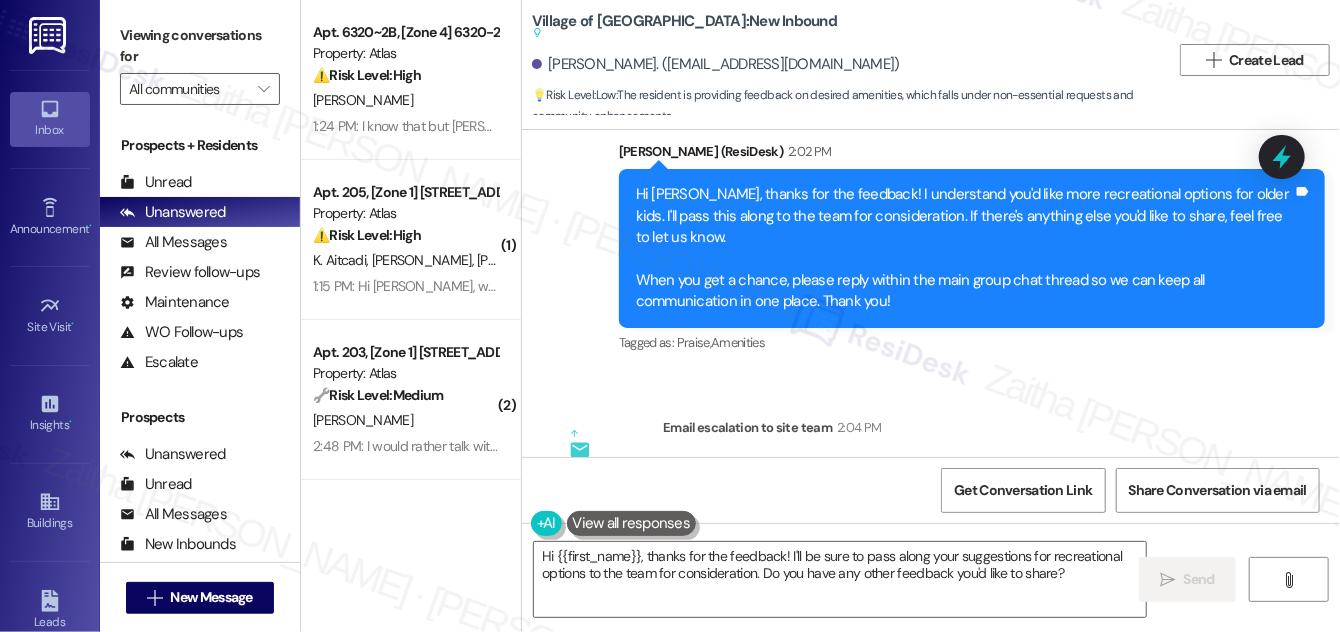 scroll, scrollTop: 2957, scrollLeft: 0, axis: vertical 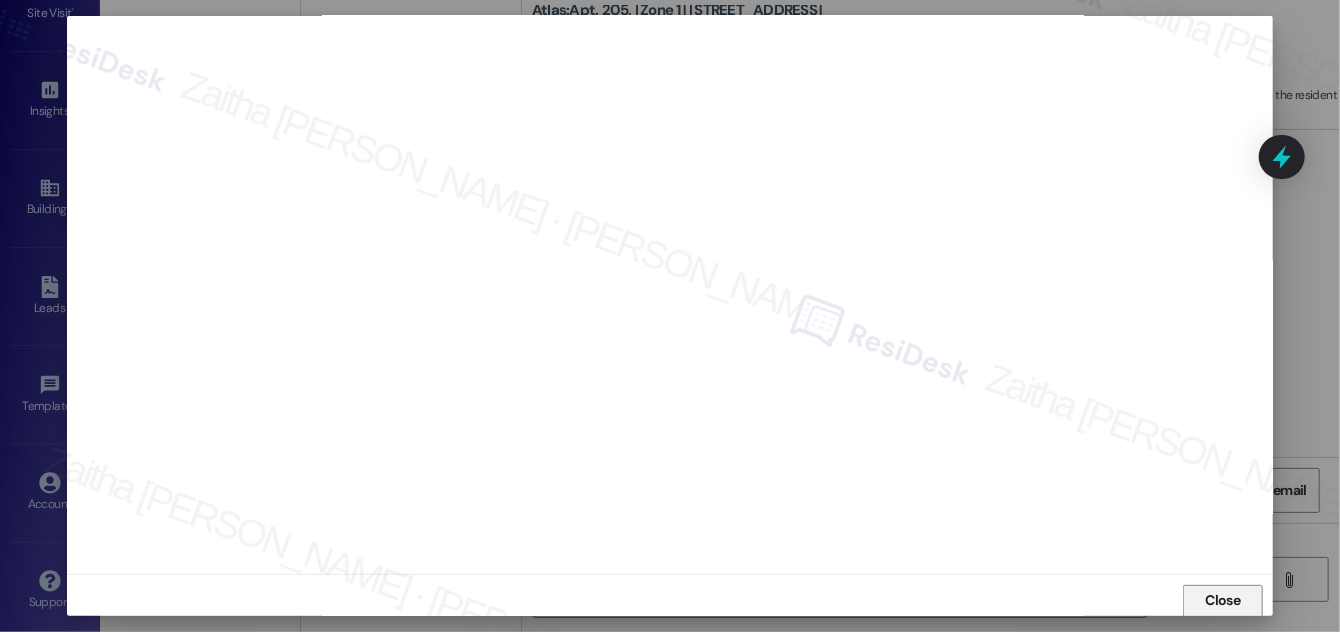 click on "Close" at bounding box center [1223, 600] 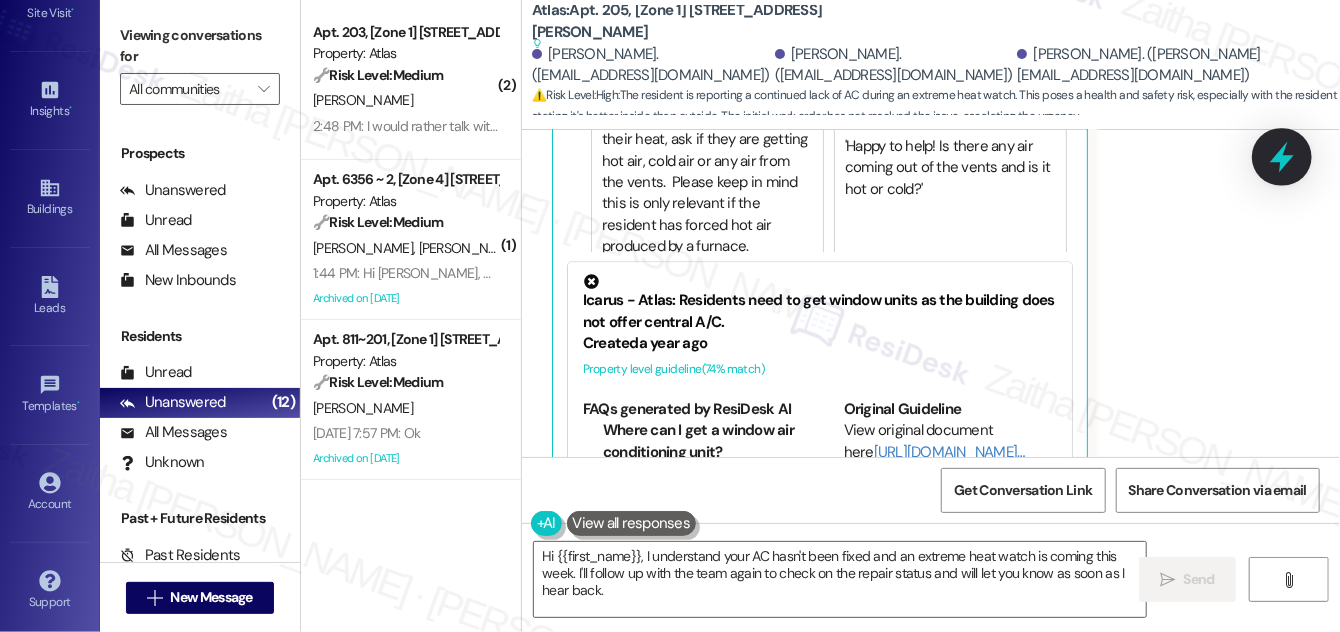click 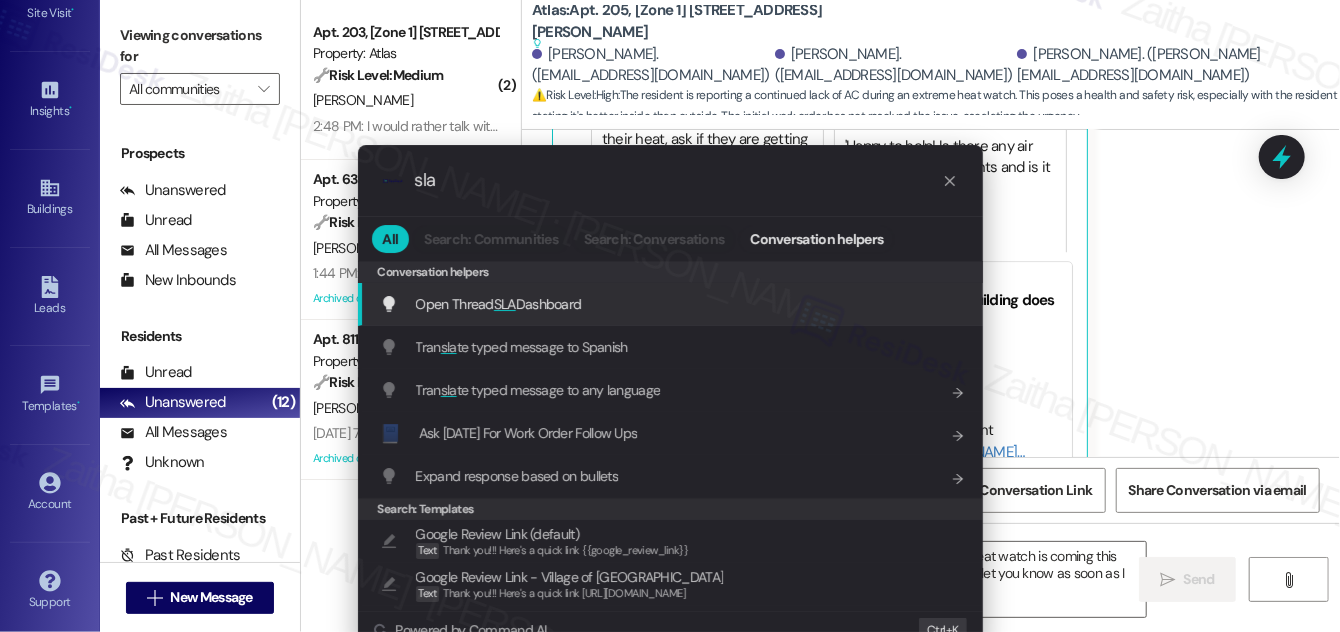 type on "sla" 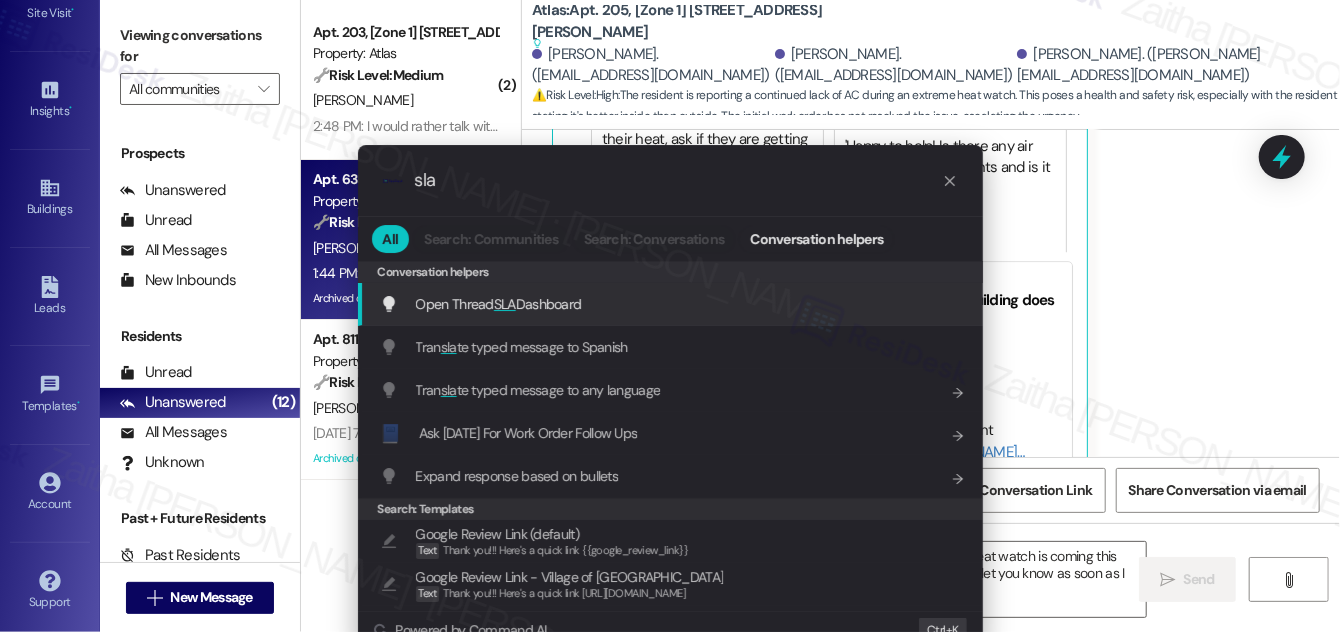 click on "SLA" at bounding box center (505, 304) 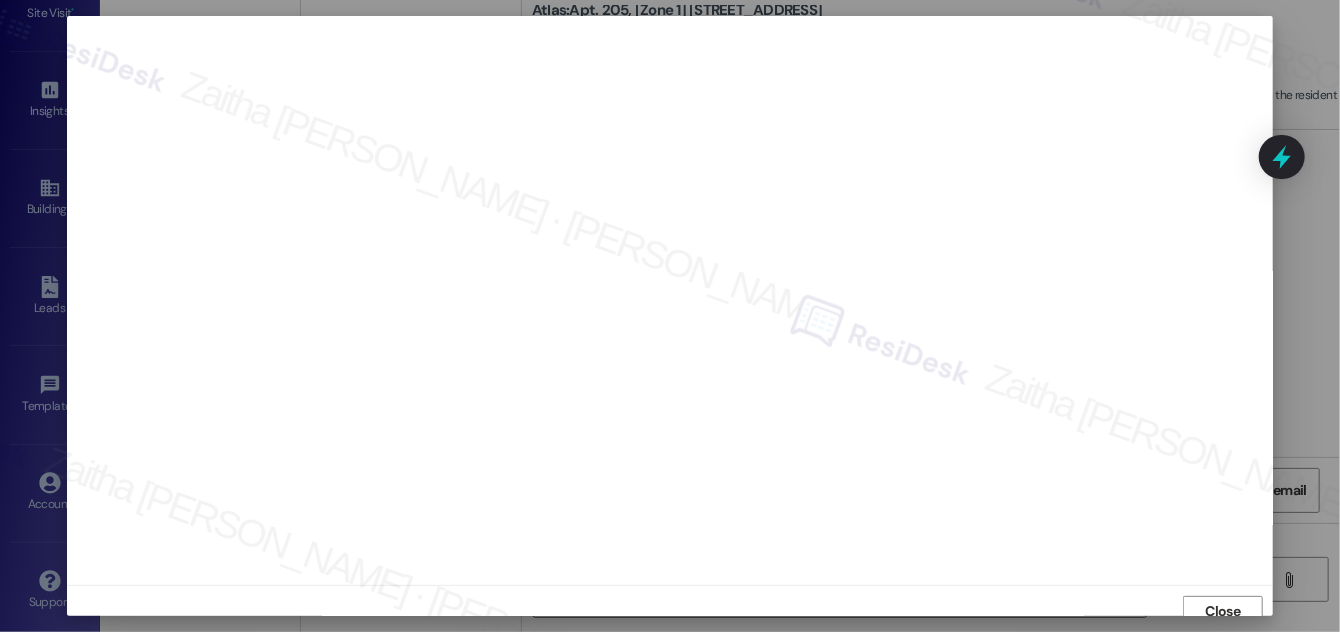 scroll, scrollTop: 11, scrollLeft: 0, axis: vertical 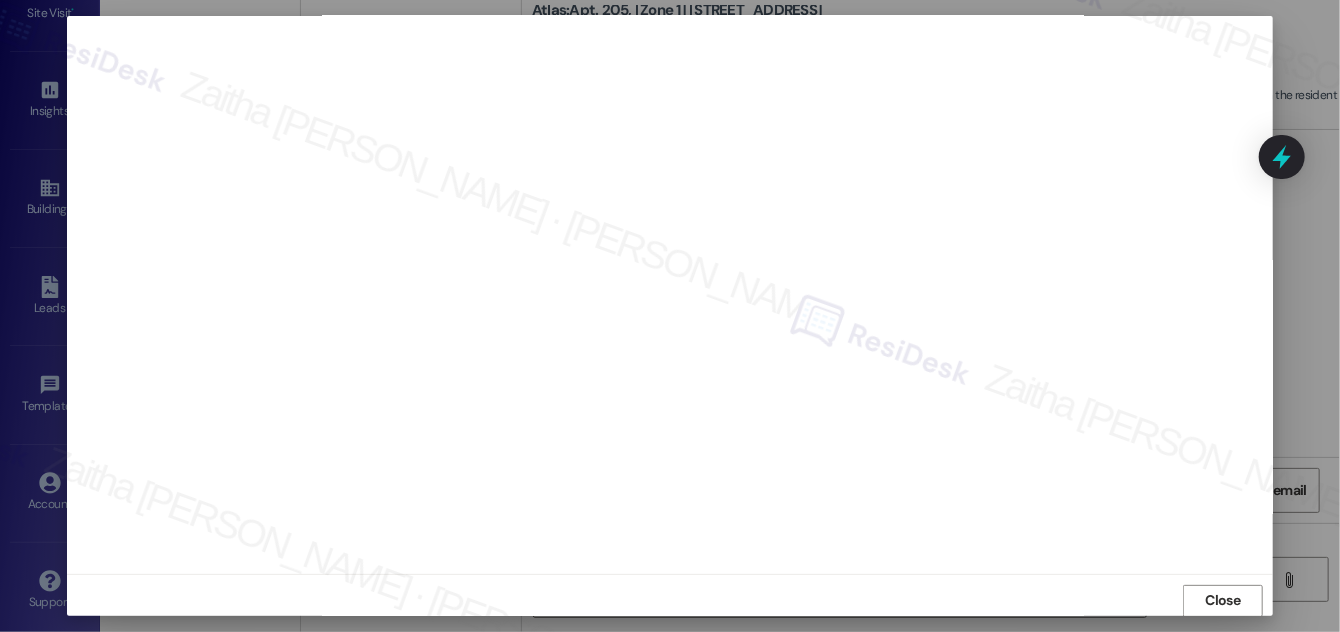 click on "Close" at bounding box center (1223, 600) 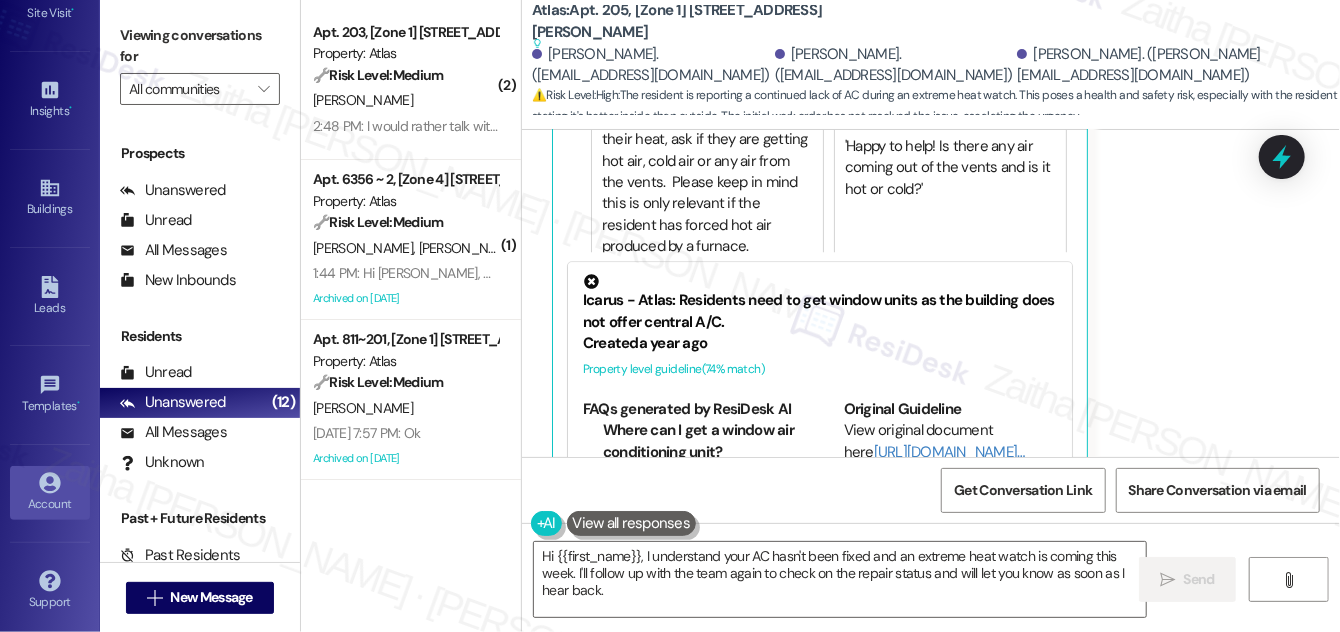 click on "Account" at bounding box center [50, 504] 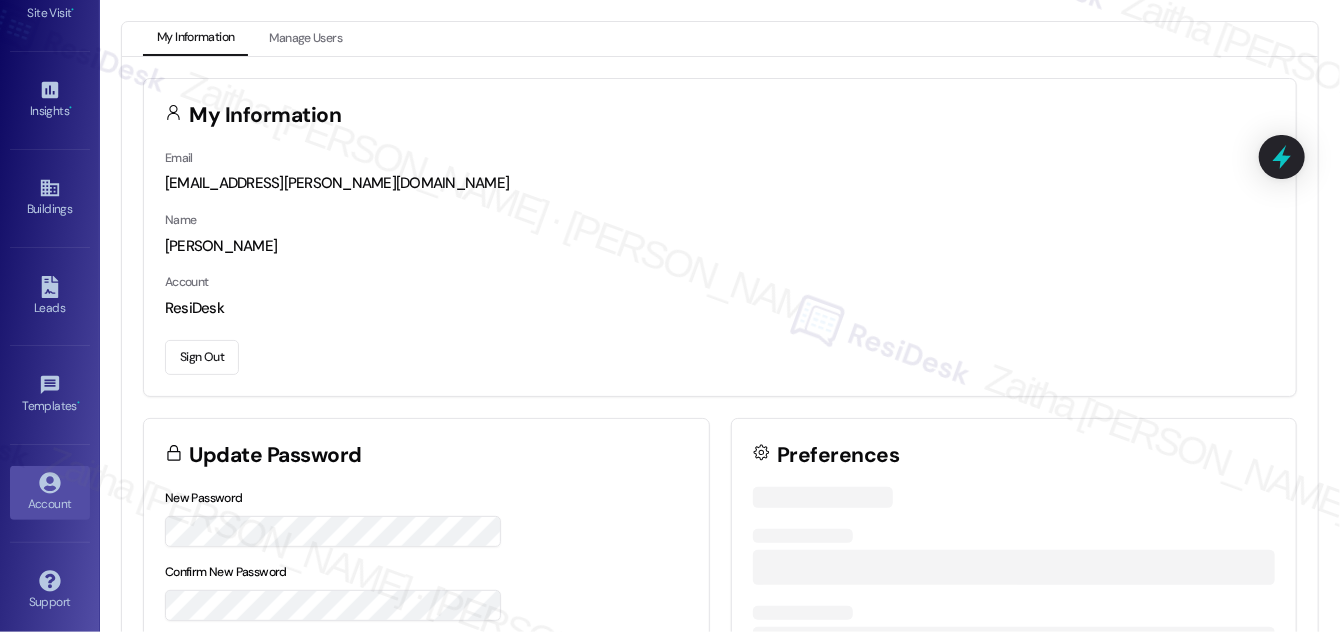 click on "Sign Out" at bounding box center [202, 357] 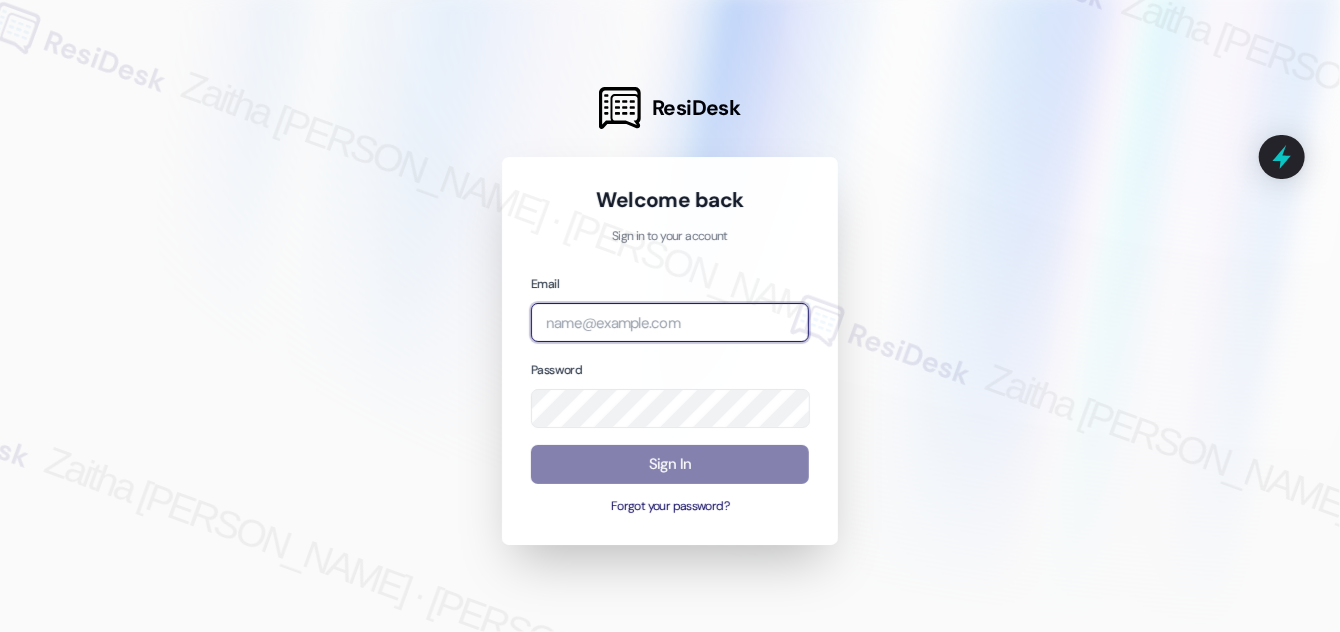 click at bounding box center [670, 322] 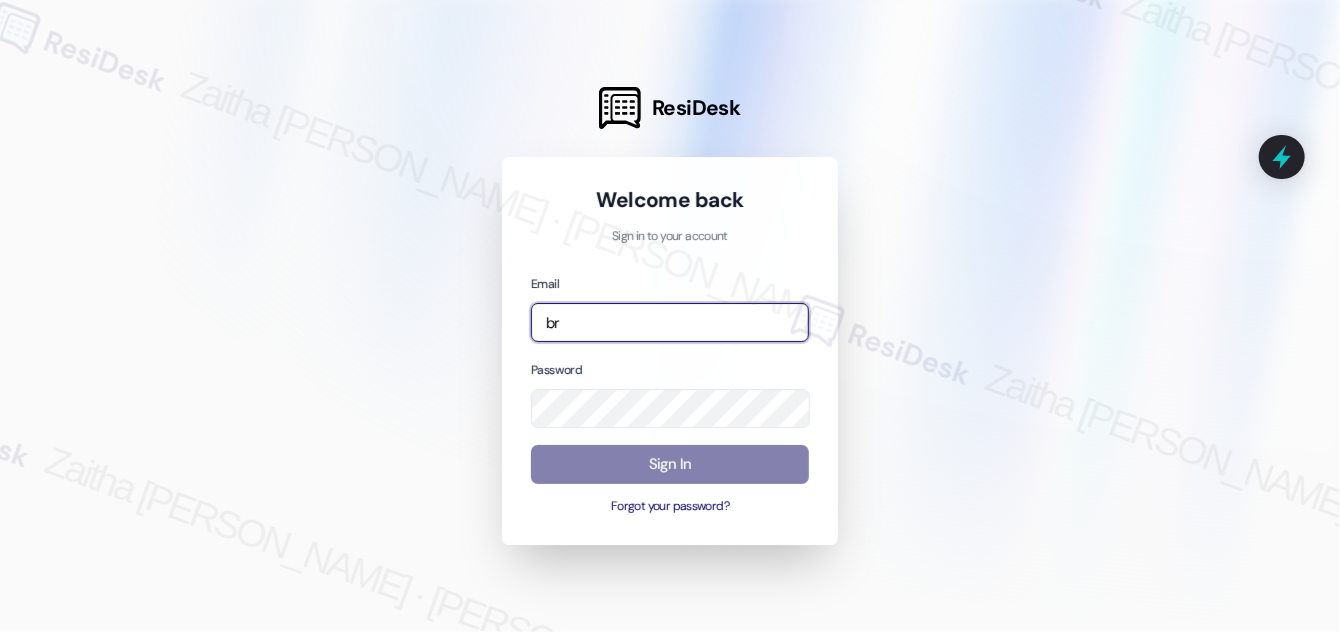 type on "b" 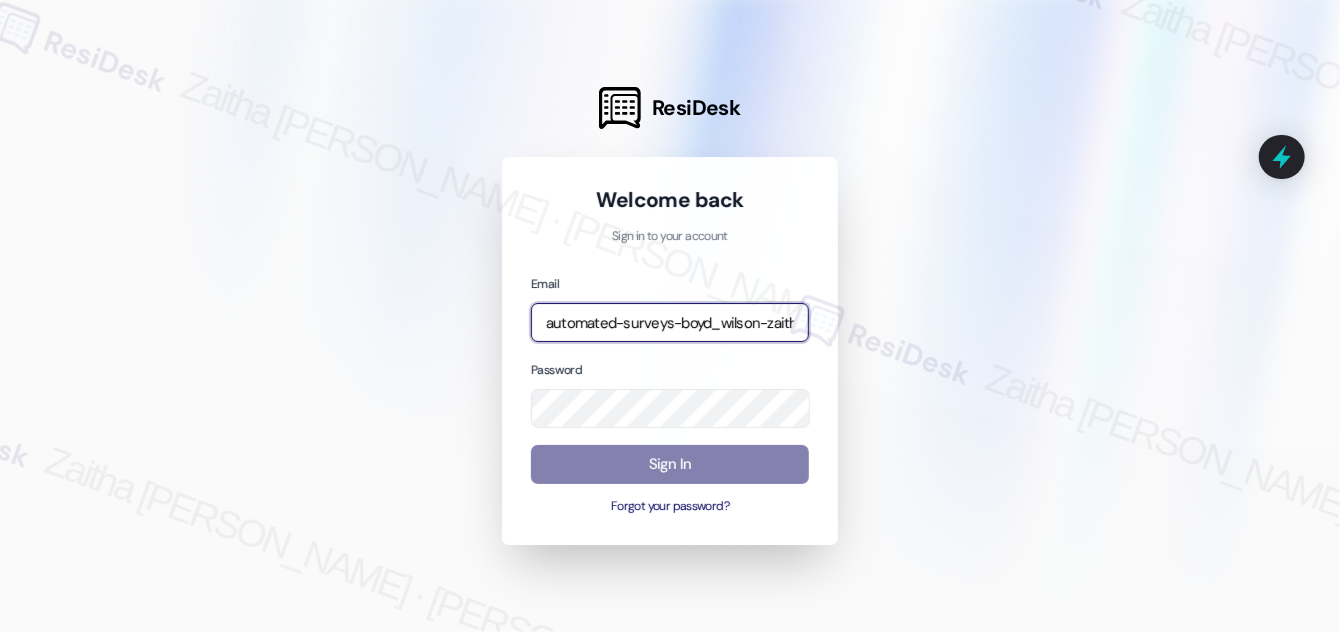 type on "automated-surveys-boyd_wilson-zaitha.mae.garcia@boyd_wilson.com" 